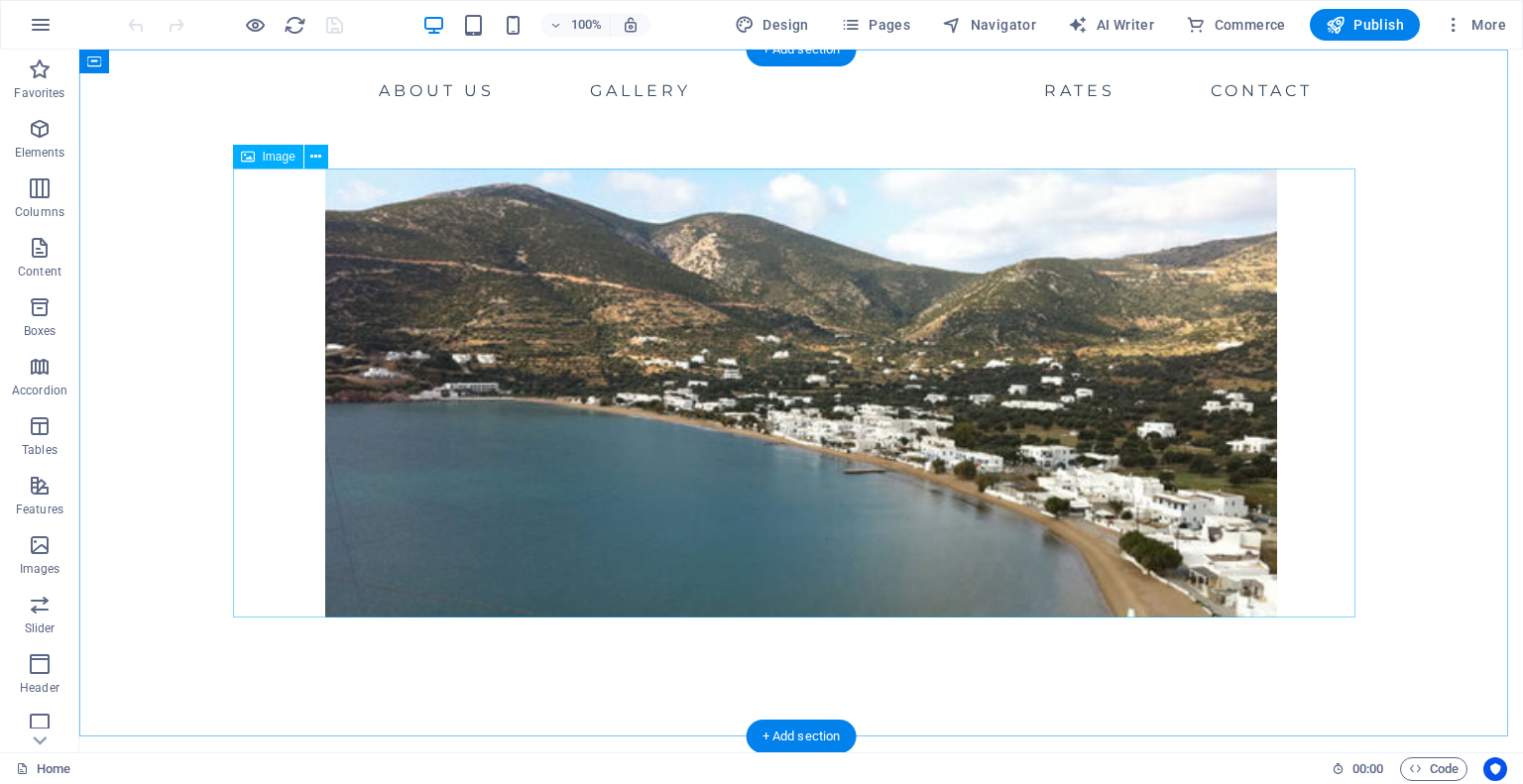 scroll, scrollTop: 0, scrollLeft: 0, axis: both 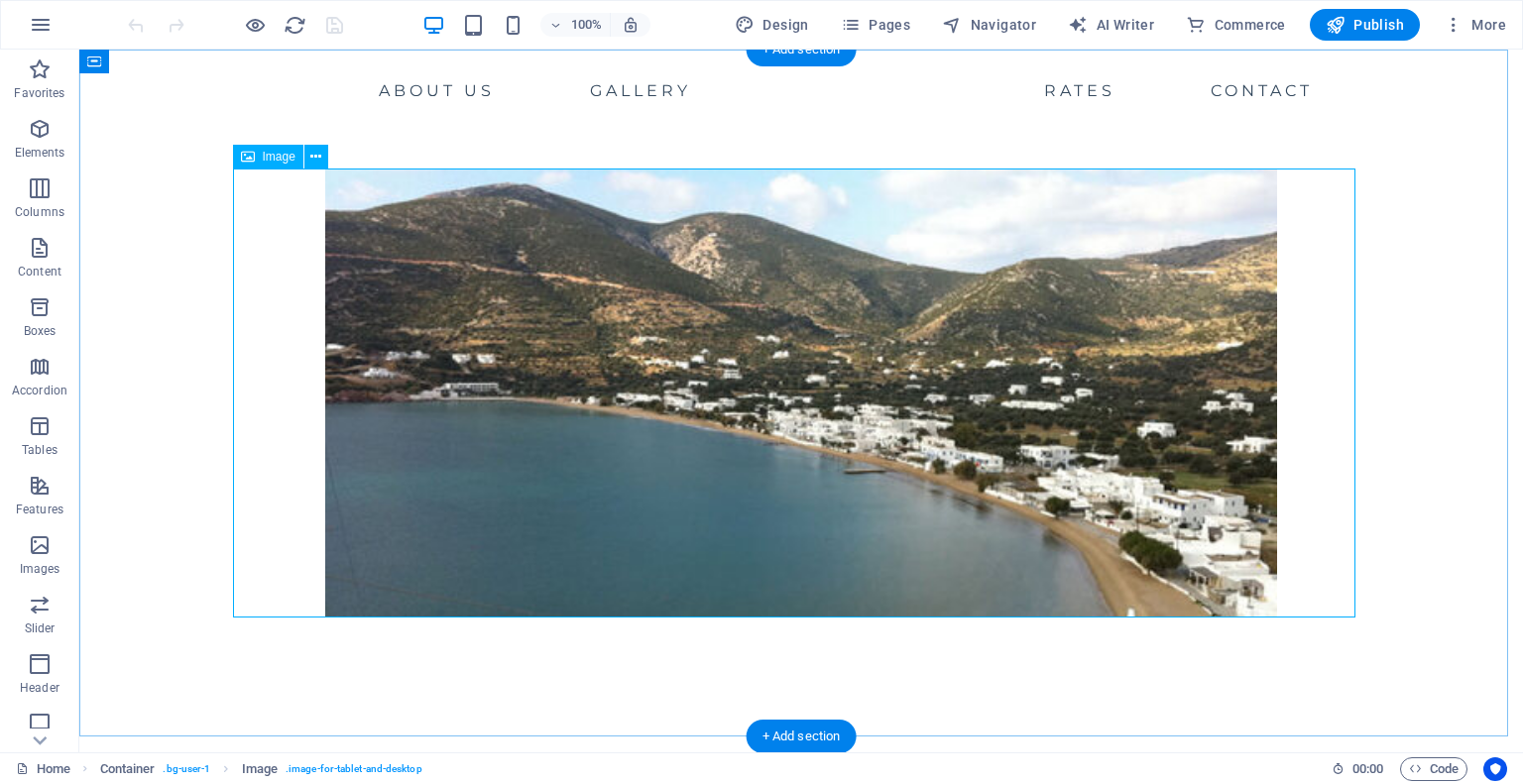 click at bounding box center [801, 392] 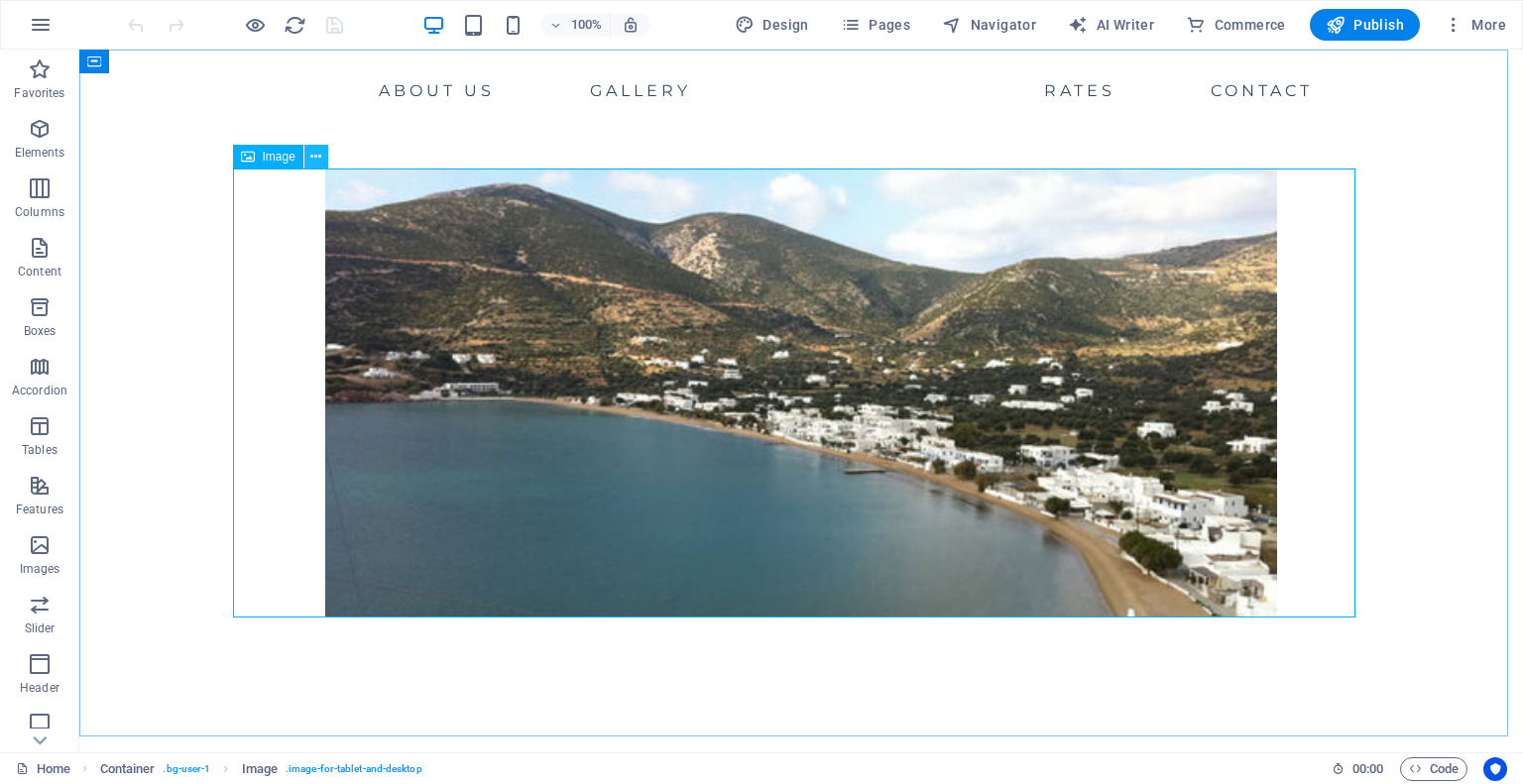 click at bounding box center (315, 157) 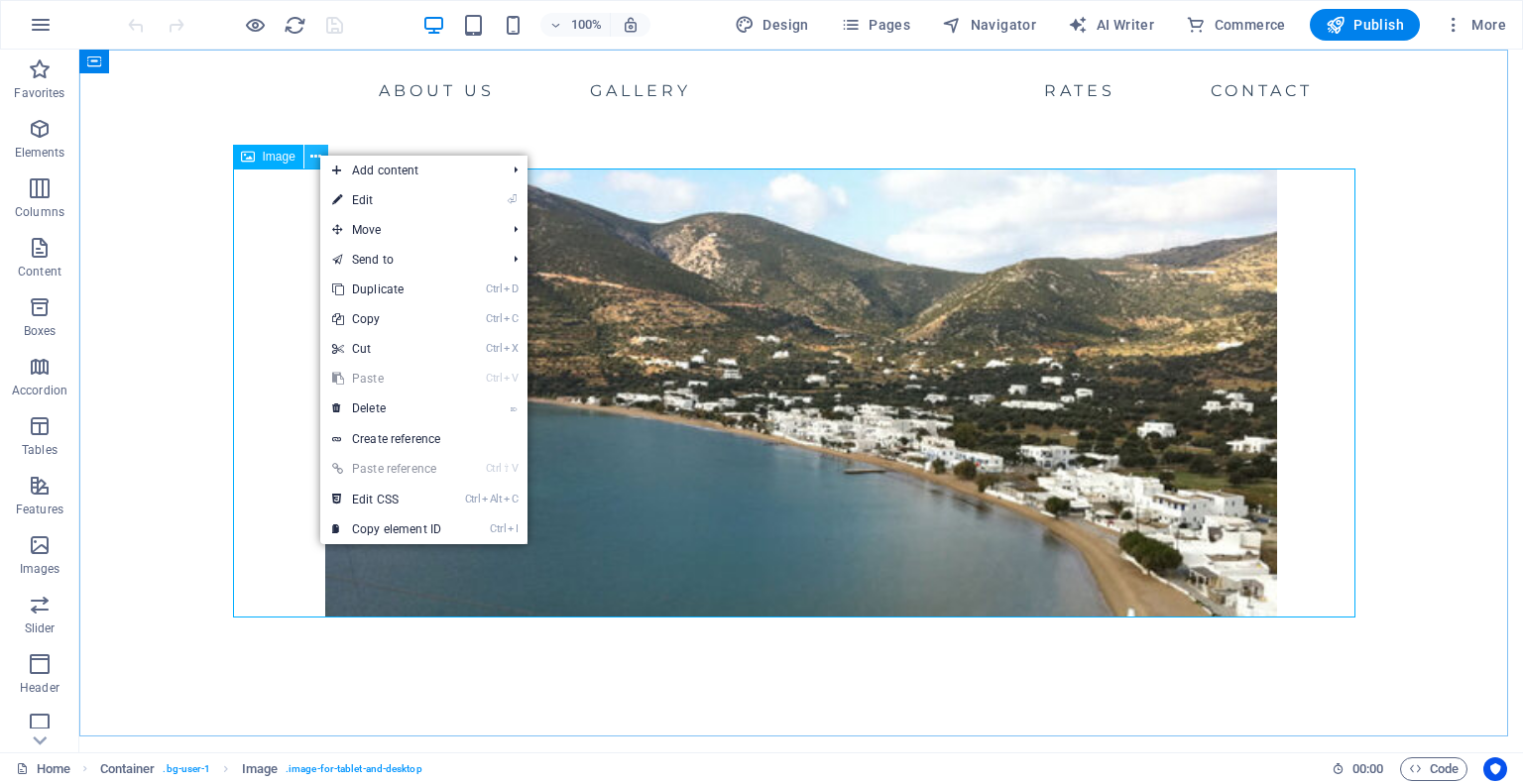 click at bounding box center (315, 157) 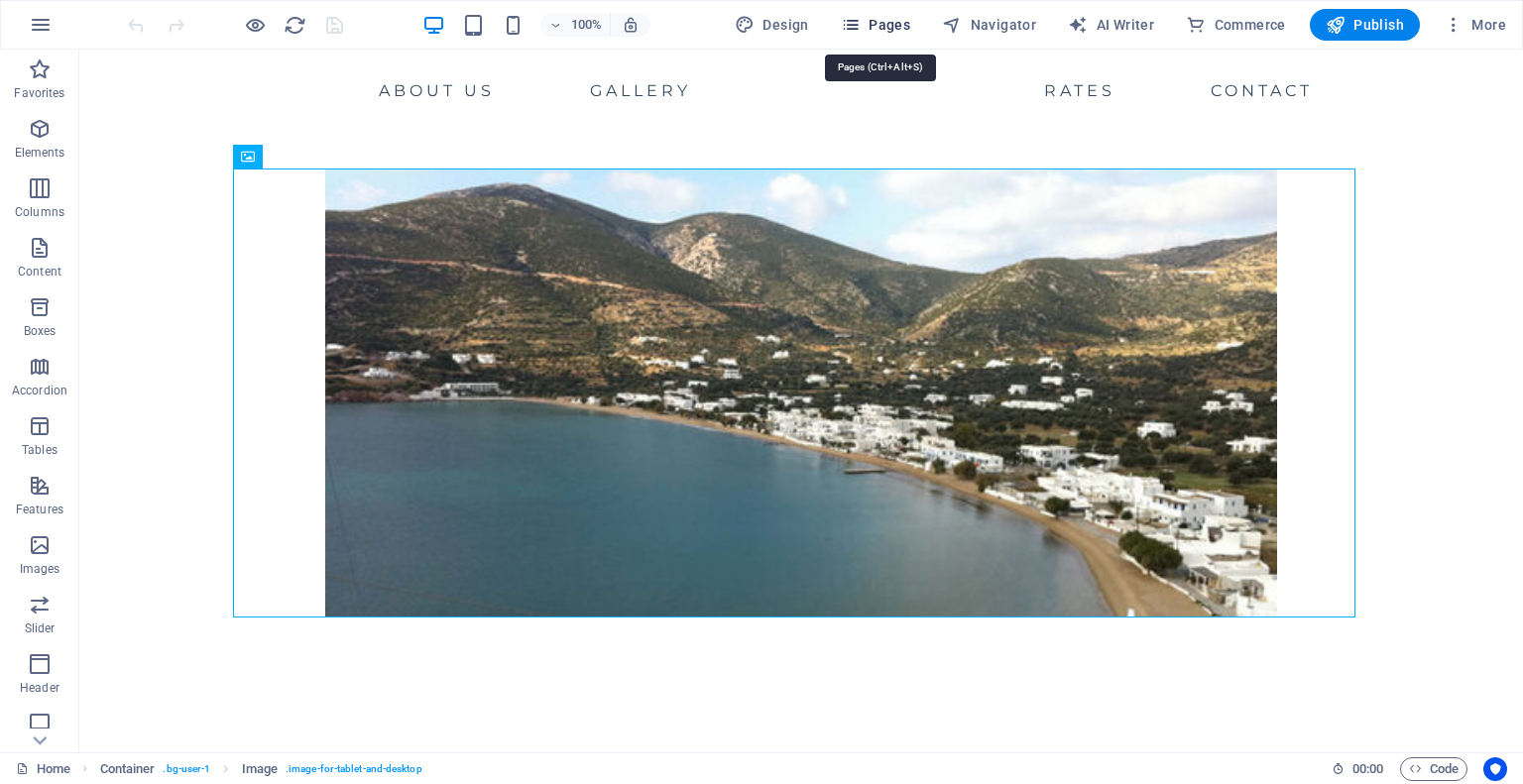 click on "Pages" at bounding box center [876, 25] 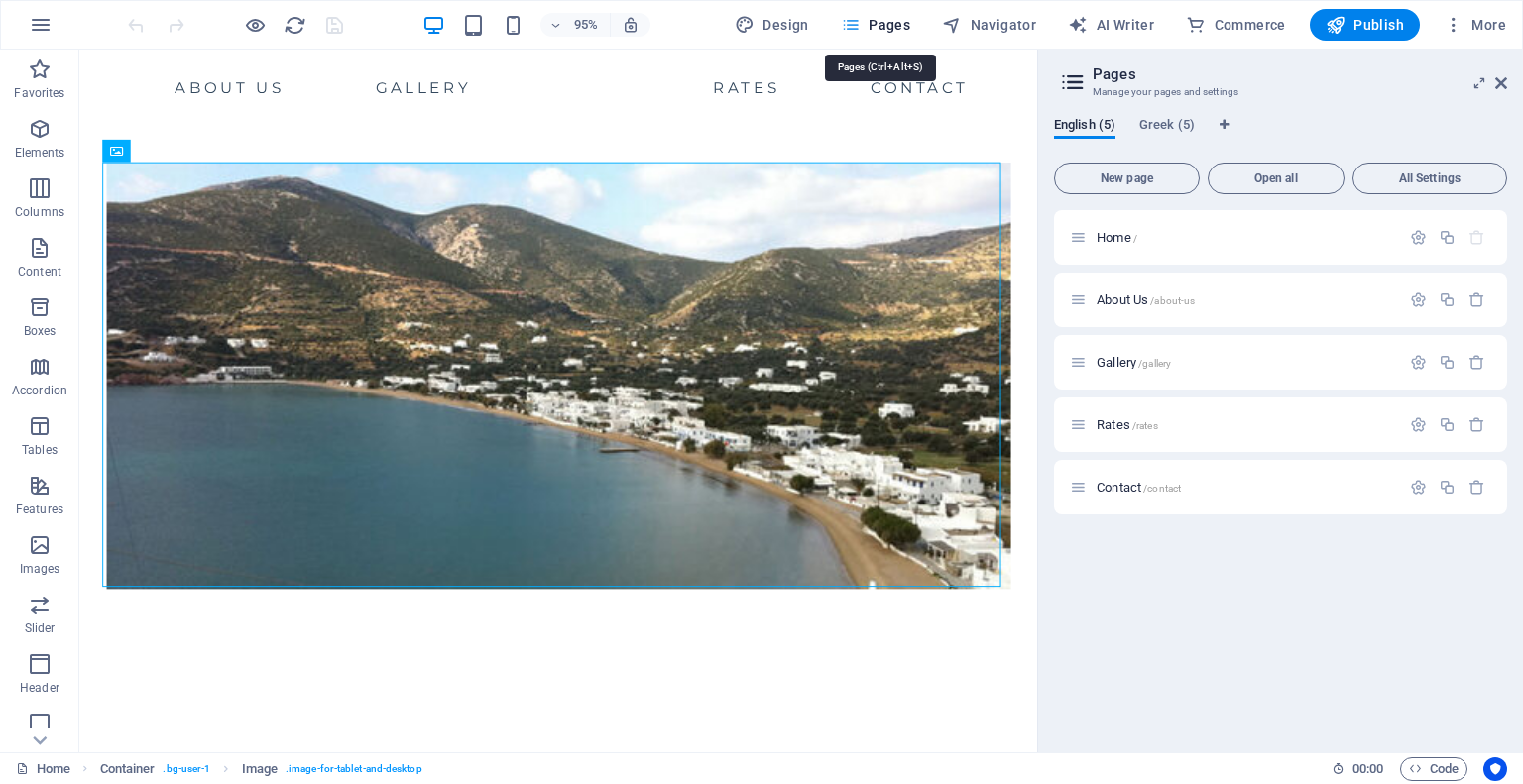 click on "Pages" at bounding box center [876, 25] 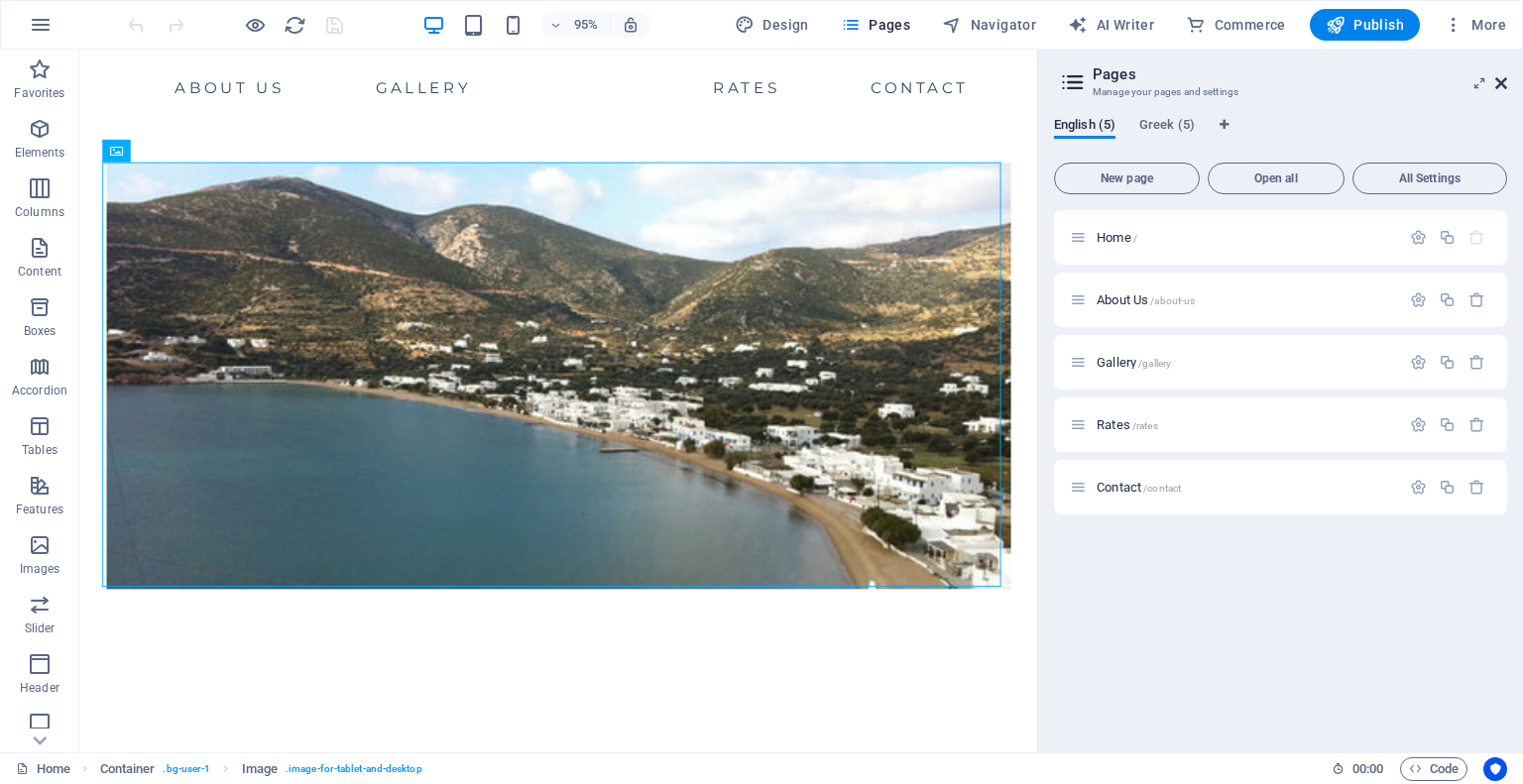 click at bounding box center [1501, 83] 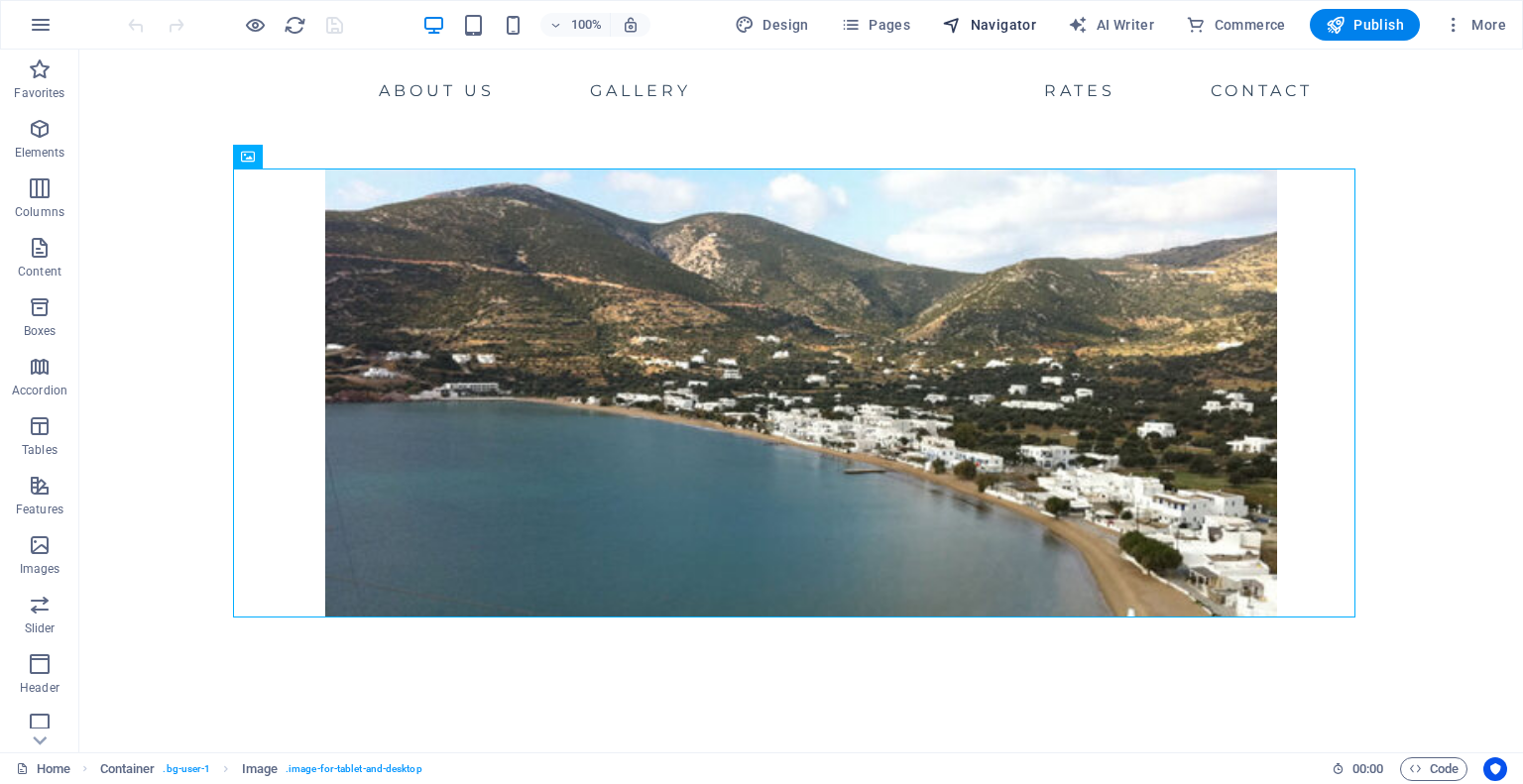 click on "Navigator" at bounding box center (989, 25) 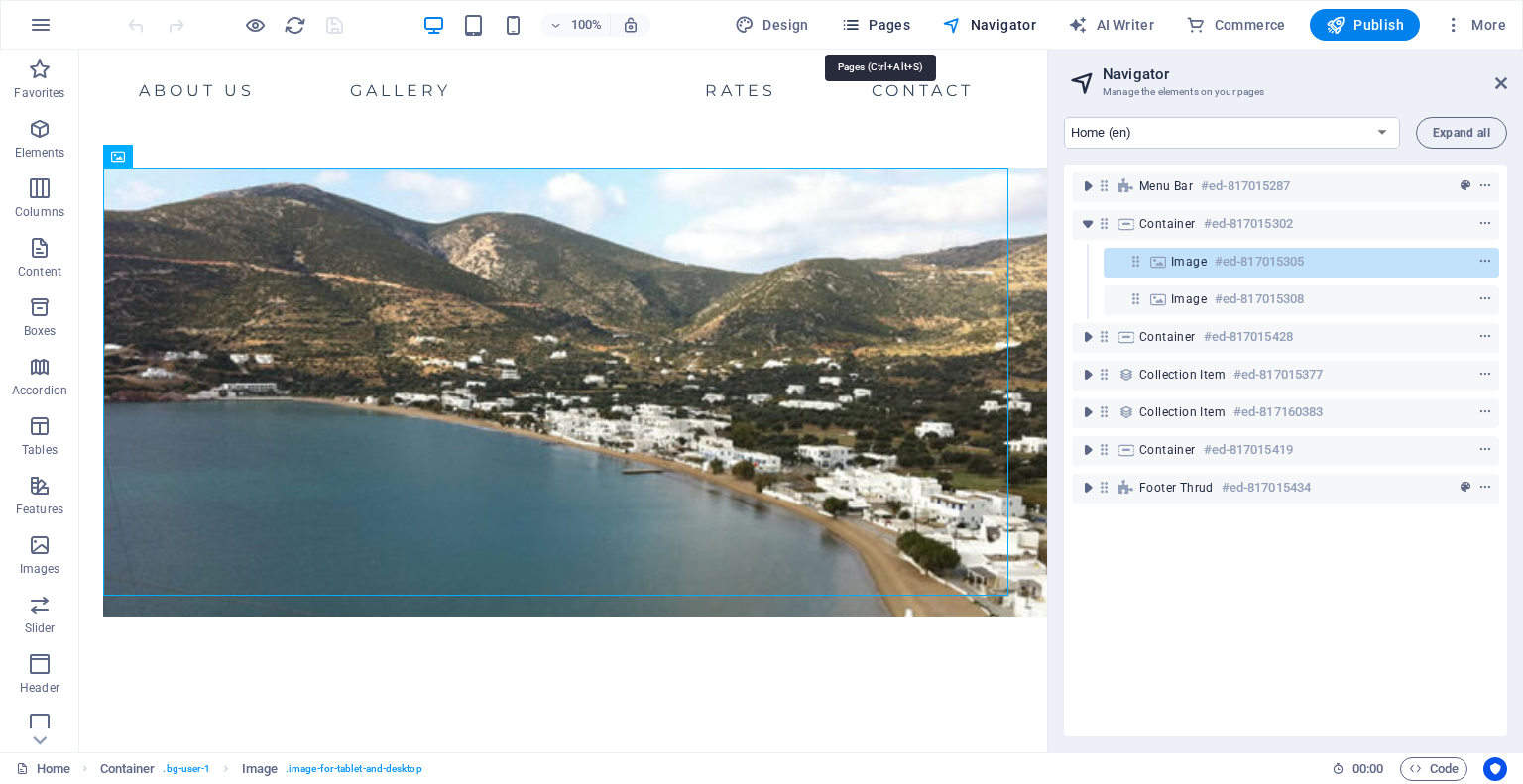 click on "Pages" at bounding box center (876, 25) 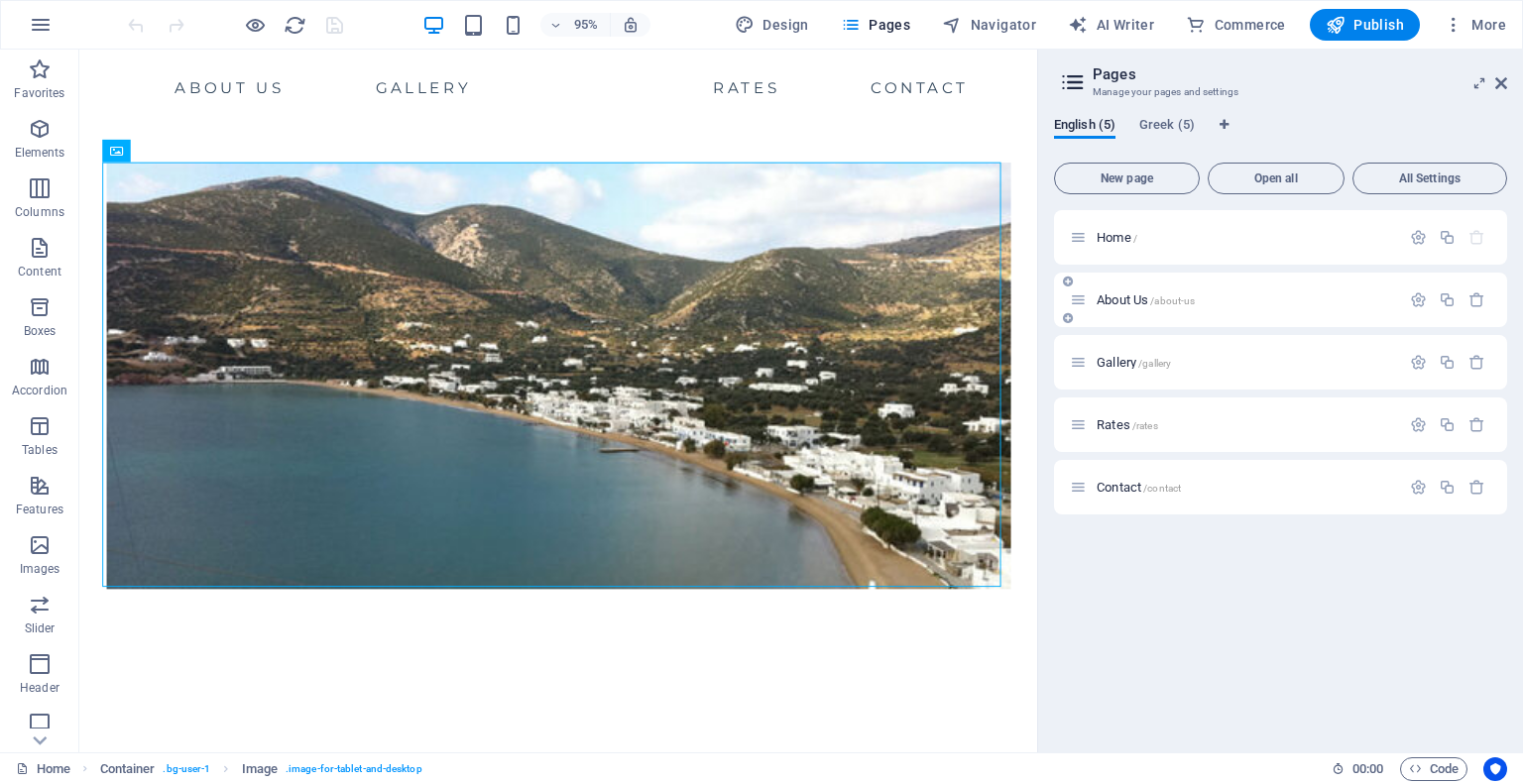 click on "About Us /about-us" at bounding box center (1245, 299) 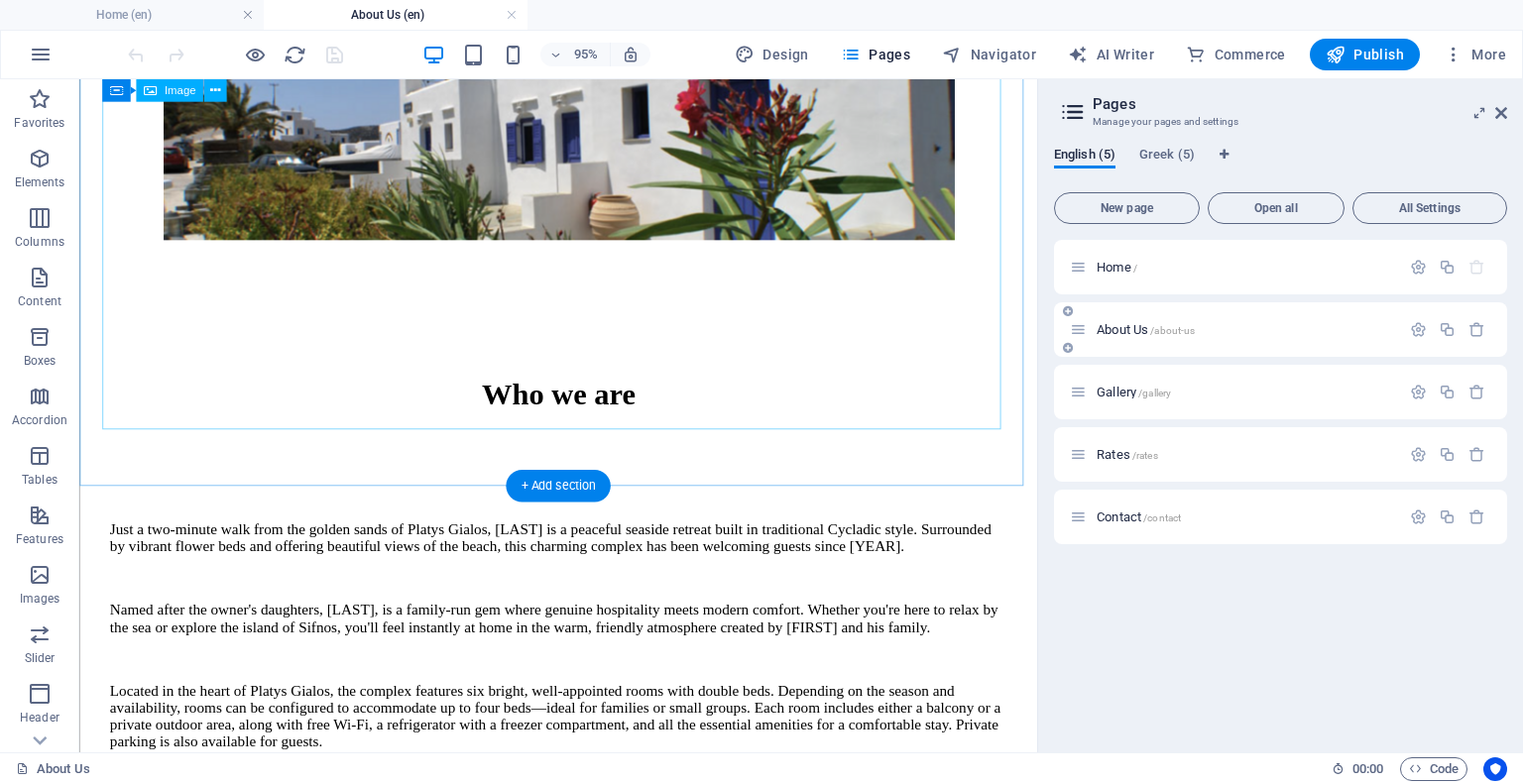 scroll, scrollTop: 0, scrollLeft: 0, axis: both 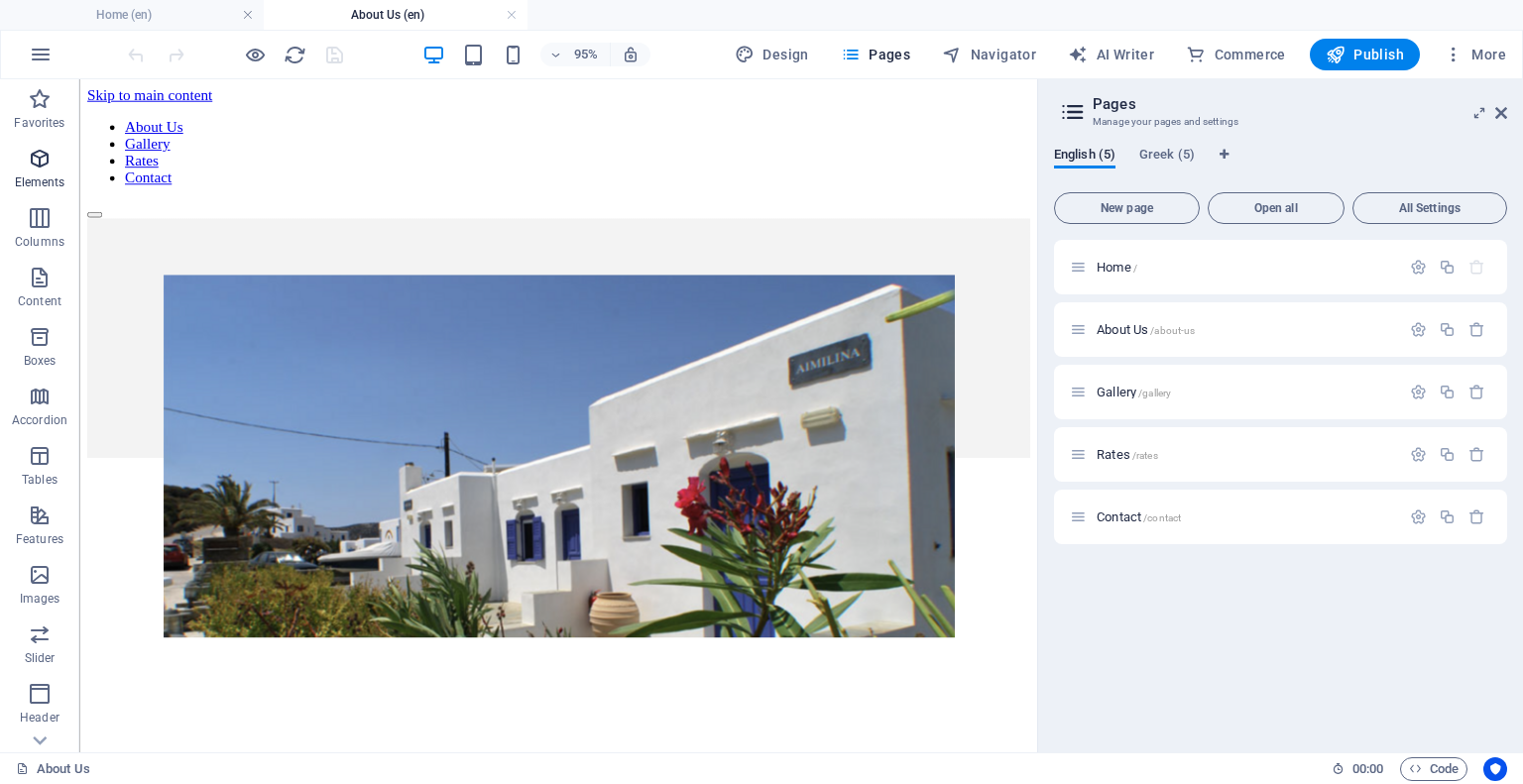 click at bounding box center [40, 159] 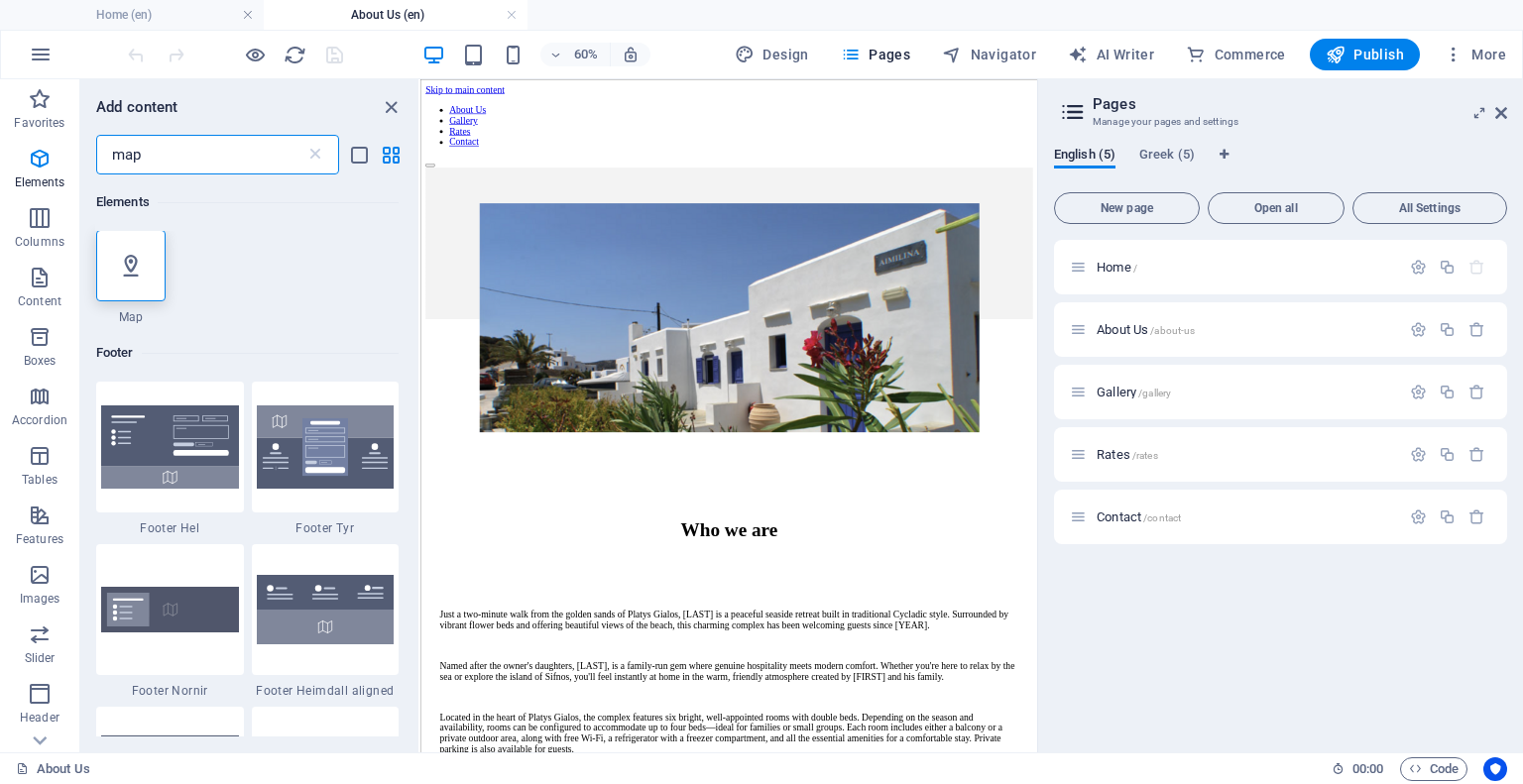scroll, scrollTop: 0, scrollLeft: 0, axis: both 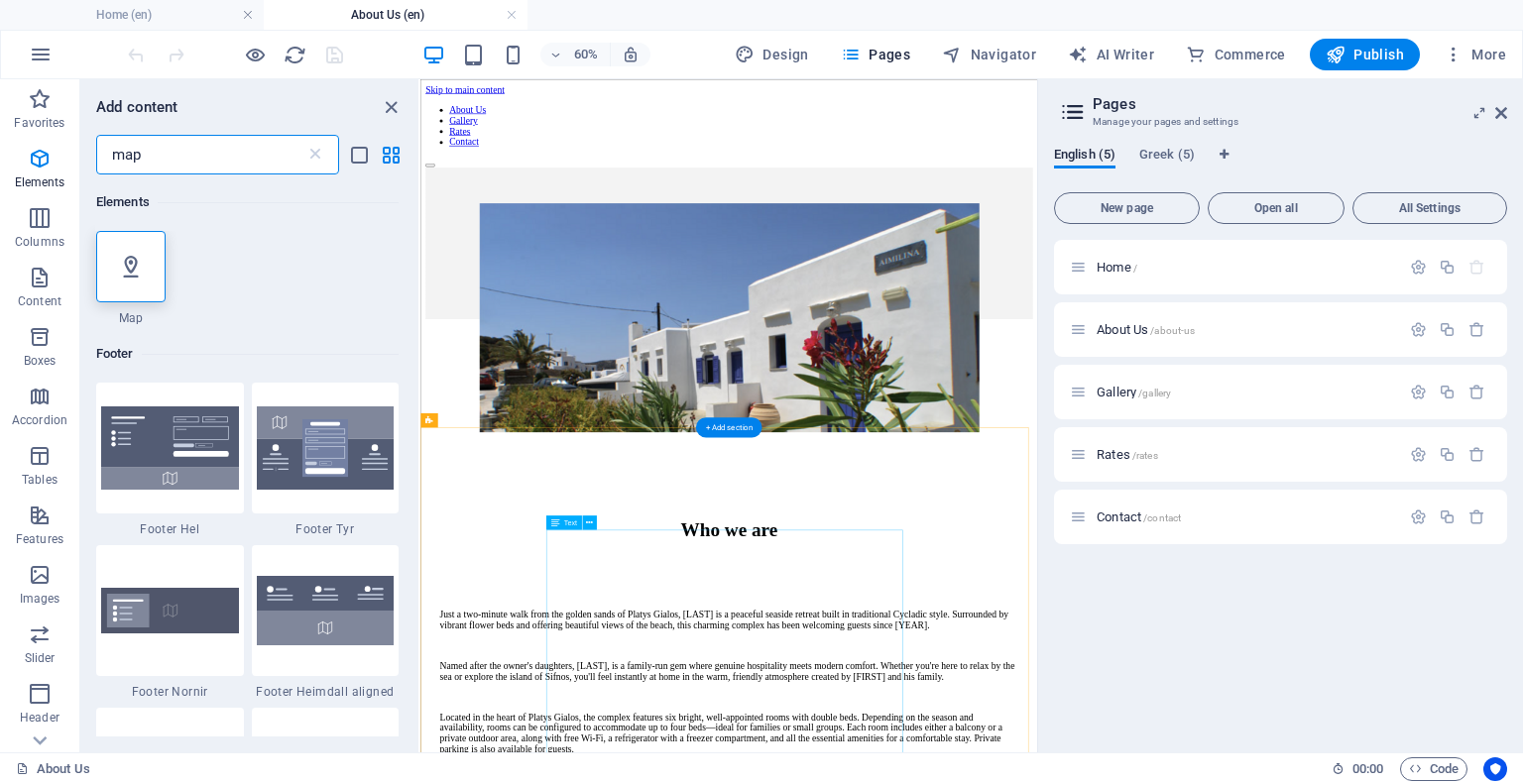 type on "map" 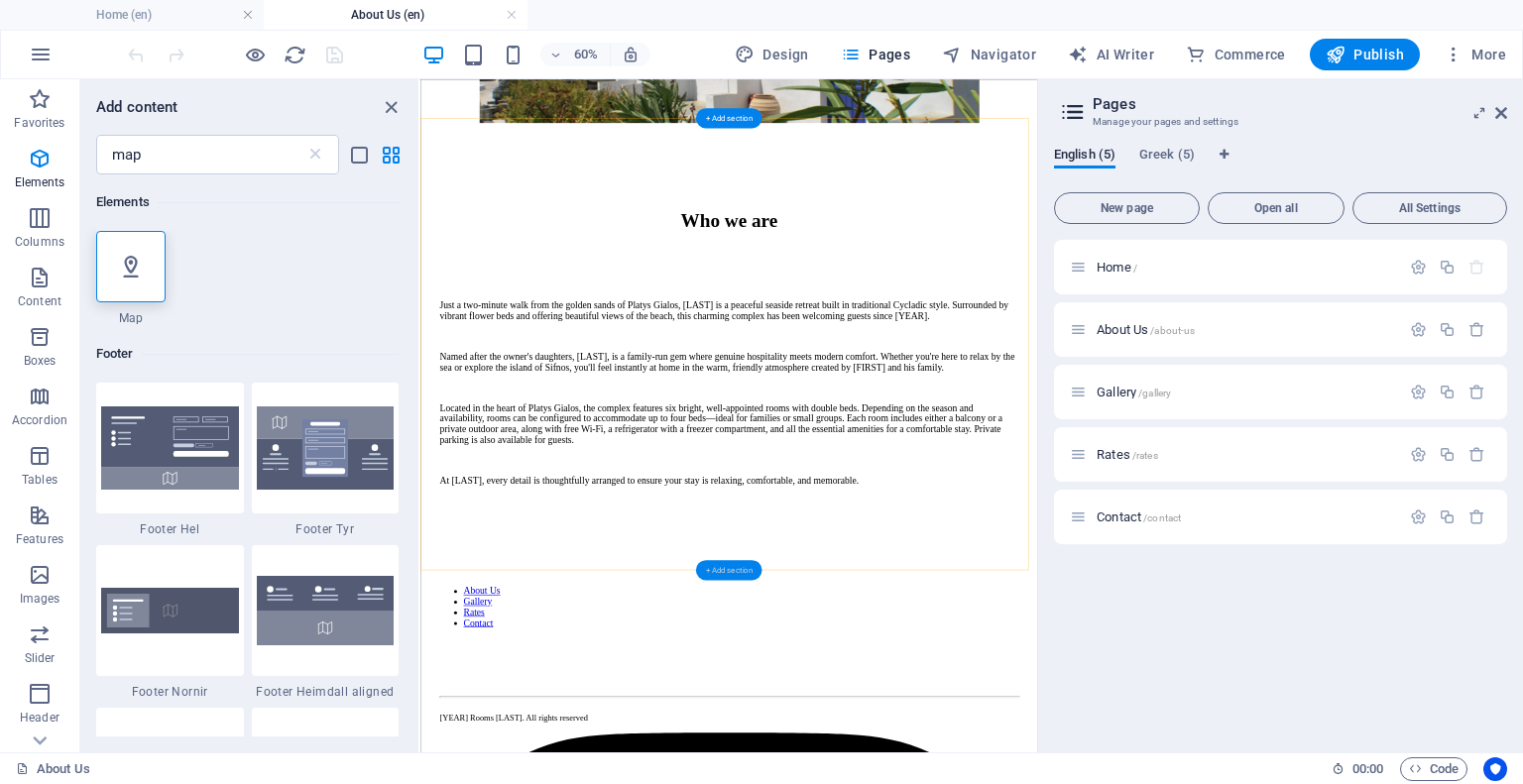 click on "+ Add section" at bounding box center [729, 570] 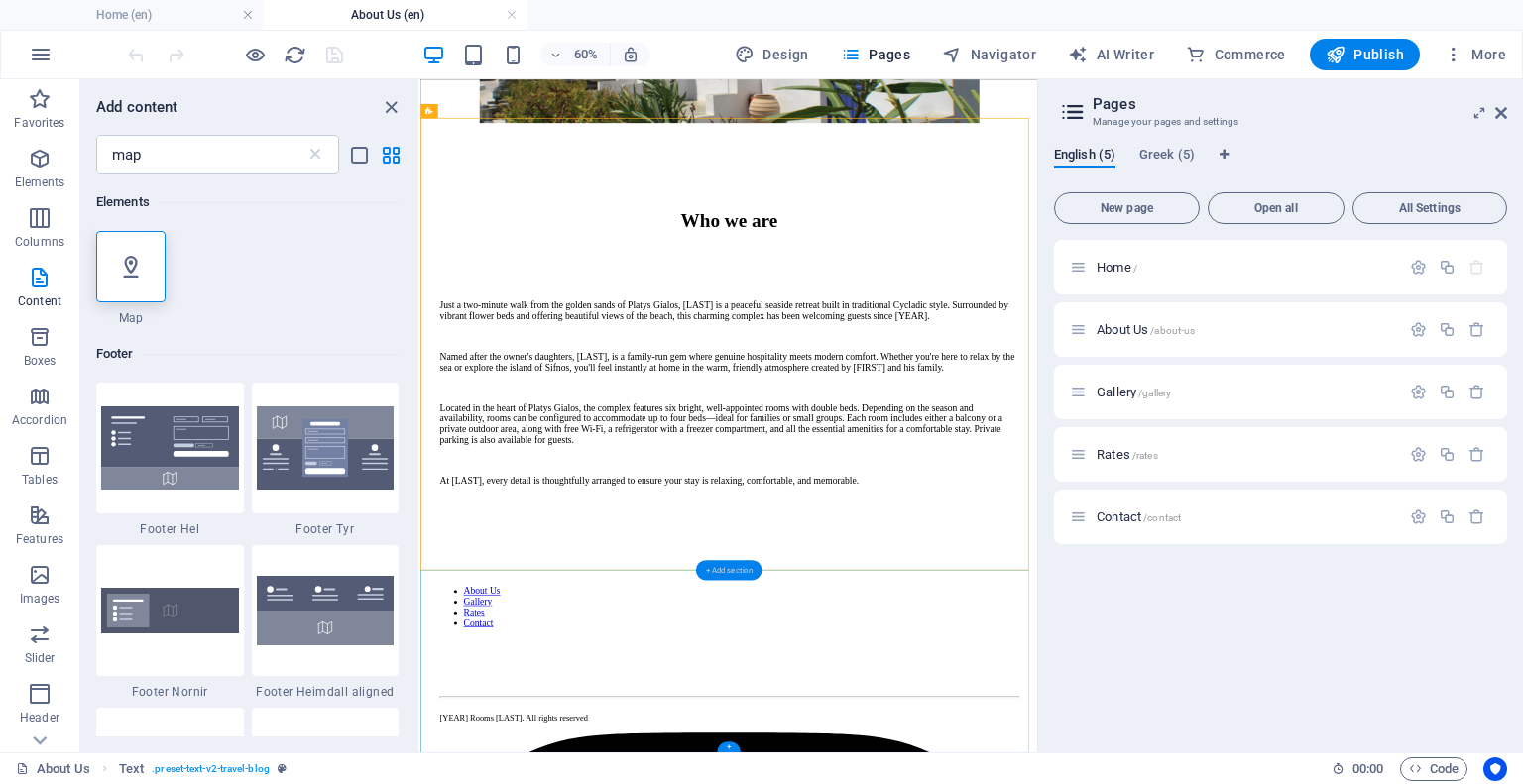 click on "+ Add section" at bounding box center (729, 570) 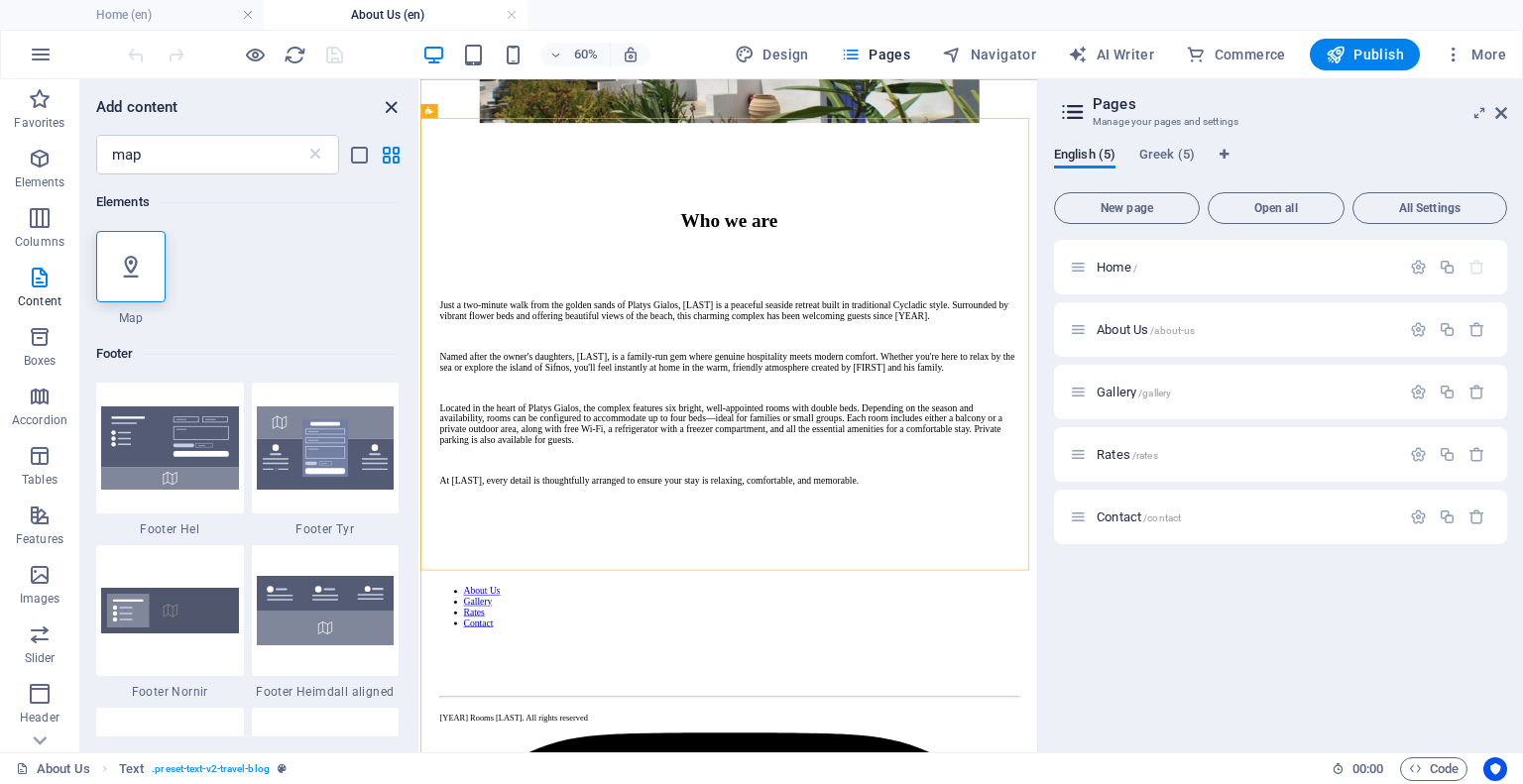 click at bounding box center (391, 107) 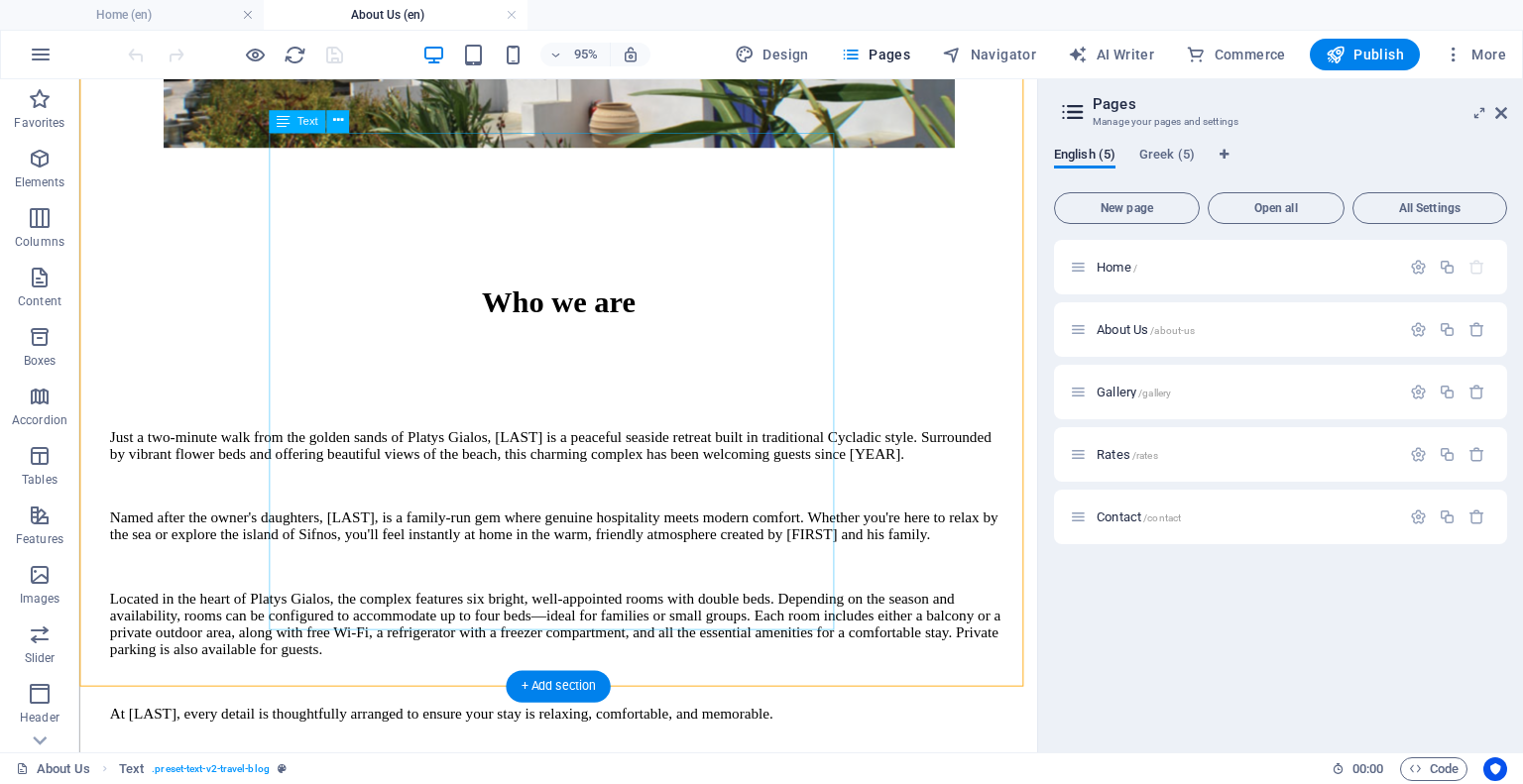 scroll, scrollTop: 929, scrollLeft: 0, axis: vertical 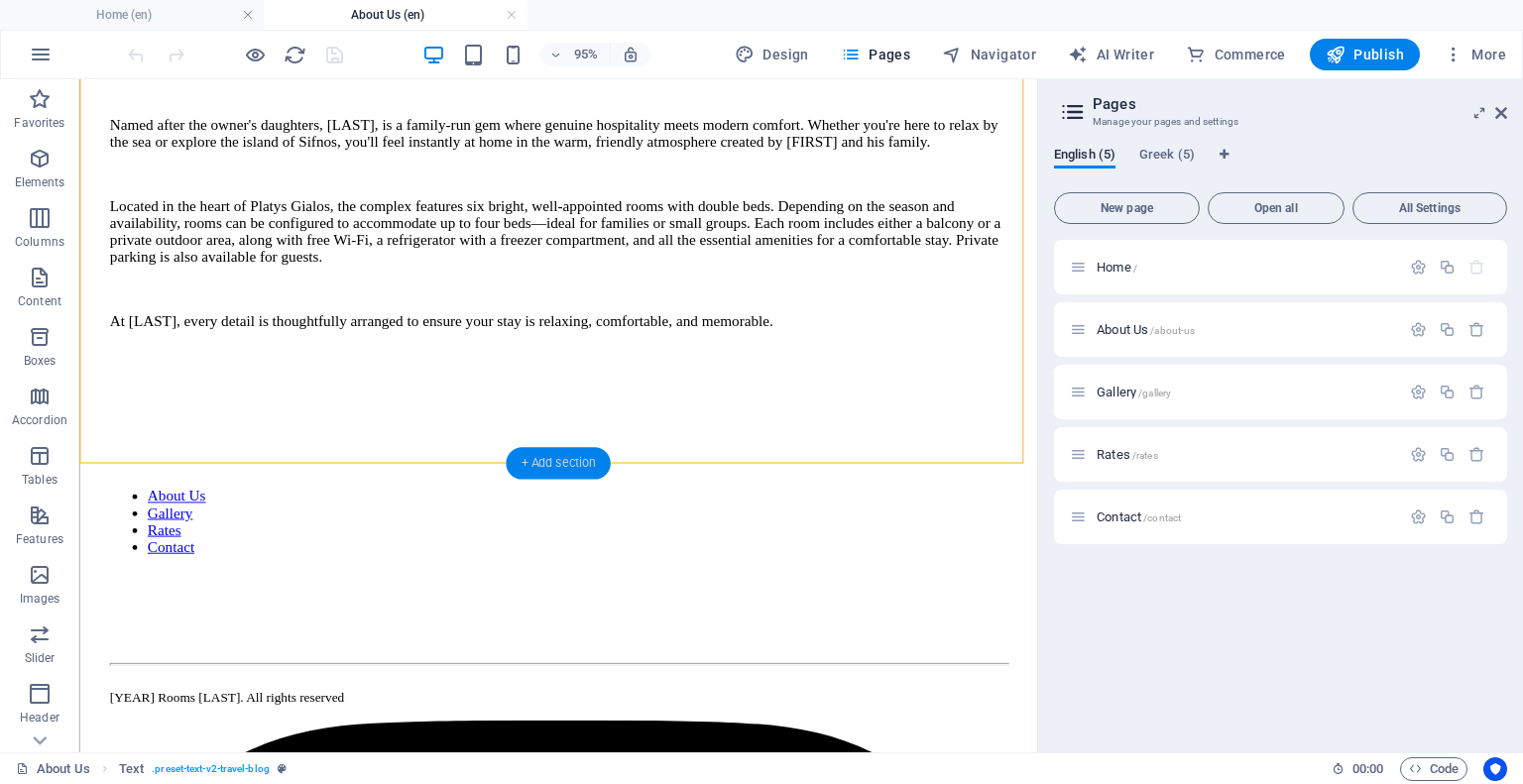 click on "+ Add section" at bounding box center [557, 463] 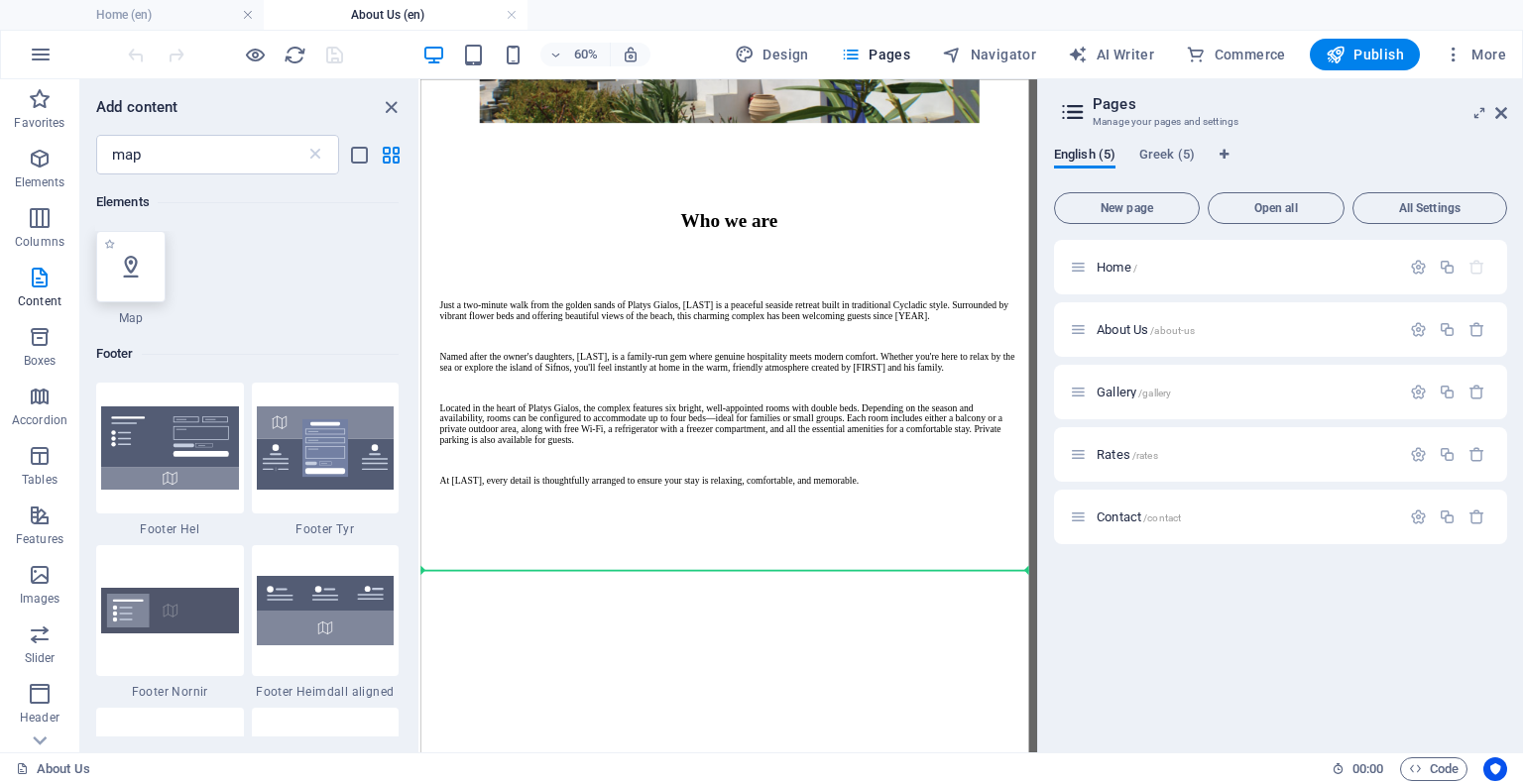 select on "1" 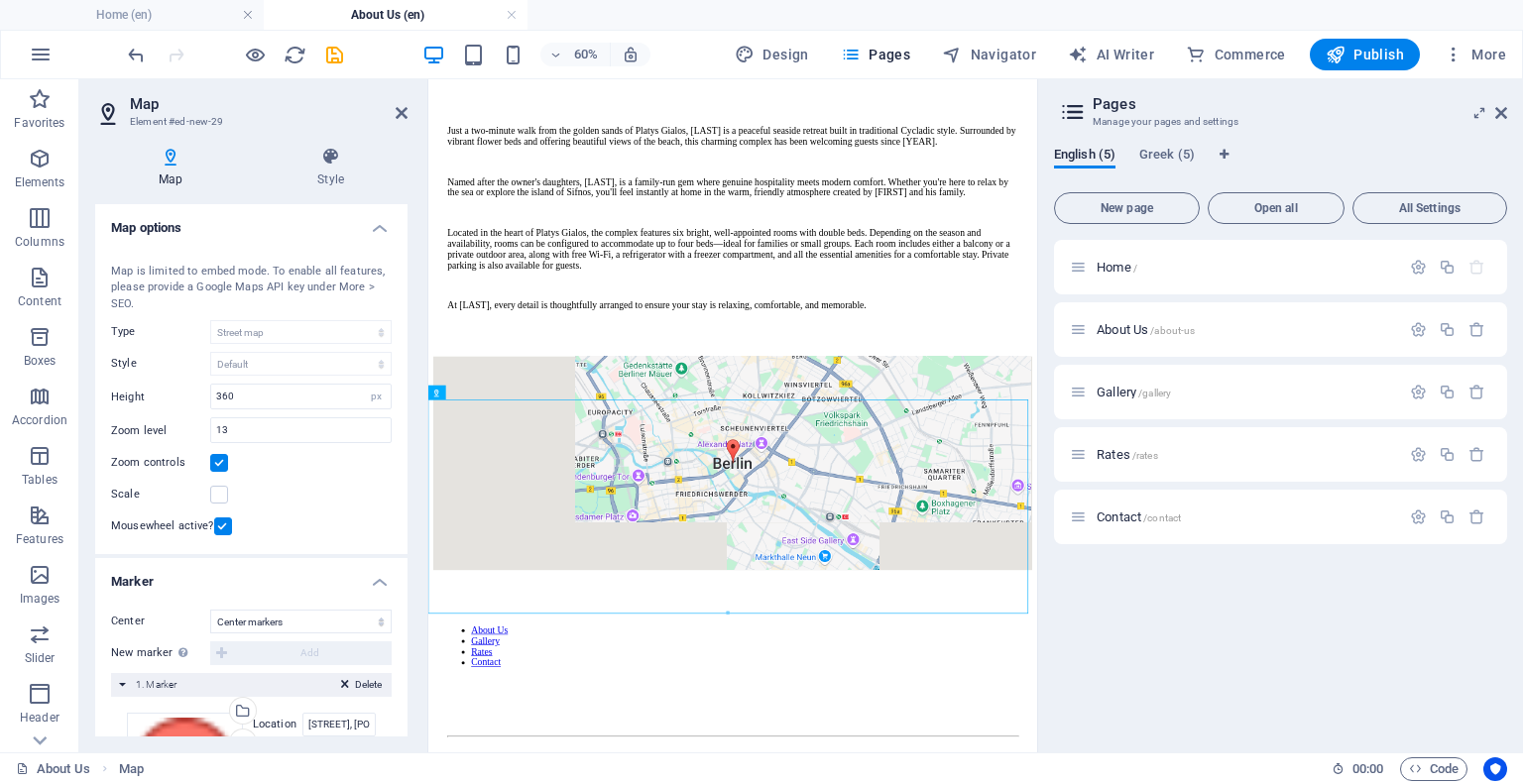 scroll, scrollTop: 808, scrollLeft: 0, axis: vertical 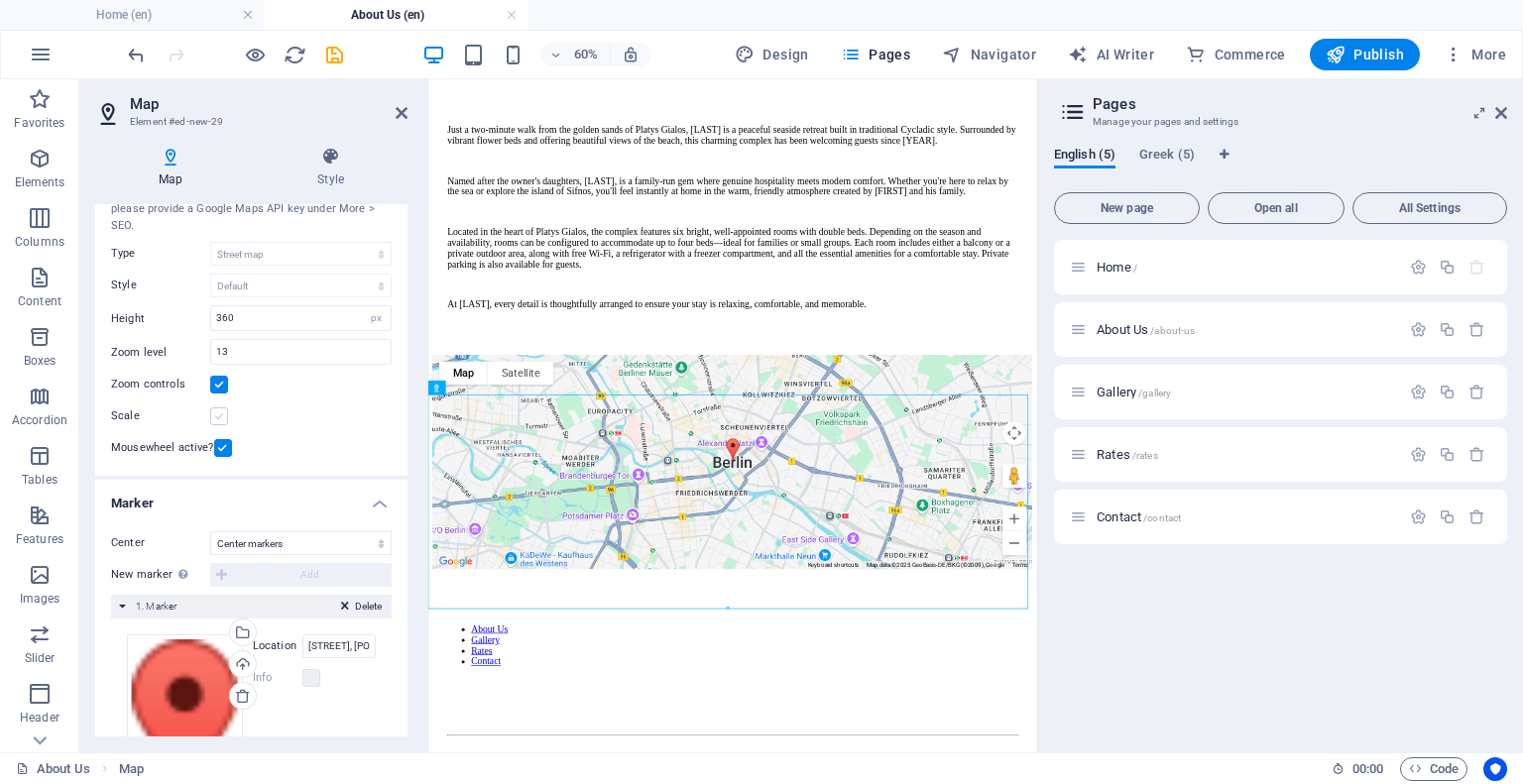 click at bounding box center [219, 416] 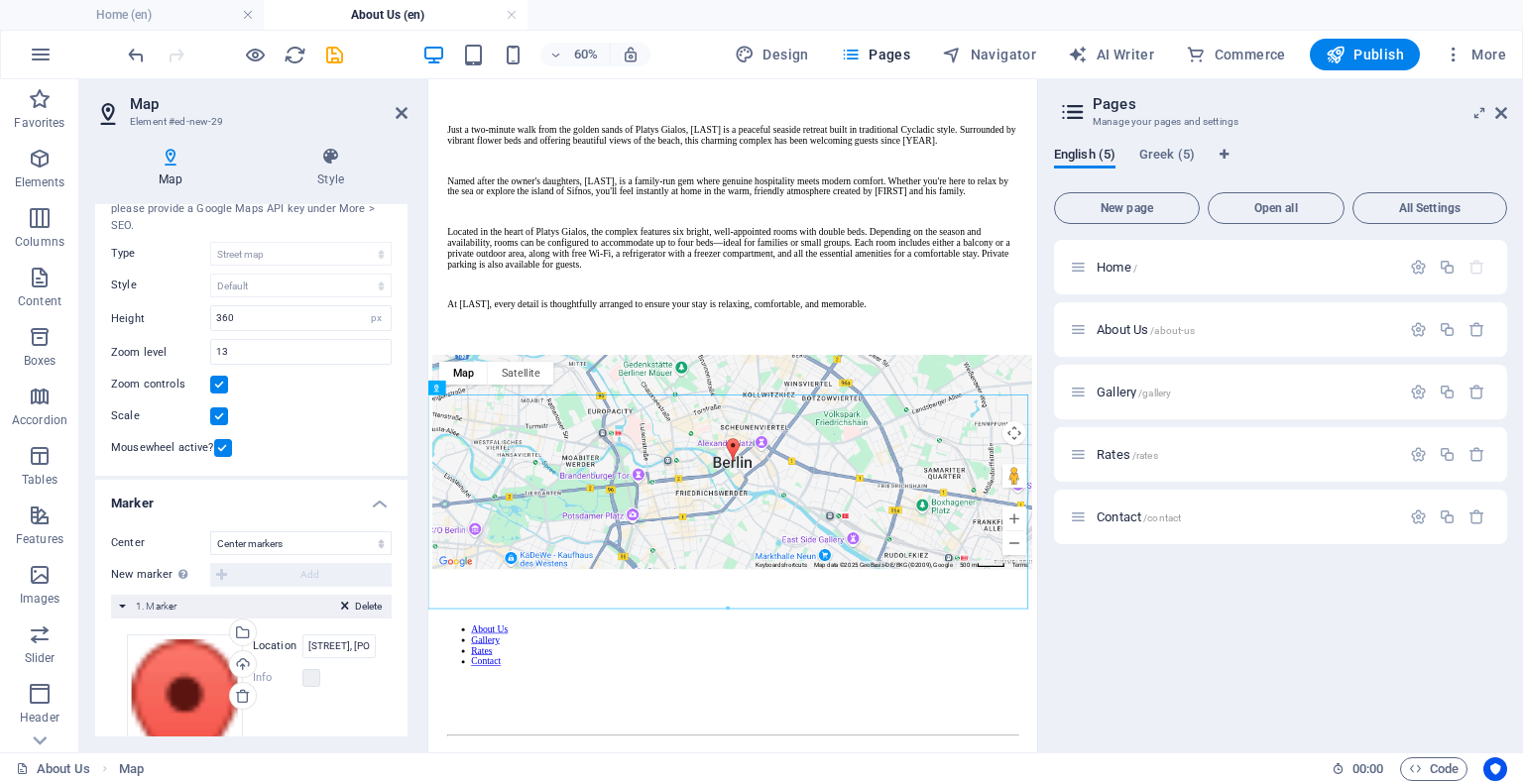 click at bounding box center [219, 416] 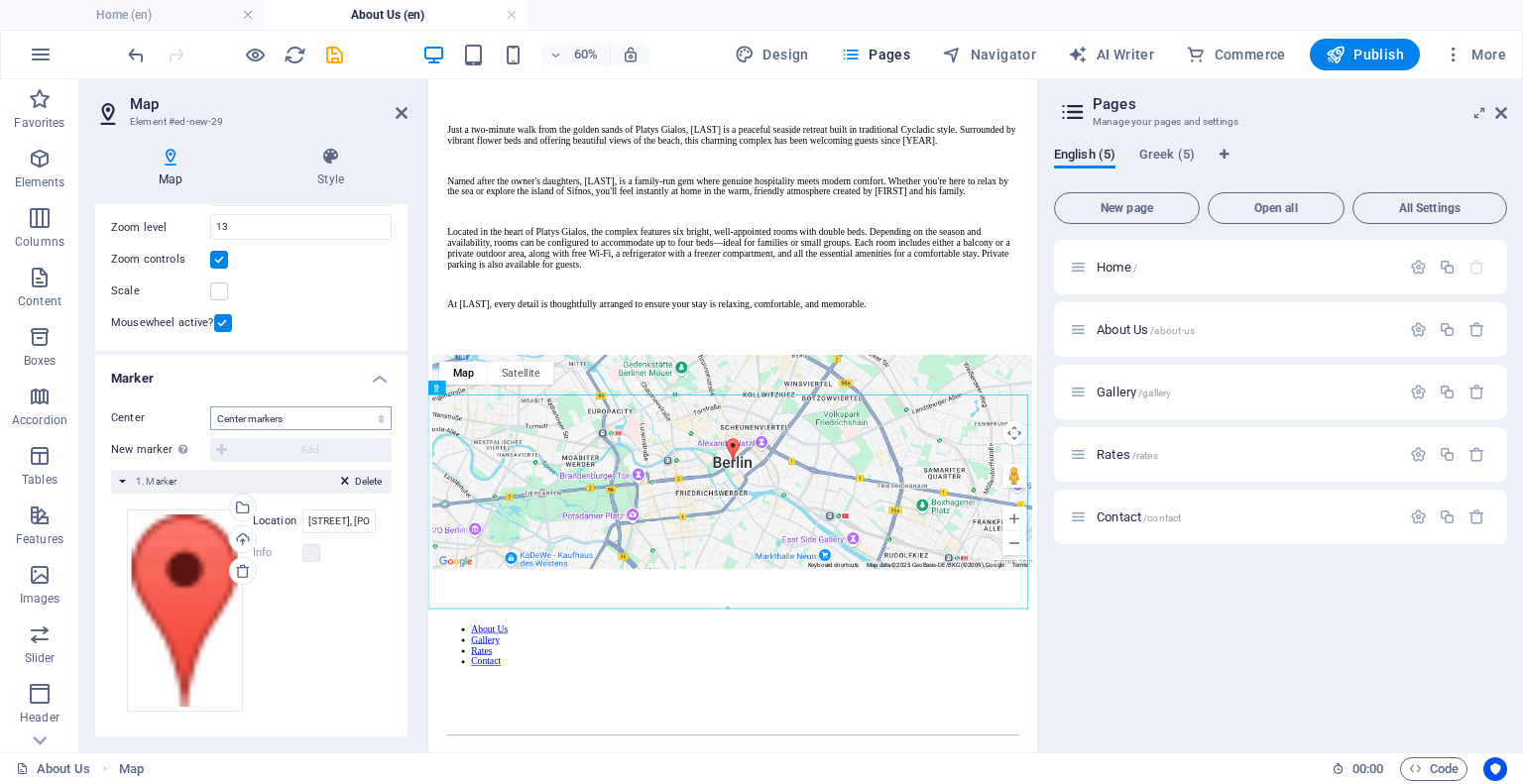 scroll, scrollTop: 206, scrollLeft: 0, axis: vertical 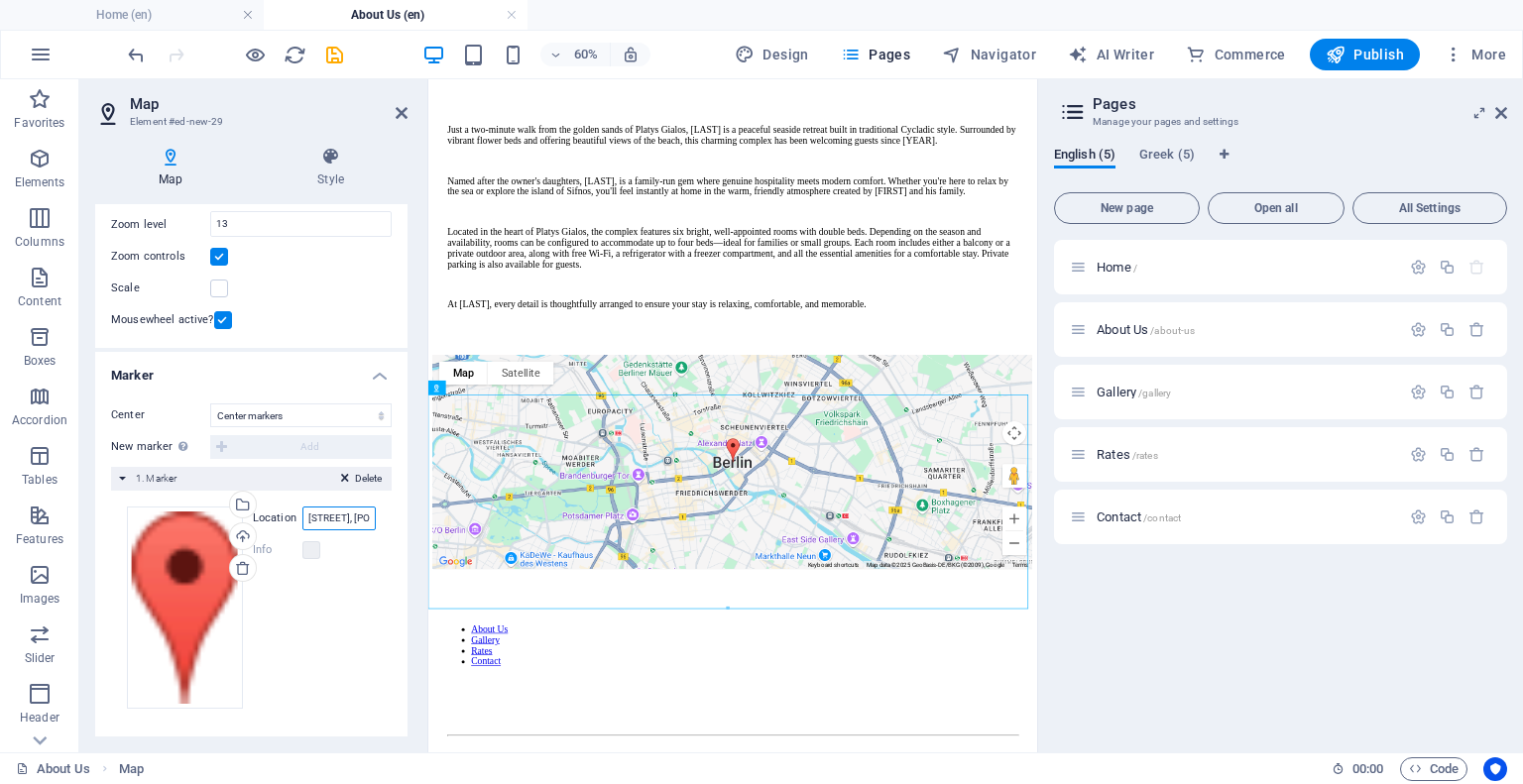 click on "[STREET], [POSTAL_CODE] [CITY]" at bounding box center [339, 518] 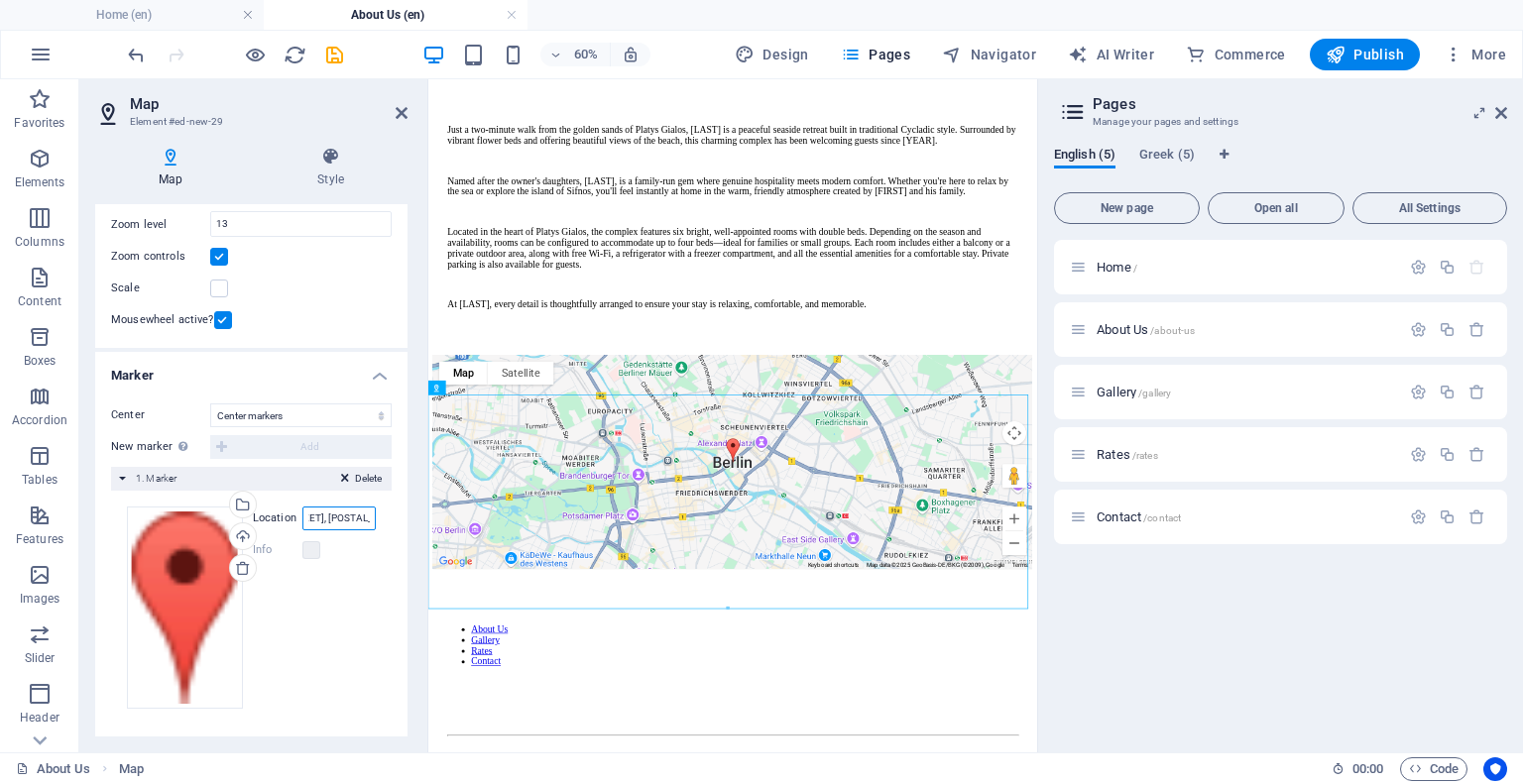 drag, startPoint x: 304, startPoint y: 518, endPoint x: 372, endPoint y: 513, distance: 68.18358 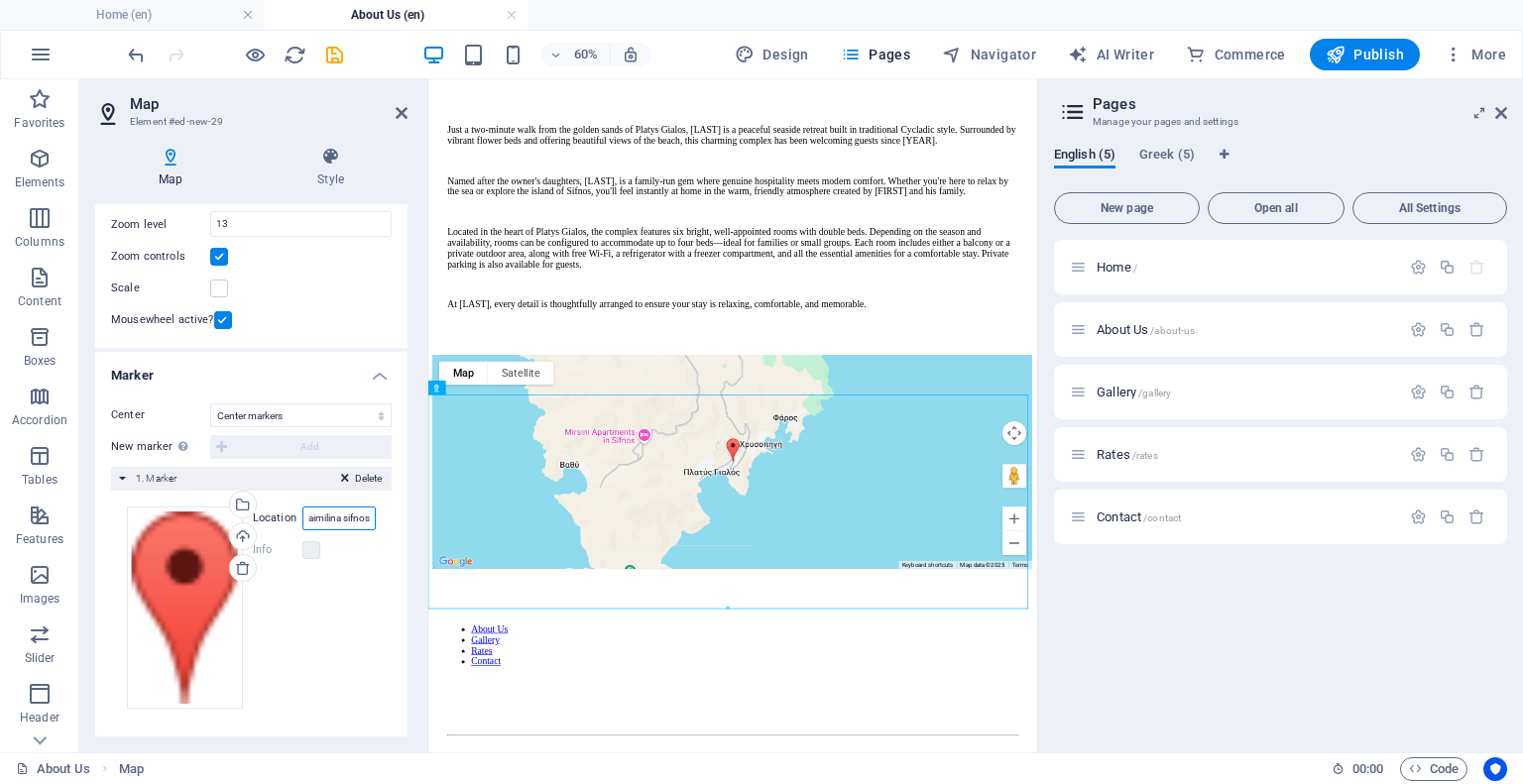 scroll, scrollTop: 0, scrollLeft: 4, axis: horizontal 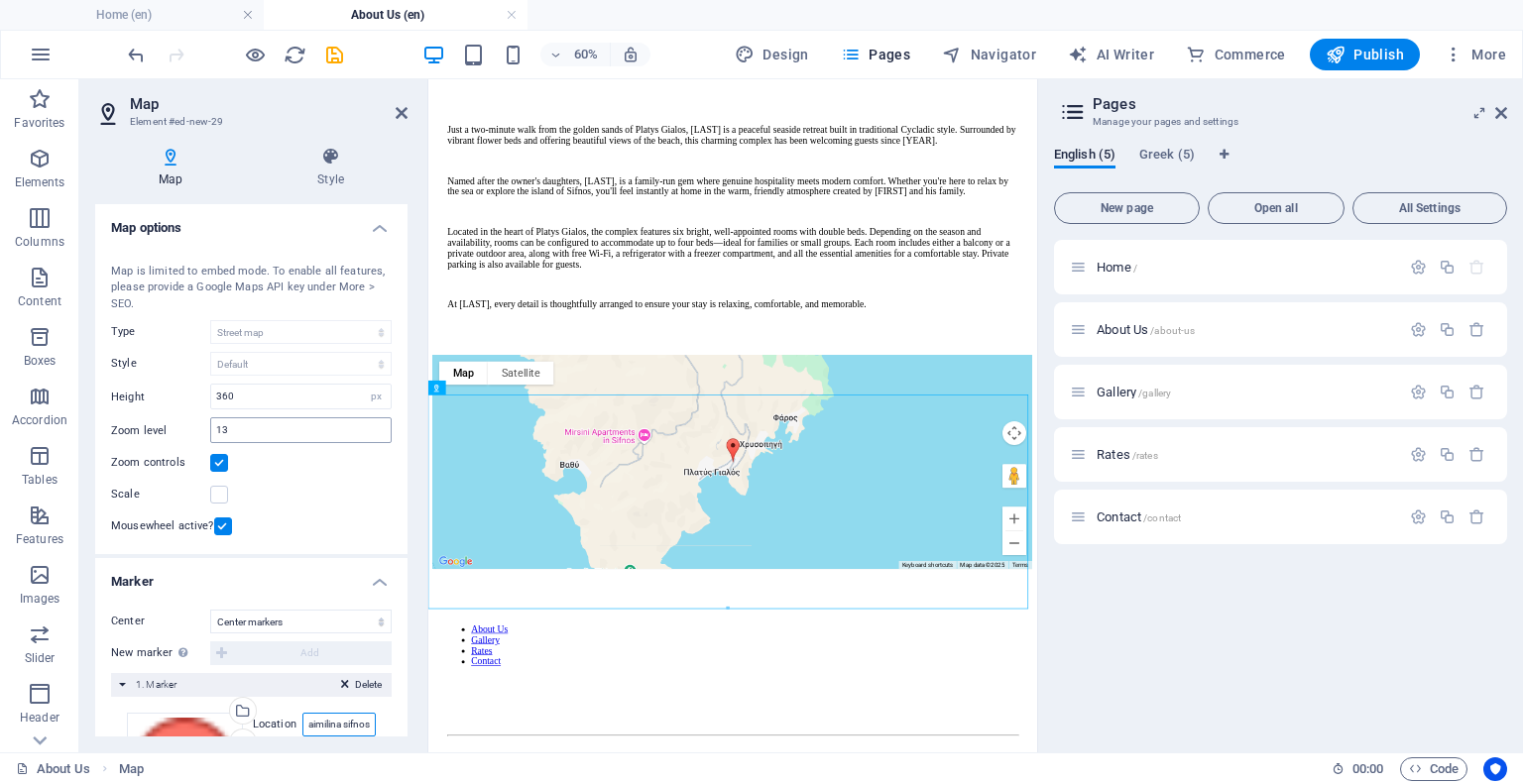 type on "aimilina sifnos" 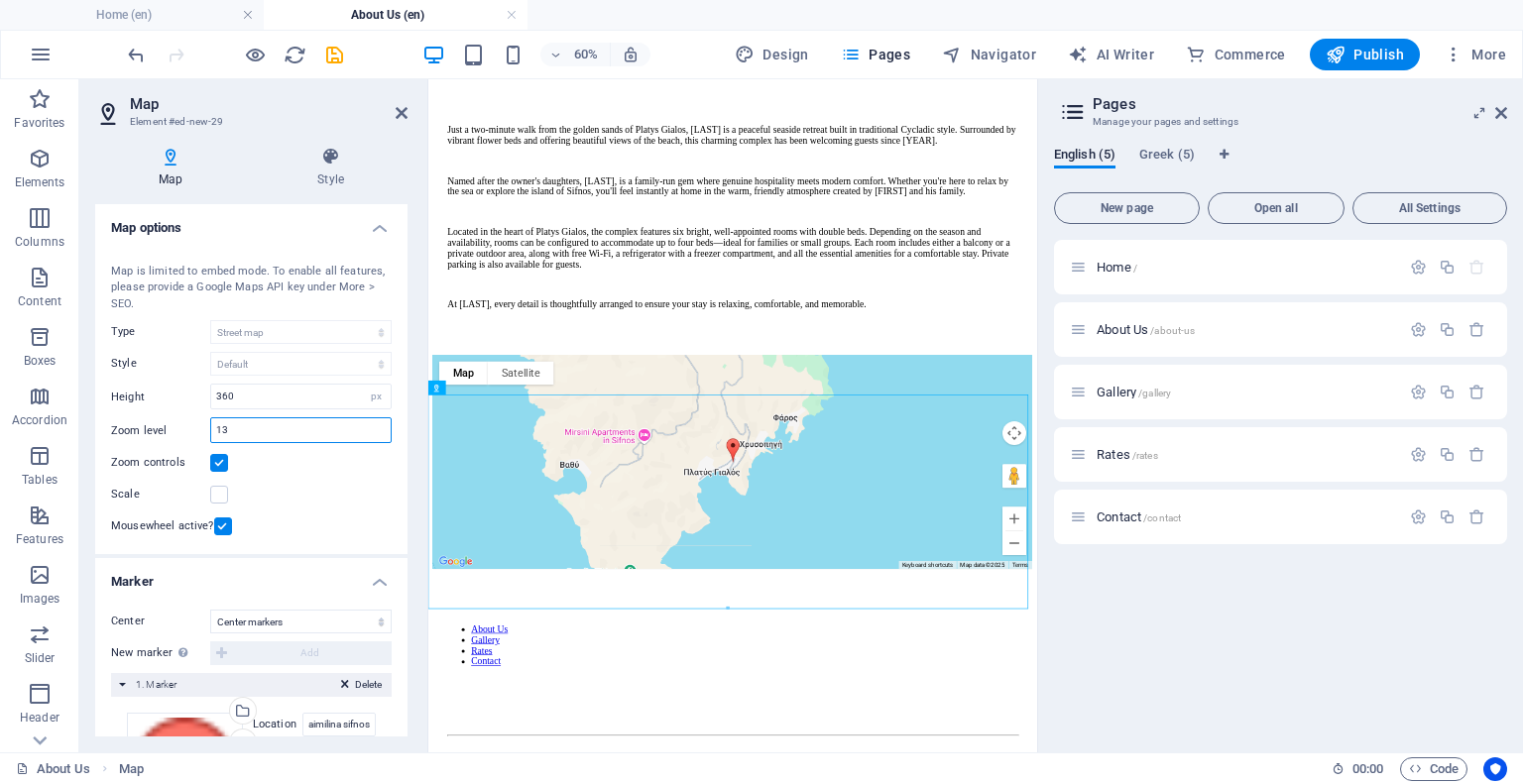 scroll, scrollTop: 0, scrollLeft: 0, axis: both 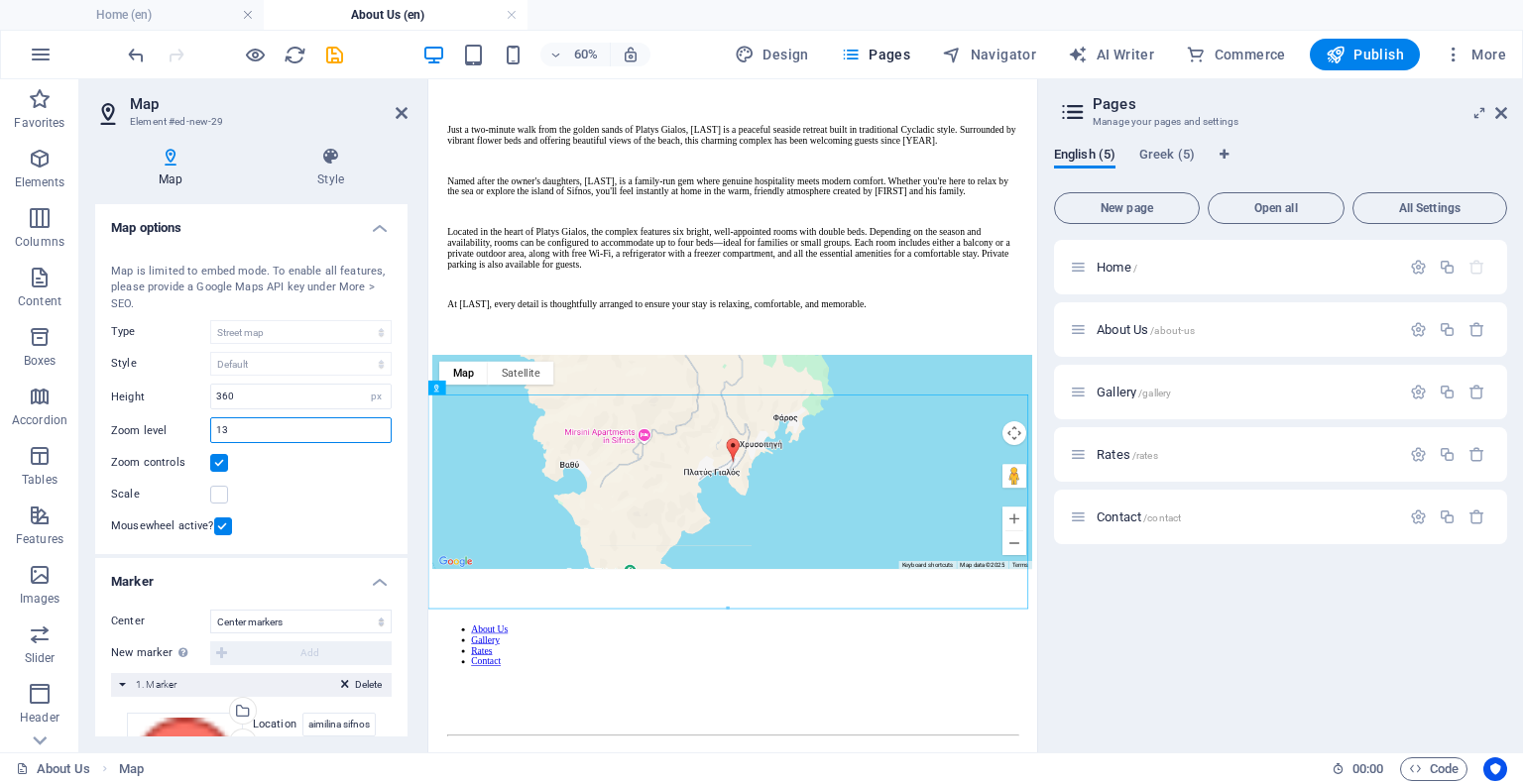 type on "1" 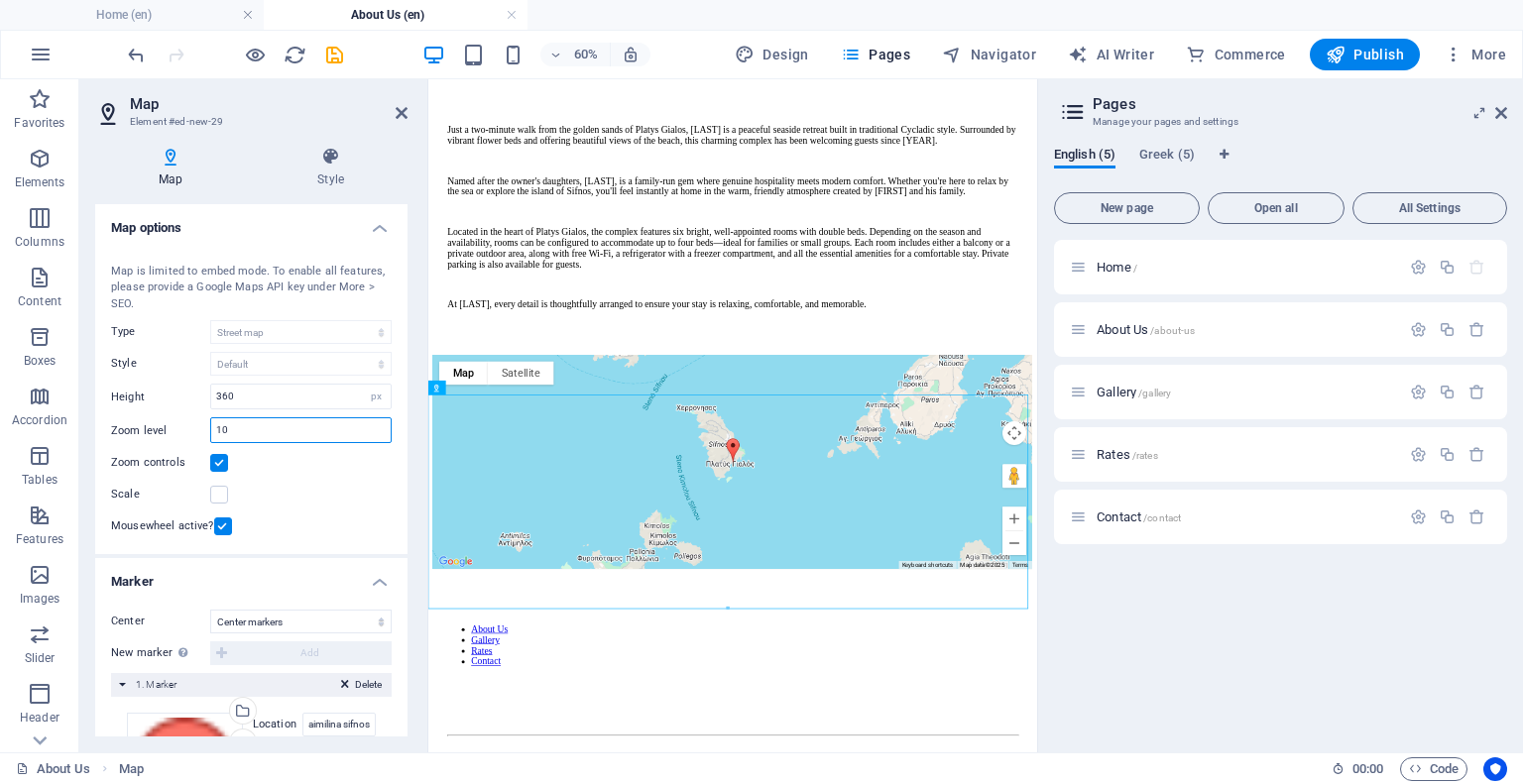click on "10" at bounding box center (300, 430) 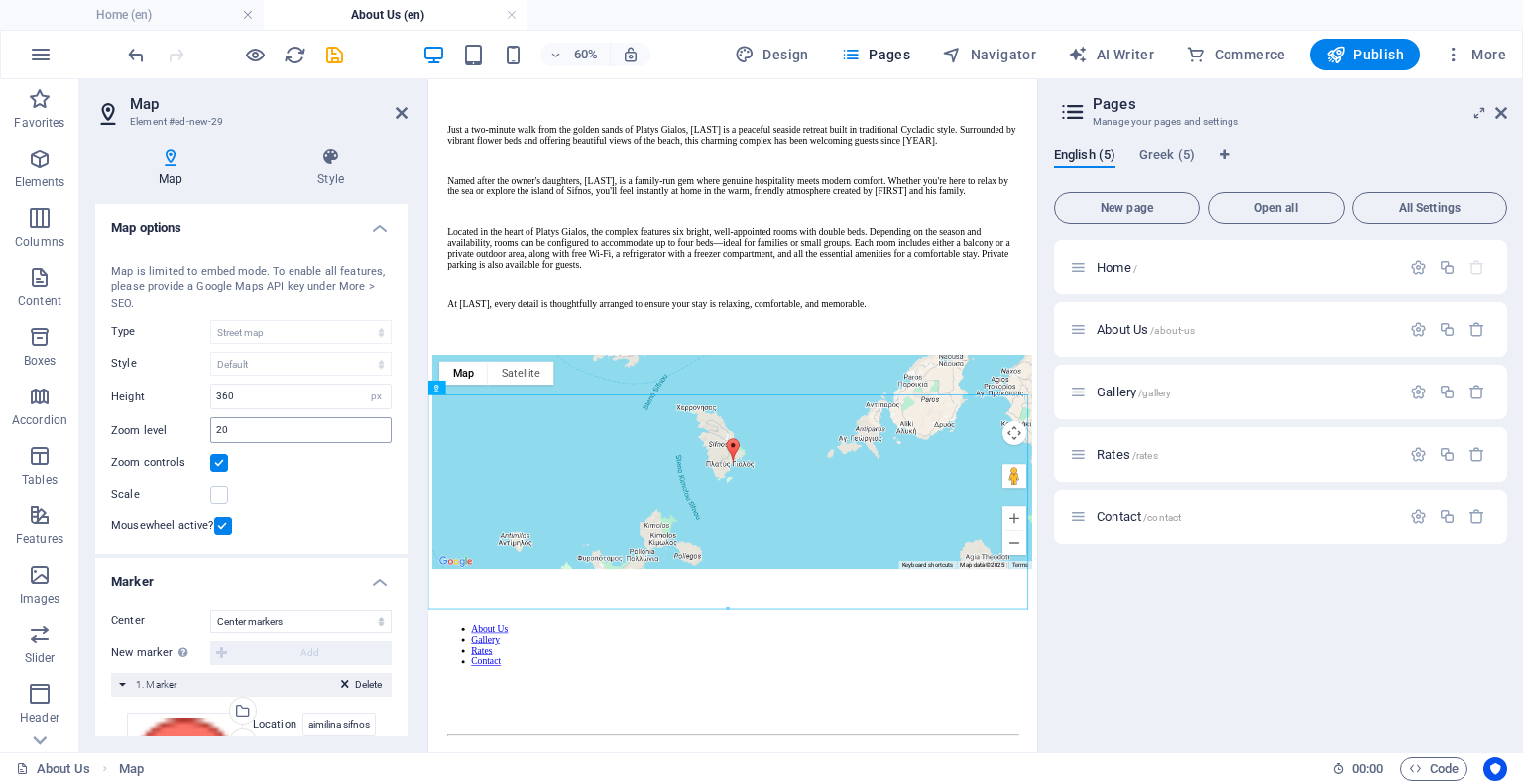 type on "18" 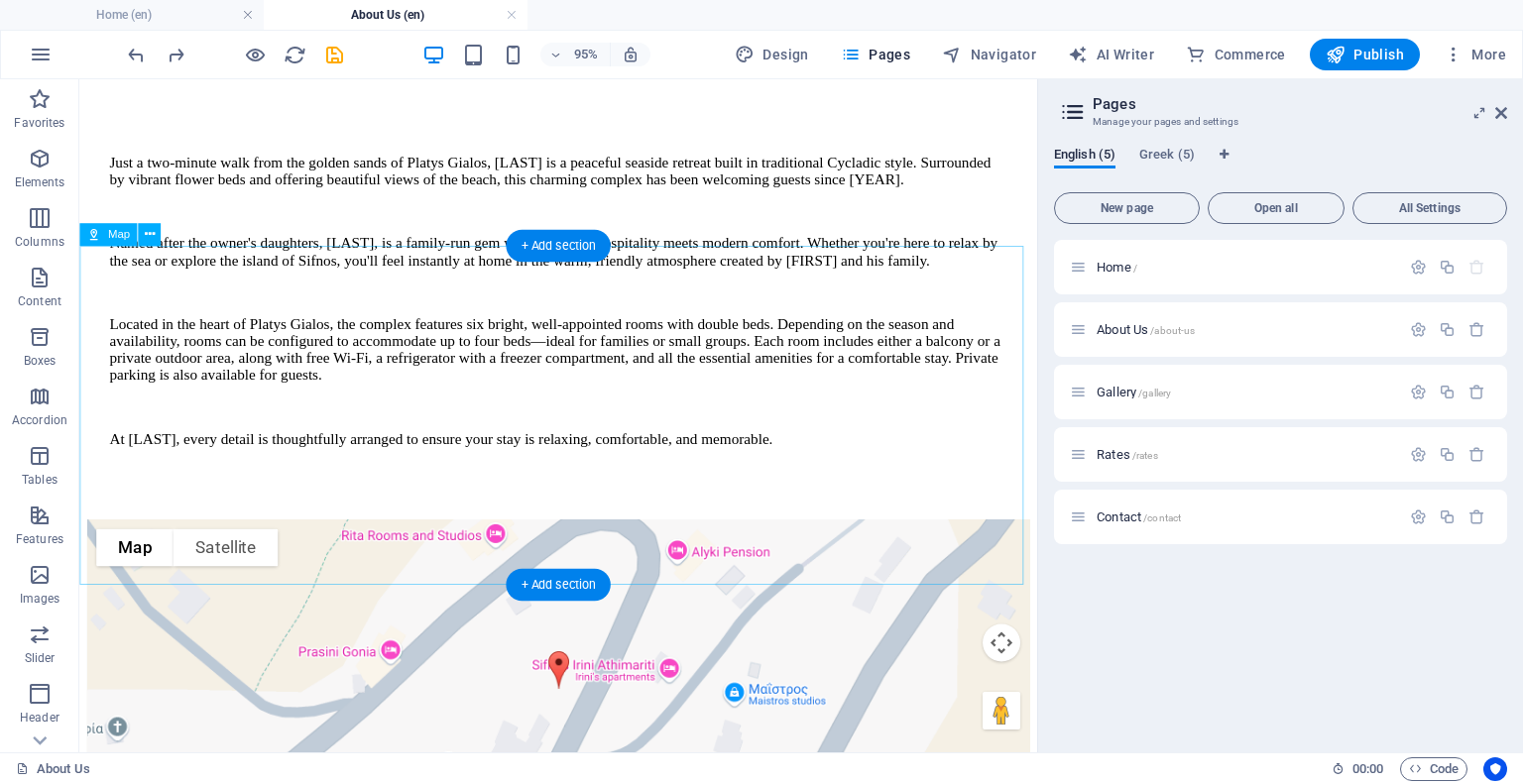 scroll, scrollTop: 1158, scrollLeft: 0, axis: vertical 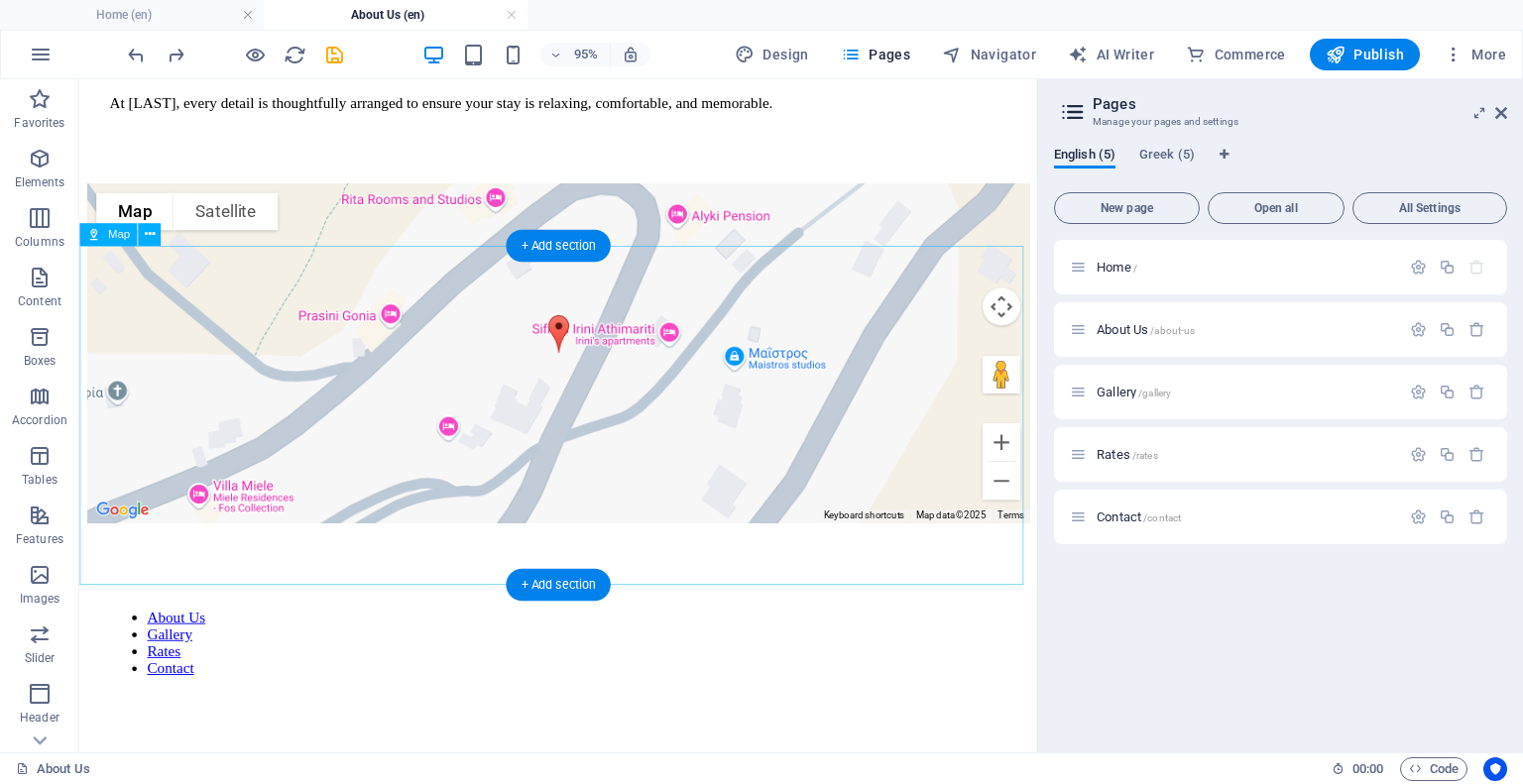 click on "To navigate the map with touch gestures double-tap and hold your finger on the map, then drag the map. ← Move left → Move right ↑ Move up ↓ Move down + Zoom in - Zoom out Home Jump left by 75% End Jump right by 75% Page Up Jump up by 75% Page Down Jump down by 75% Map Terrain Satellite Labels Keyboard shortcuts Map Data Map data ©2025 Map data ©2025 20 m  Click to toggle between metric and imperial units Terms Report a map error" at bounding box center (583, 368) 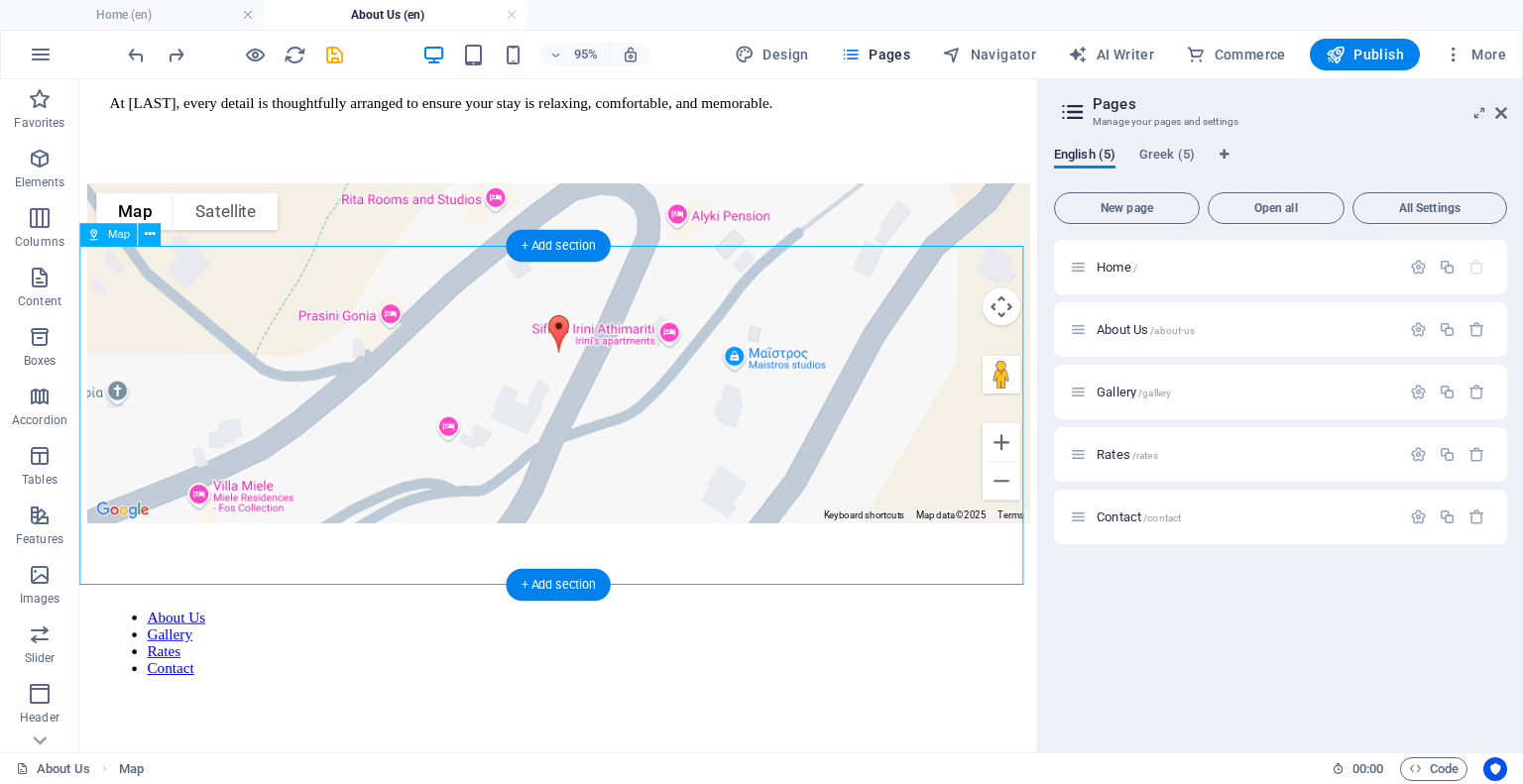 click on "To navigate the map with touch gestures double-tap and hold your finger on the map, then drag the map. ← Move left → Move right ↑ Move up ↓ Move down + Zoom in - Zoom out Home Jump left by 75% End Jump right by 75% Page Up Jump up by 75% Page Down Jump down by 75% Map Terrain Satellite Labels Keyboard shortcuts Map Data Map data ©2025 Map data ©2025 20 m  Click to toggle between metric and imperial units Terms Report a map error" at bounding box center [583, 368] 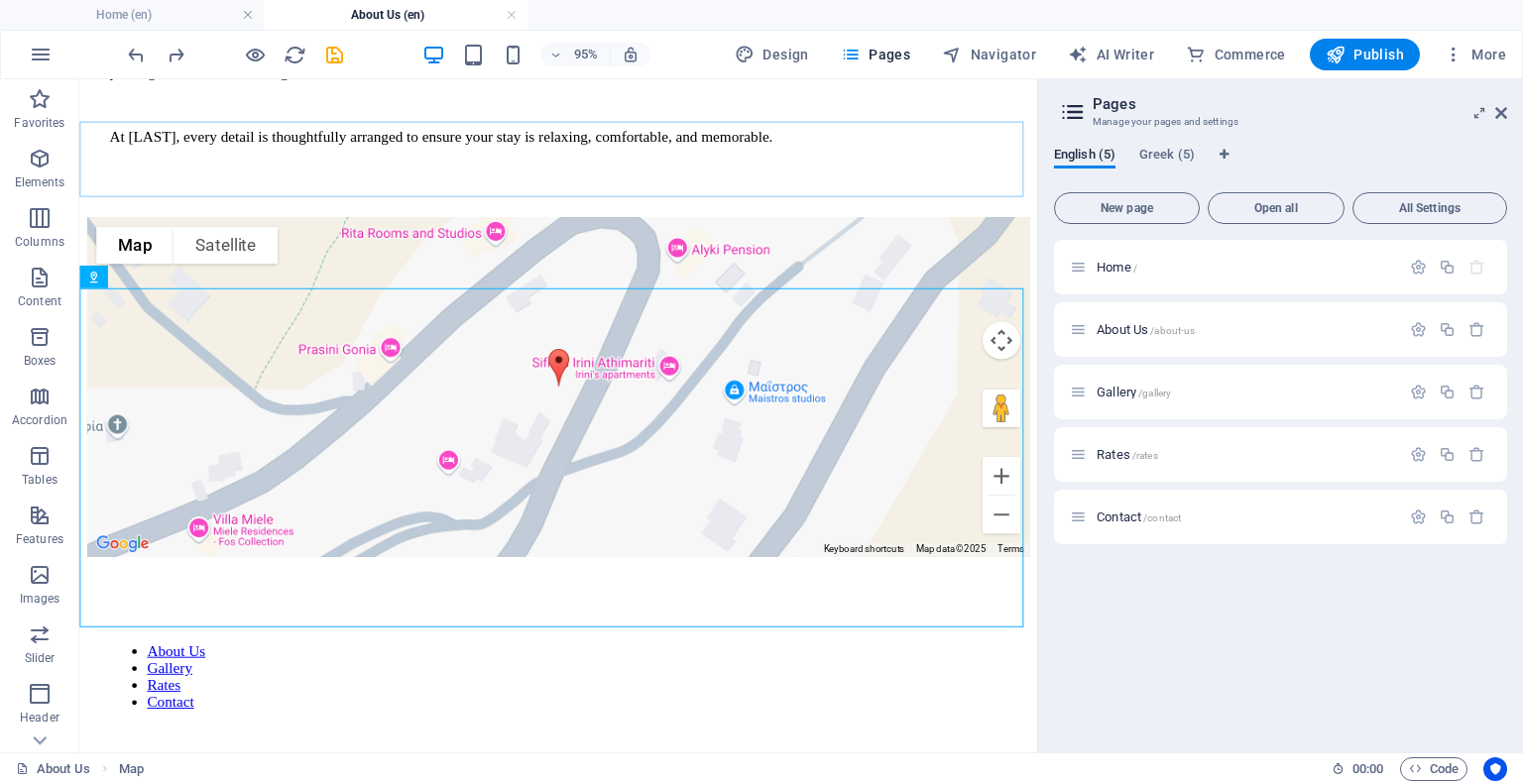scroll, scrollTop: 1123, scrollLeft: 0, axis: vertical 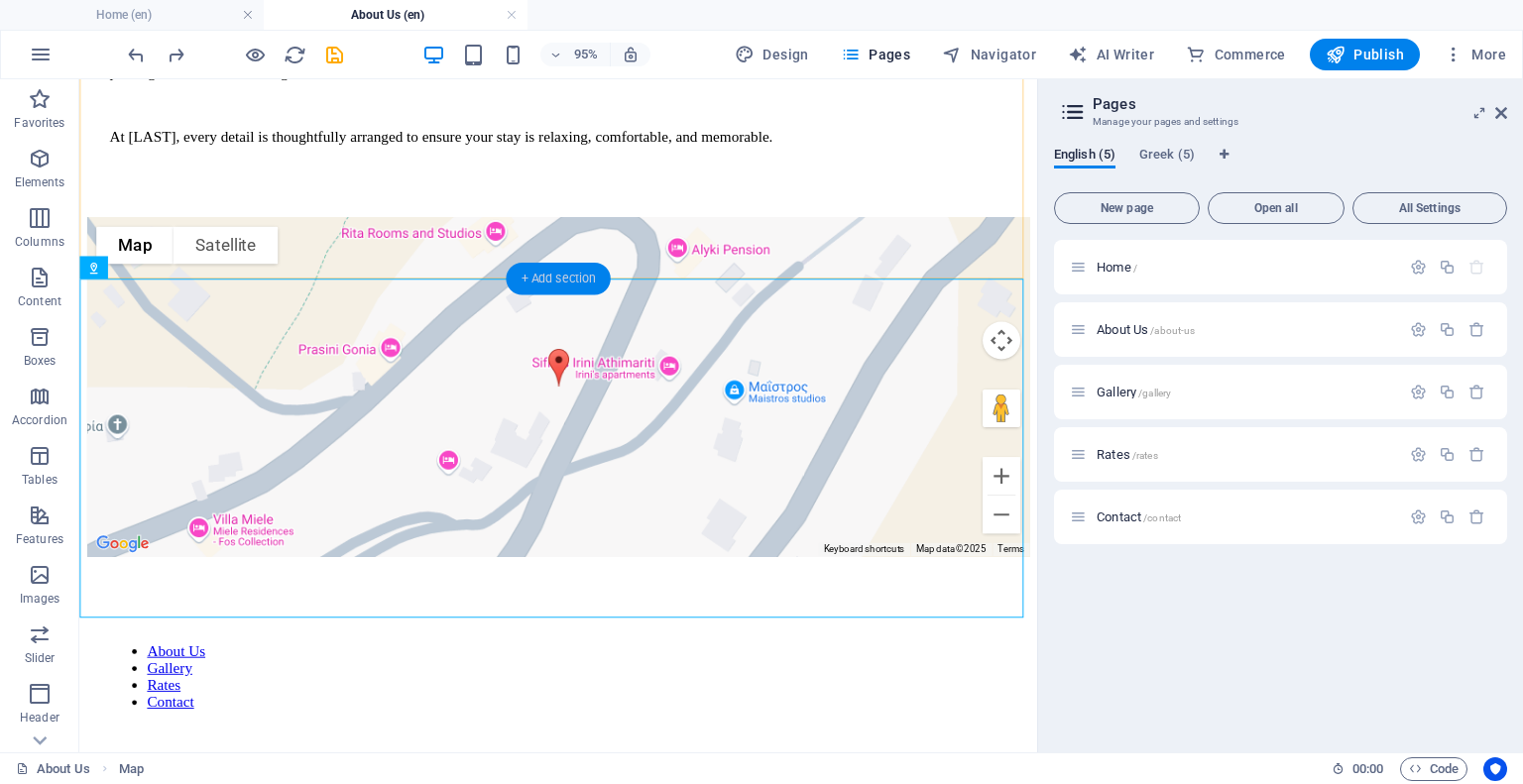 click on "+ Add section" at bounding box center (557, 279) 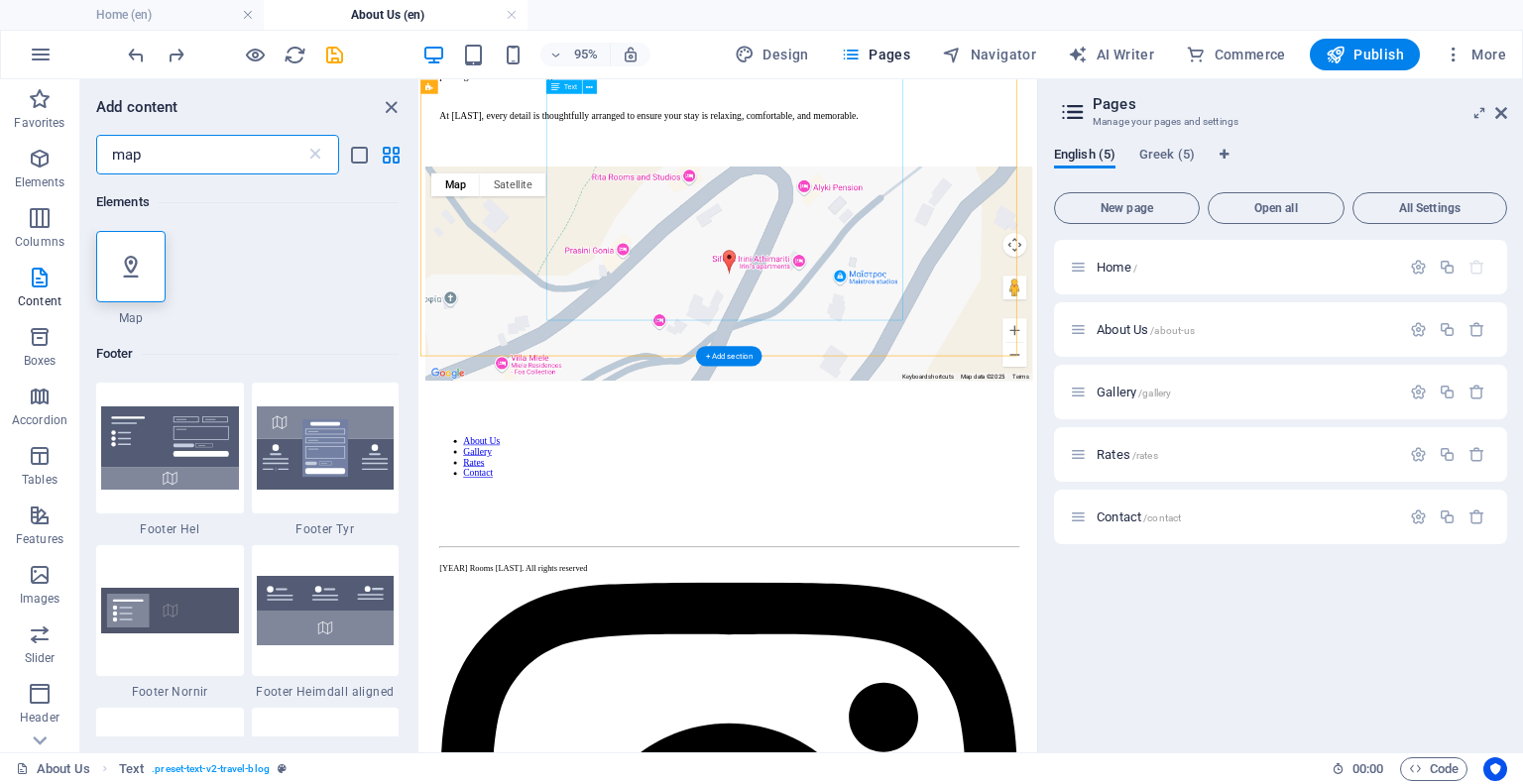 scroll, scrollTop: 872, scrollLeft: 0, axis: vertical 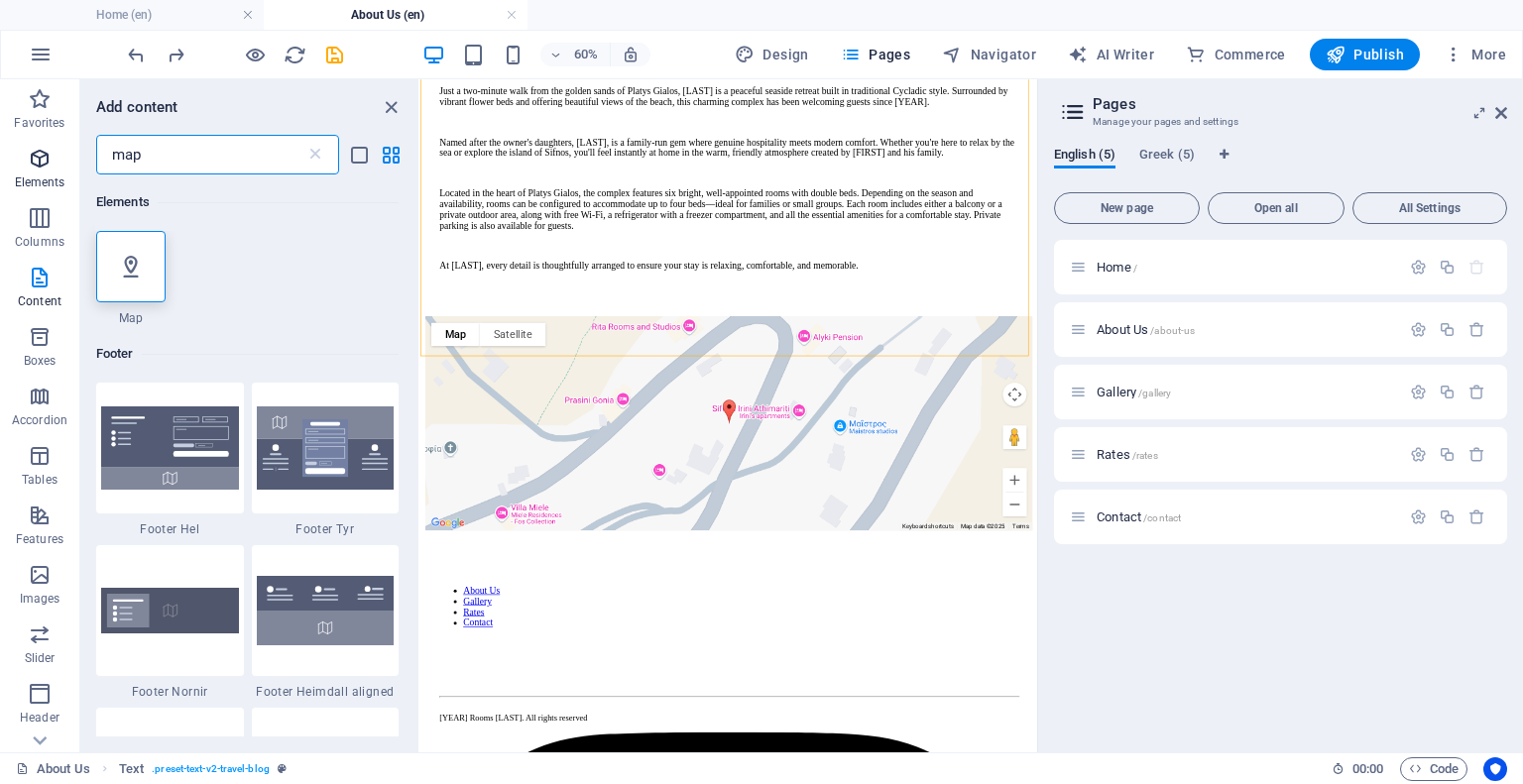 drag, startPoint x: 179, startPoint y: 144, endPoint x: 51, endPoint y: 140, distance: 128.06248 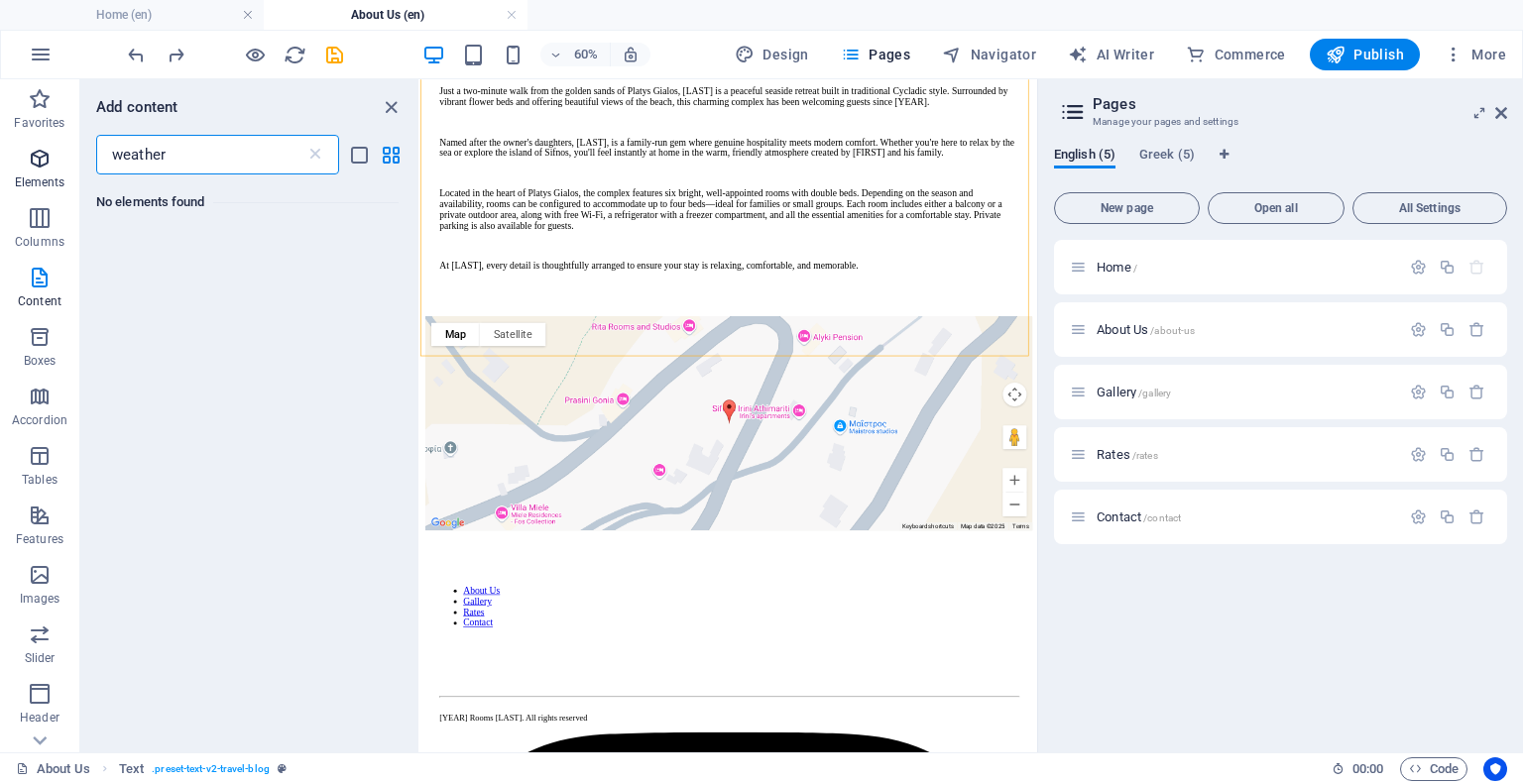 drag, startPoint x: 202, startPoint y: 159, endPoint x: 44, endPoint y: 151, distance: 158.2024 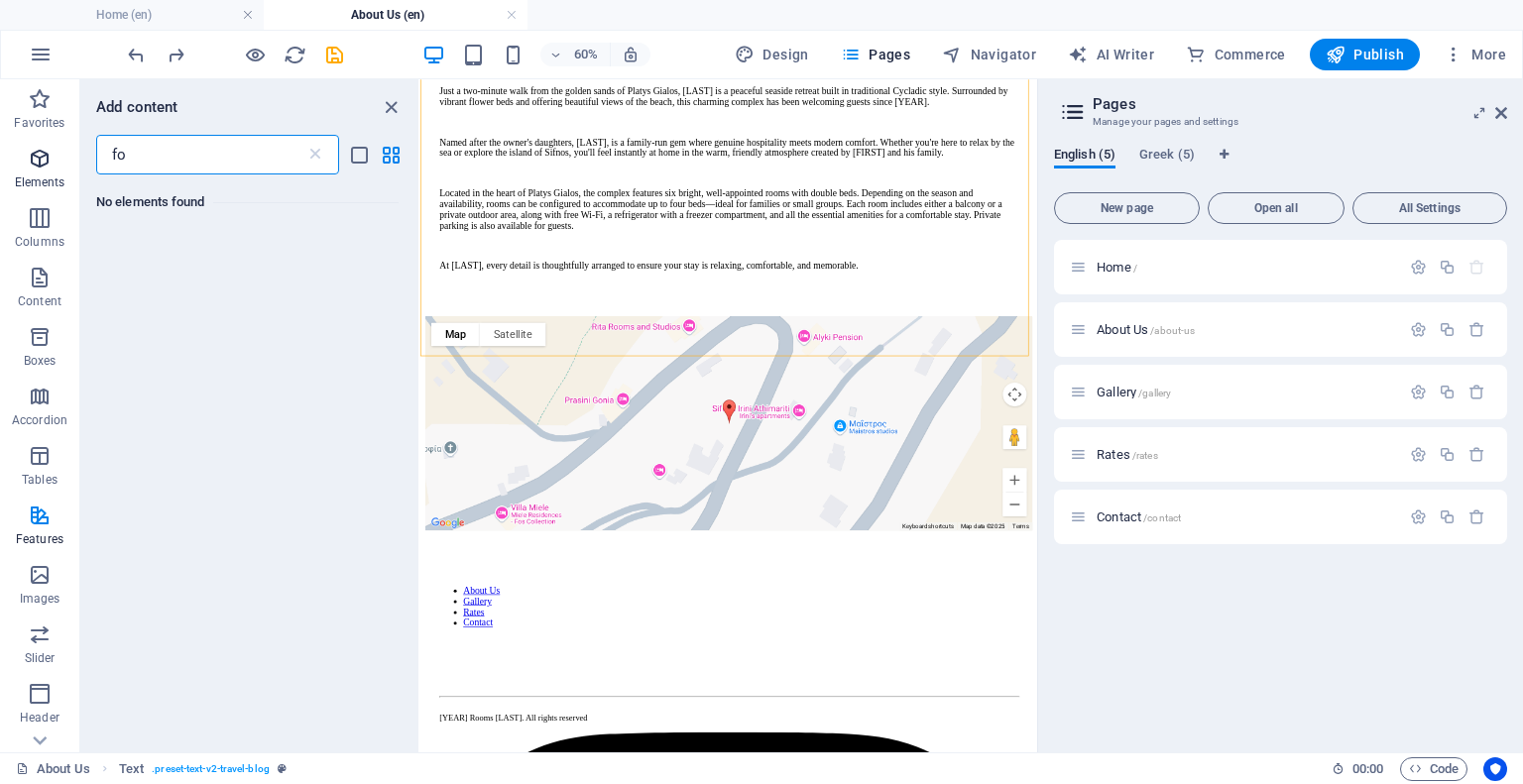 type on "f" 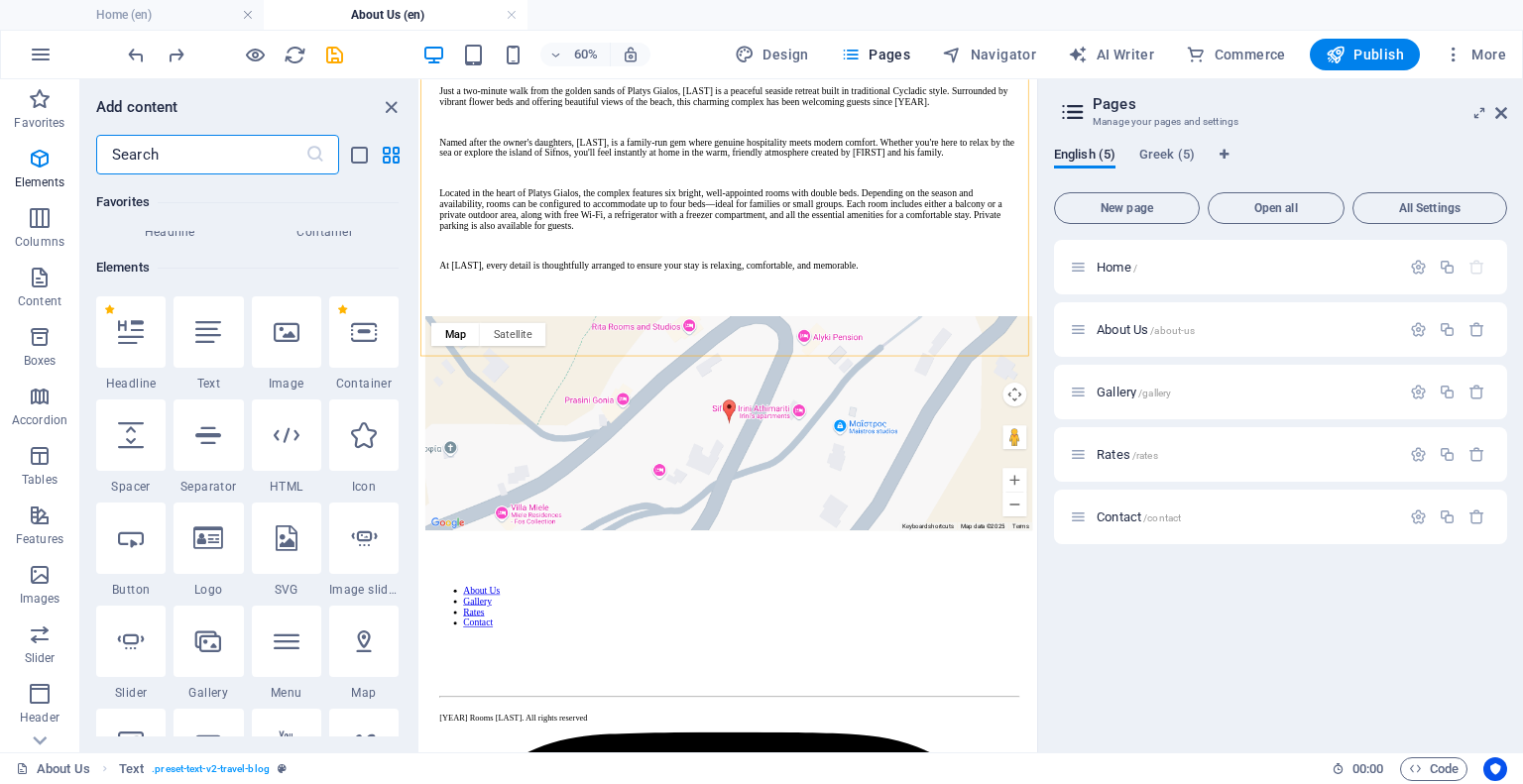 scroll, scrollTop: 0, scrollLeft: 0, axis: both 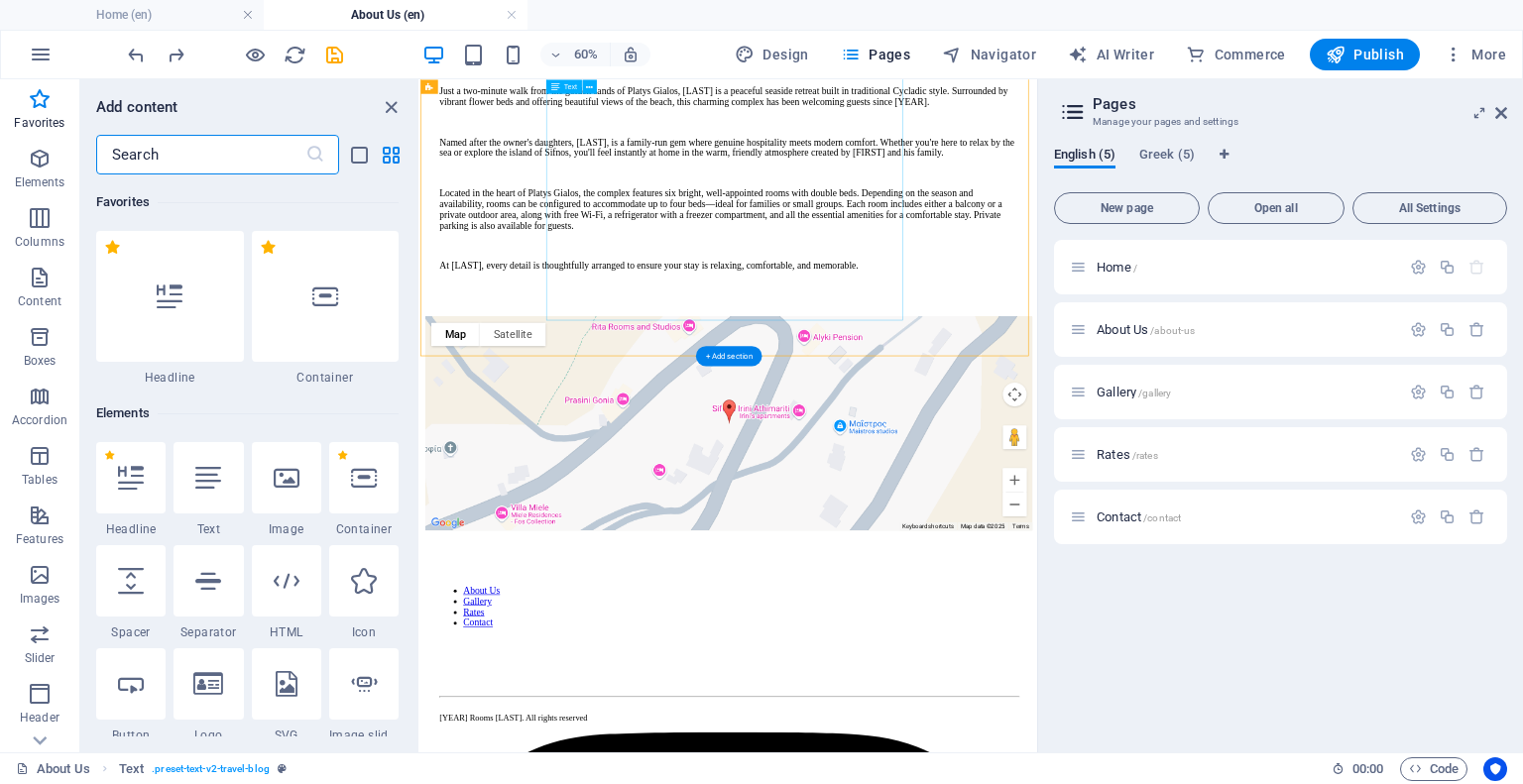 type 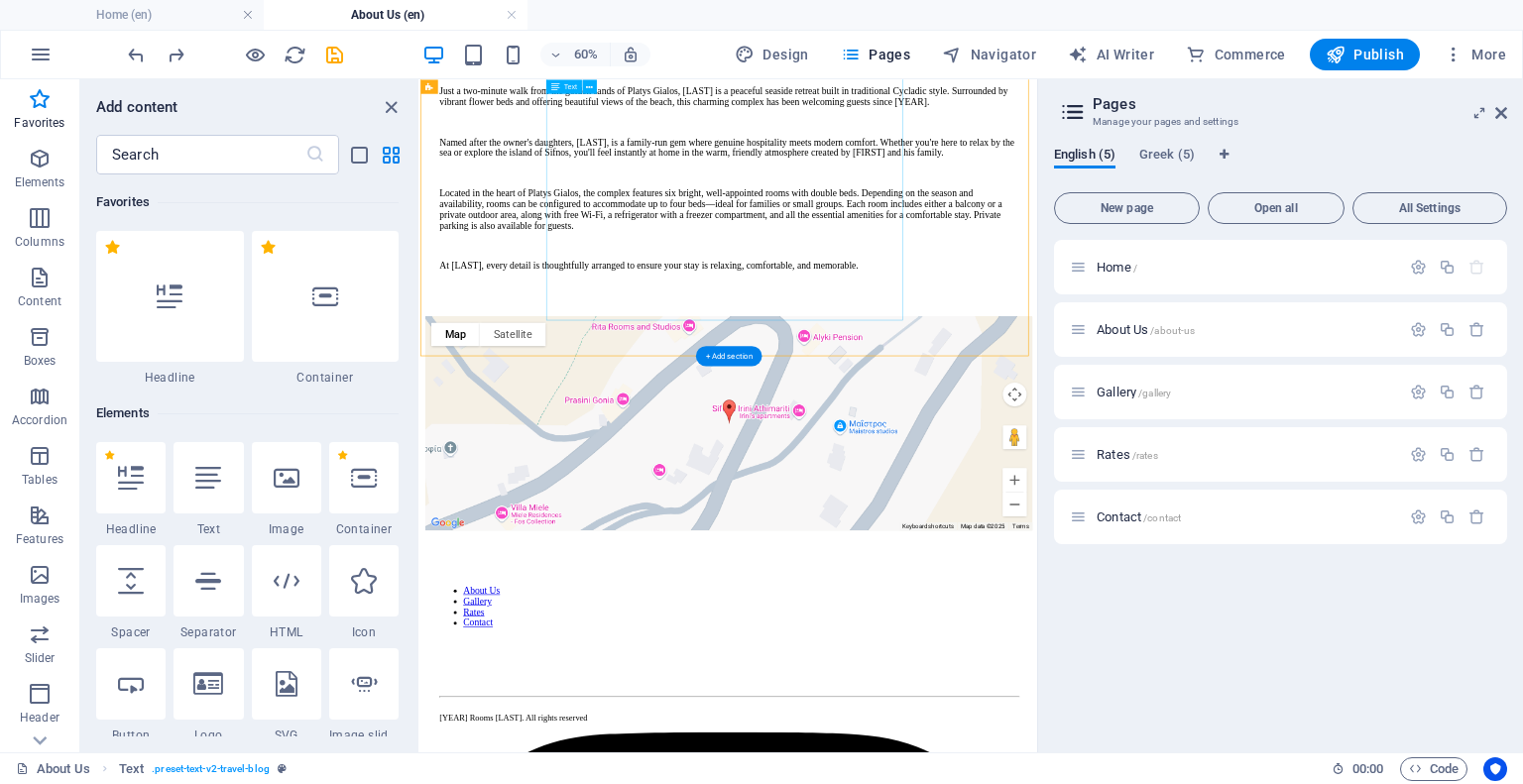 click on "Just a two-minute walk from the golden sands of Platys Gialos, [LAST] is a peaceful seaside retreat built in traditional Cycladic style. Surrounded by vibrant flower beds and offering beautiful views of the beach, this charming complex has been welcoming guests since [YEAR]. Named after the owner's daughters, [LAST], is a family-run gem where genuine hospitality meets modern comfort. Whether you're here to relax by the sea or explore the island of Sifnos, you'll feel instantly at home in the warm, friendly atmosphere created by [FIRST] and his family. At [LAST], every detail is thoughtfully arranged to ensure your stay is relaxing, comfortable, and memorable." at bounding box center (934, 236) 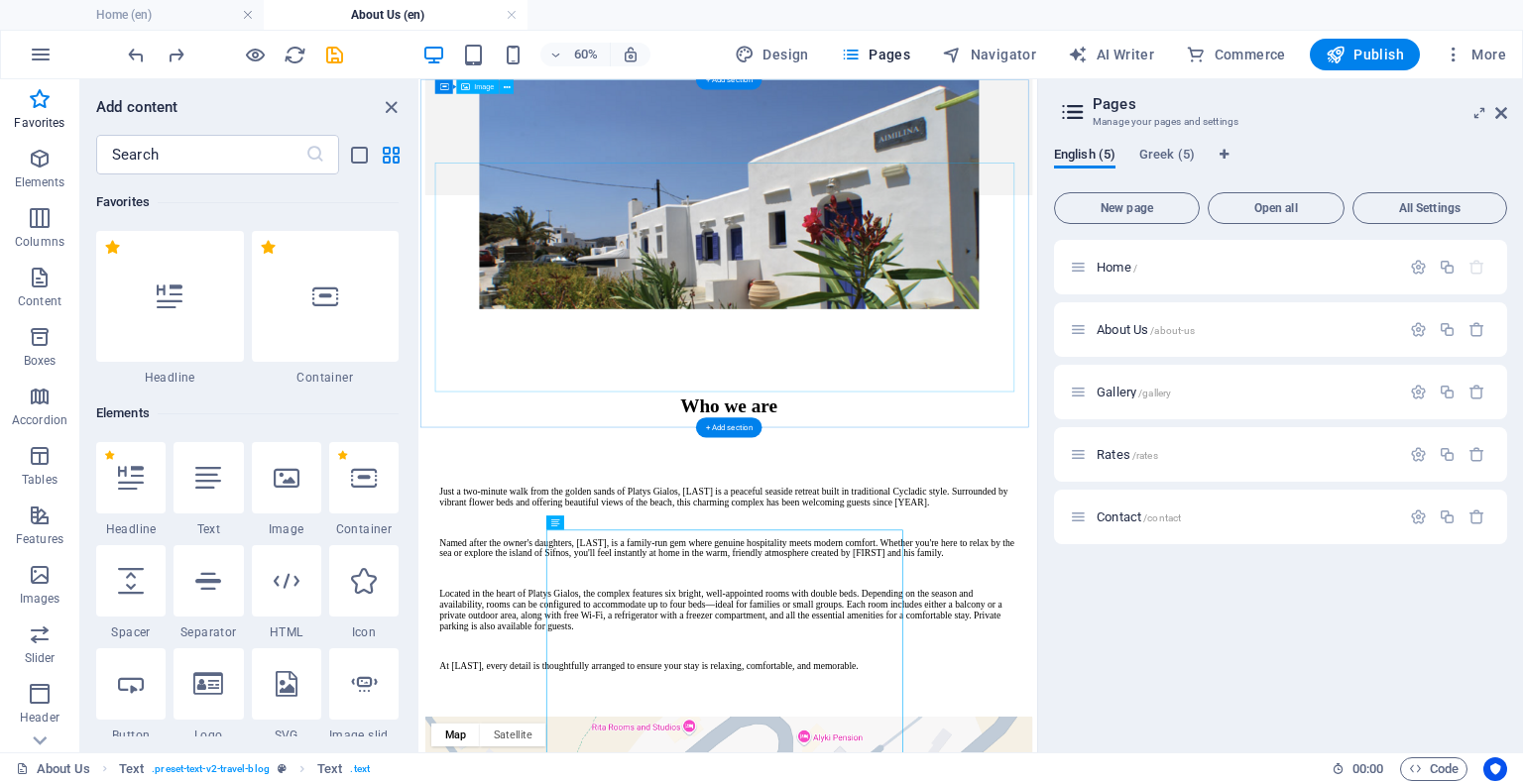 scroll, scrollTop: 0, scrollLeft: 0, axis: both 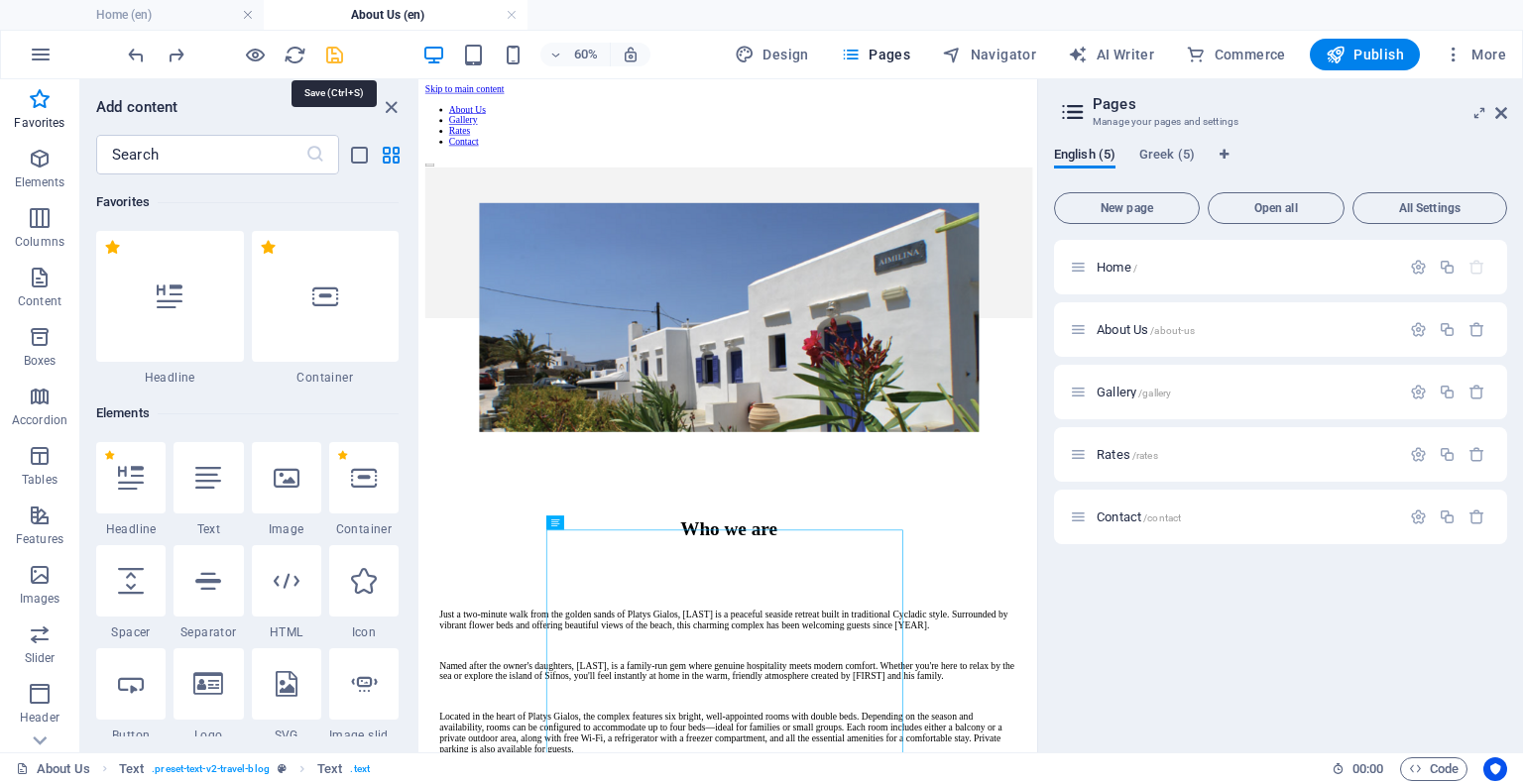 click at bounding box center [334, 55] 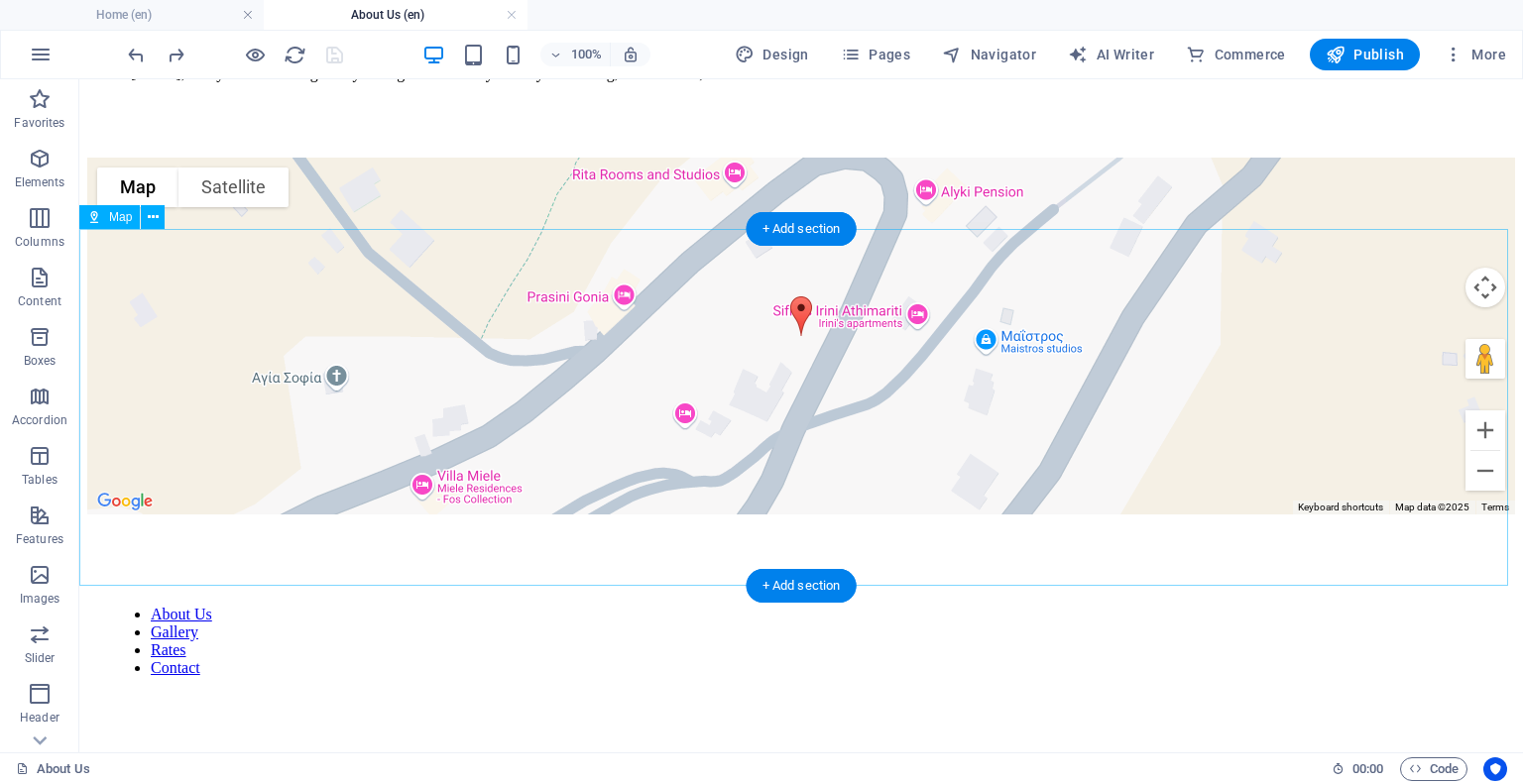 scroll, scrollTop: 1149, scrollLeft: 0, axis: vertical 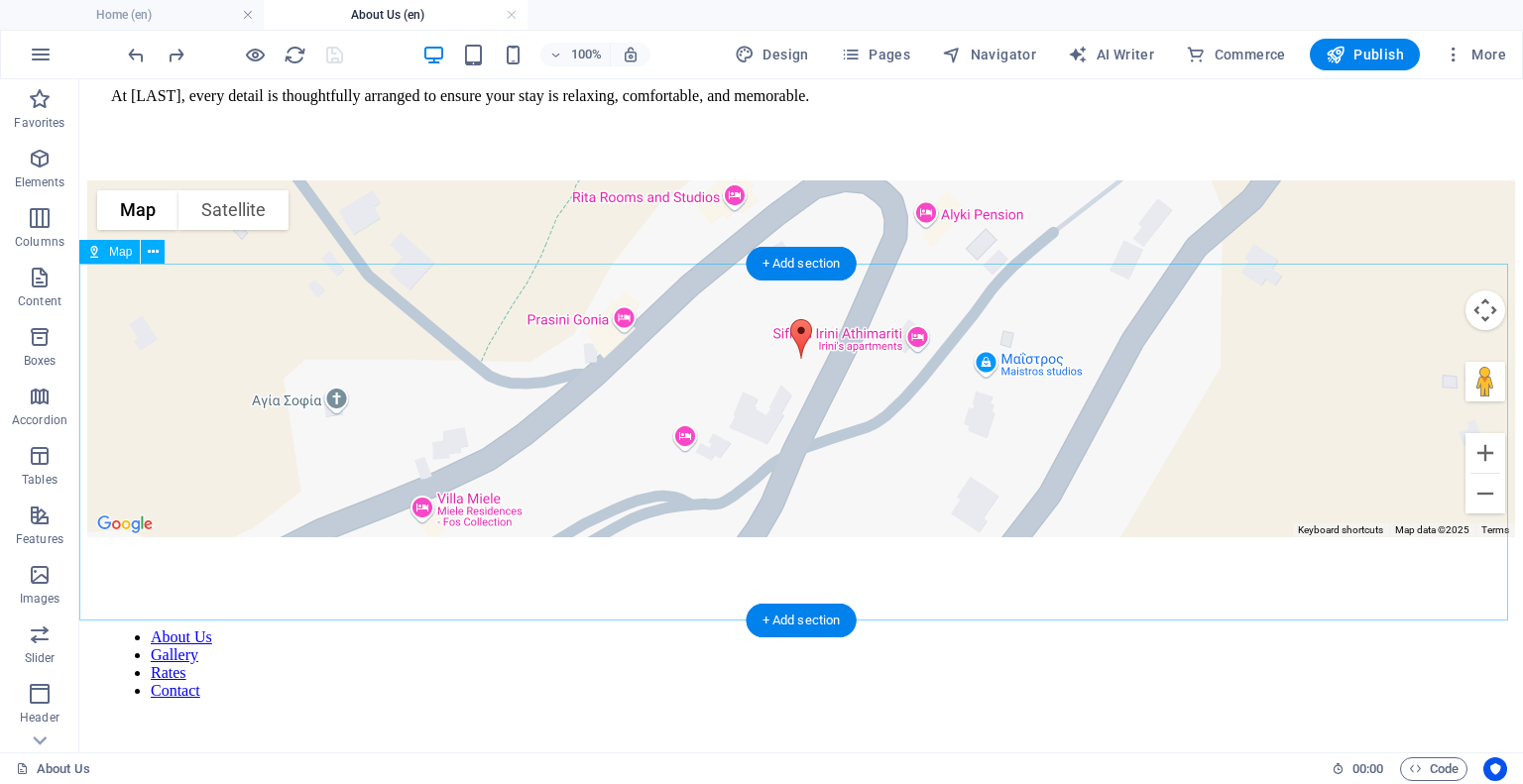click on "To navigate the map with touch gestures double-tap and hold your finger on the map, then drag the map. ← Move left → Move right ↑ Move up ↓ Move down + Zoom in - Zoom out Home Jump left by 75% End Jump right by 75% Page Up Jump up by 75% Page Down Jump down by 75% Map Terrain Satellite Labels Keyboard shortcuts Map Data Map data ©2025 Map data ©2025 20 m  Click to toggle between metric and imperial units Terms Report a map error" at bounding box center (801, 359) 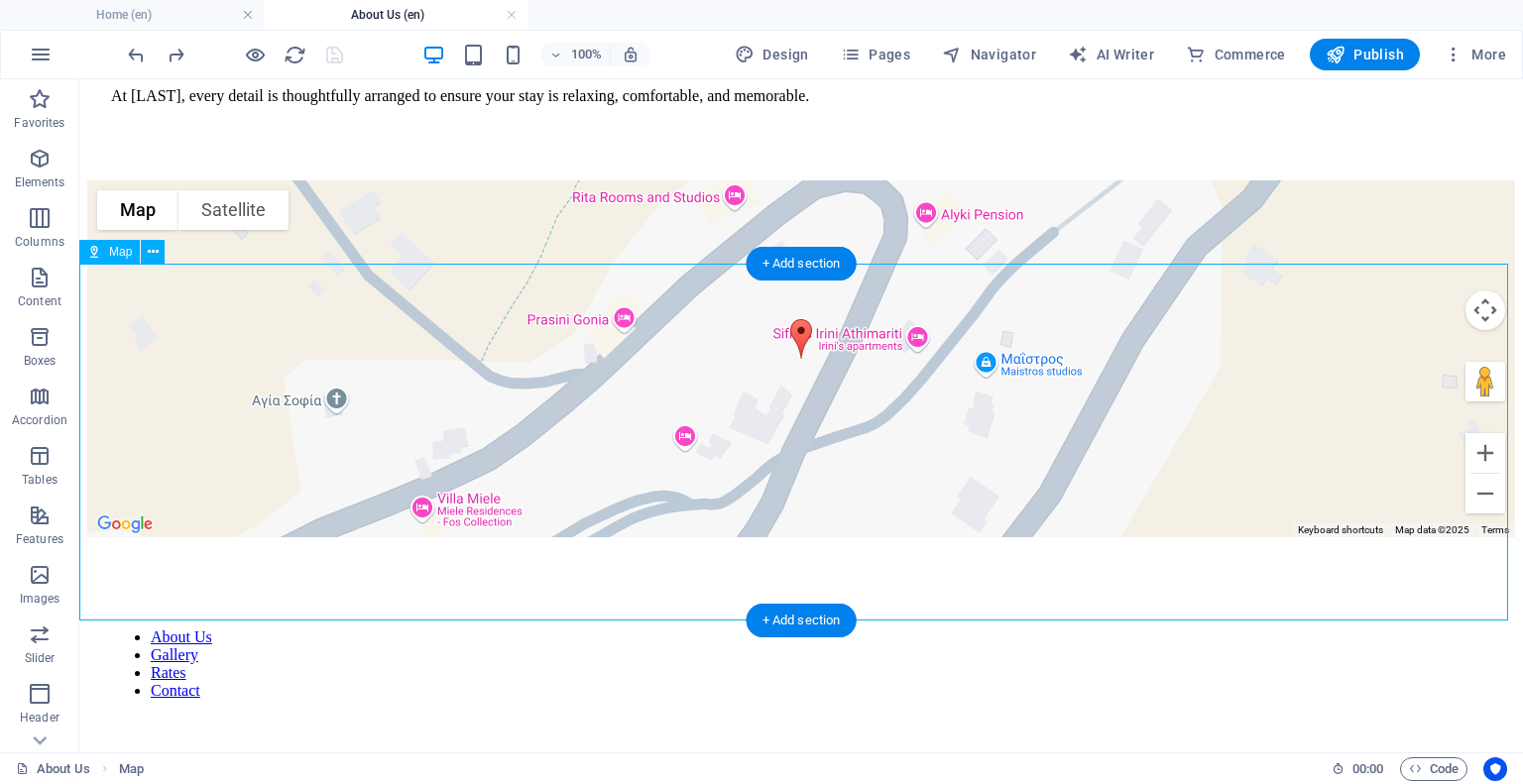 click on "To navigate the map with touch gestures double-tap and hold your finger on the map, then drag the map. ← Move left → Move right ↑ Move up ↓ Move down + Zoom in - Zoom out Home Jump left by 75% End Jump right by 75% Page Up Jump up by 75% Page Down Jump down by 75% Map Terrain Satellite Labels Keyboard shortcuts Map Data Map data ©2025 Map data ©2025 20 m  Click to toggle between metric and imperial units Terms Report a map error" at bounding box center (801, 359) 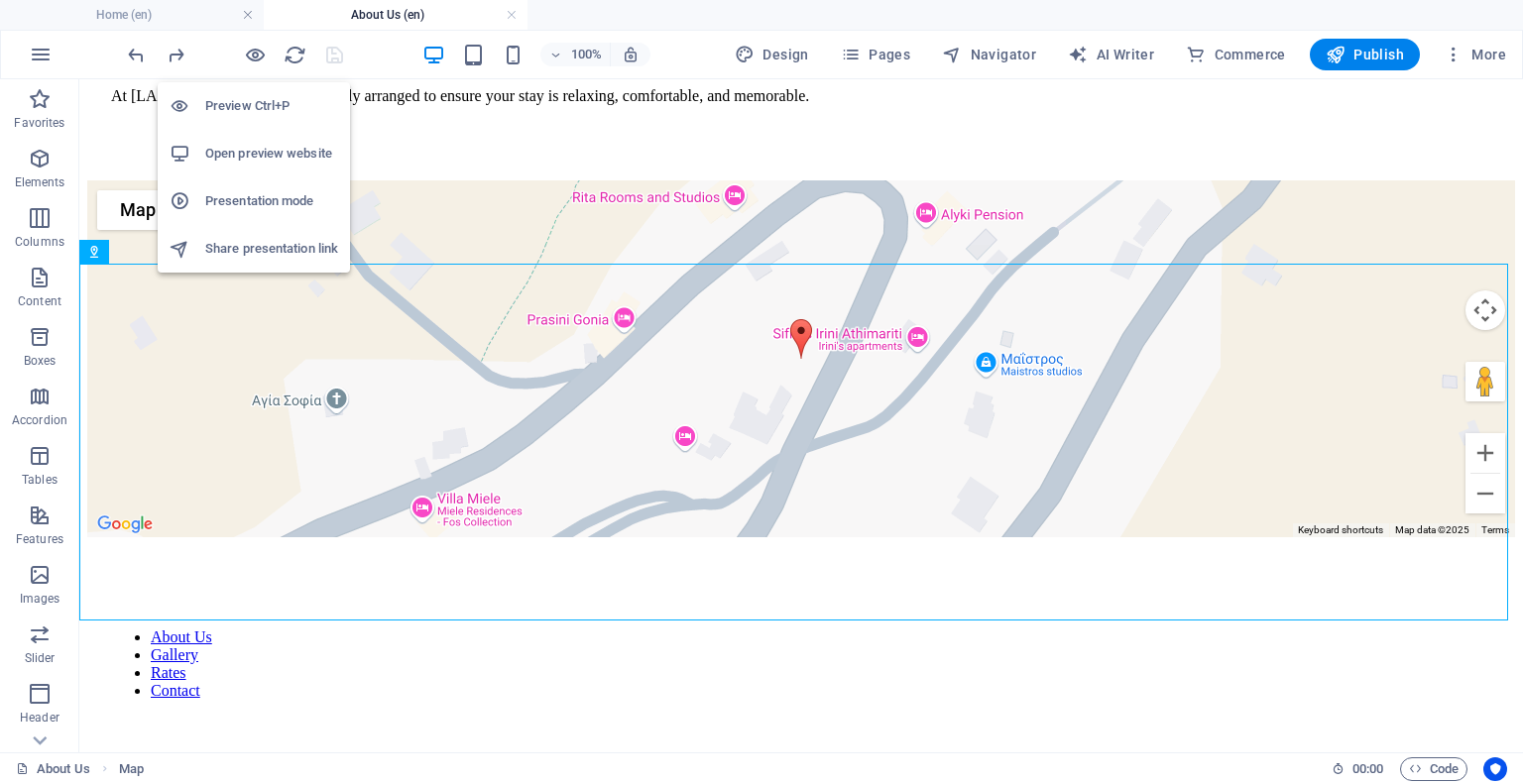 click on "Preview Ctrl+P" at bounding box center [272, 106] 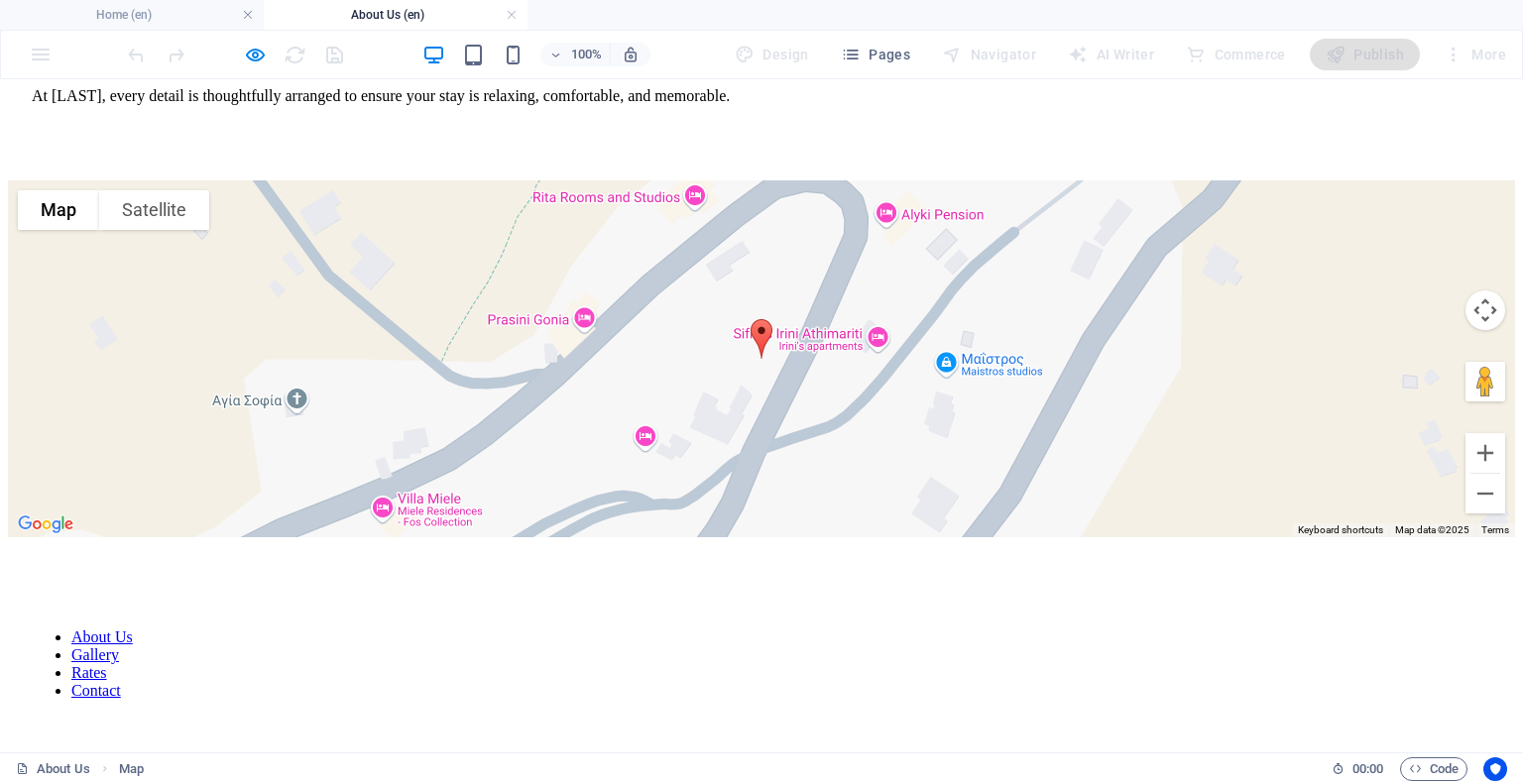 scroll, scrollTop: 1272, scrollLeft: 0, axis: vertical 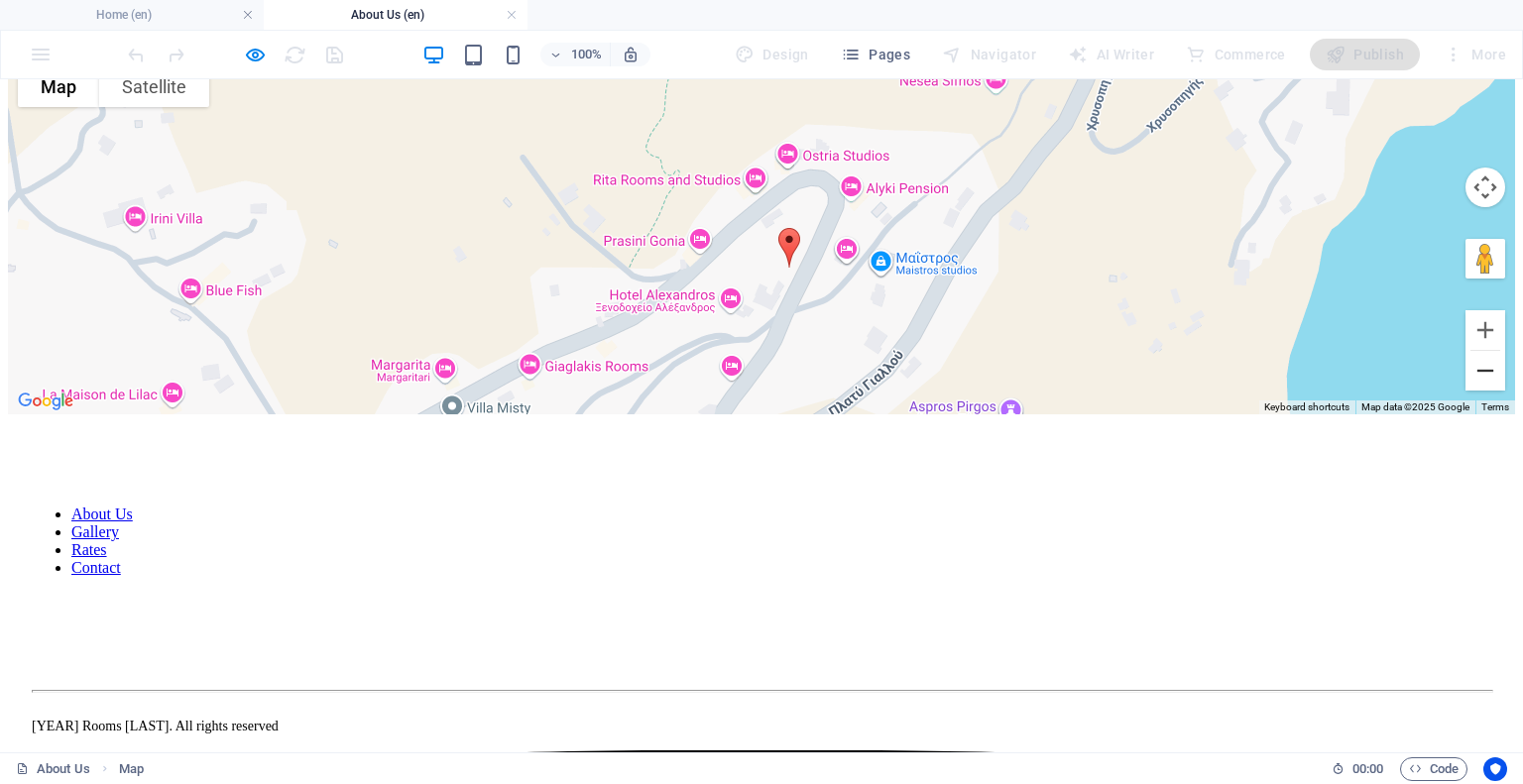 click at bounding box center (1485, 371) 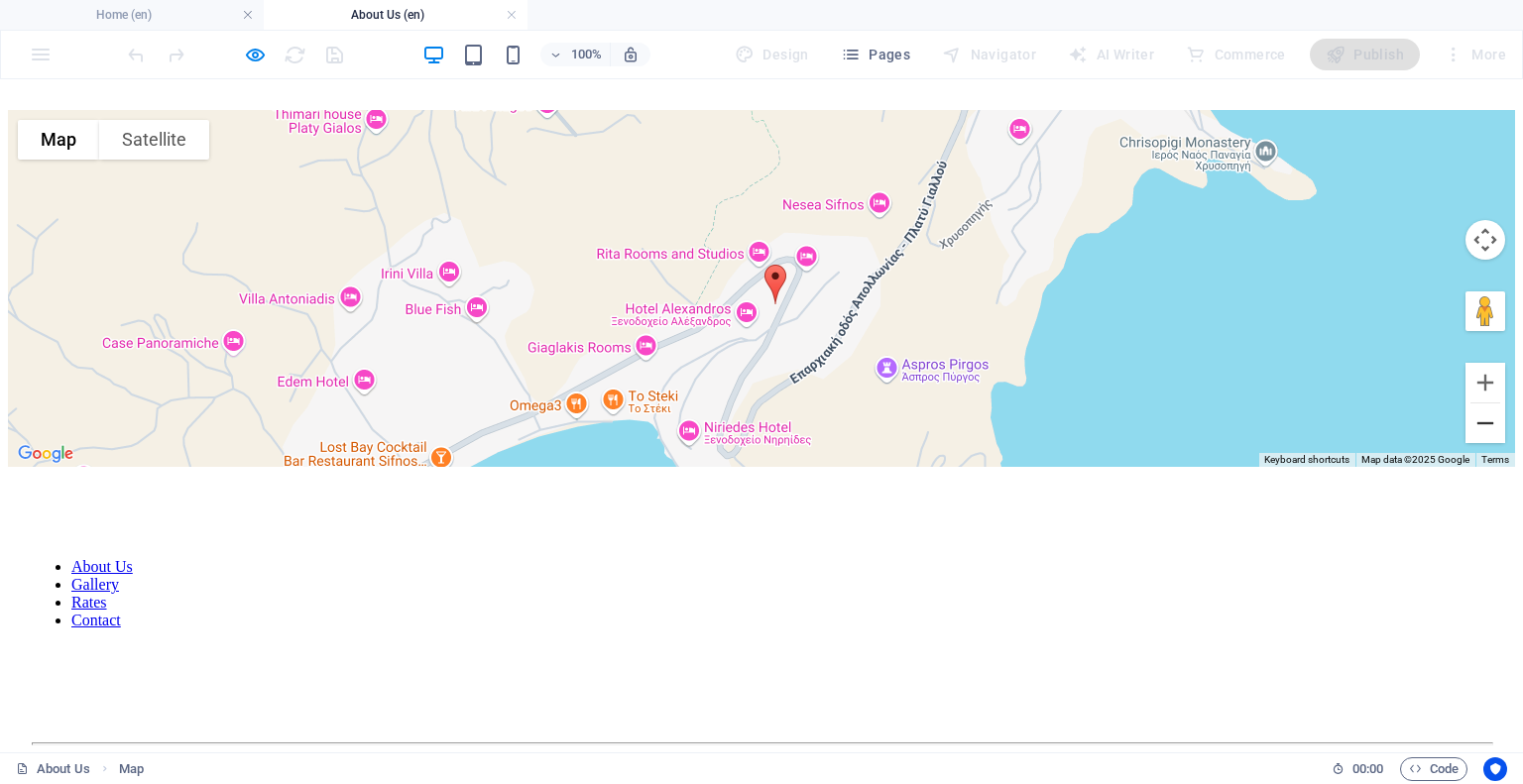 scroll, scrollTop: 1272, scrollLeft: 0, axis: vertical 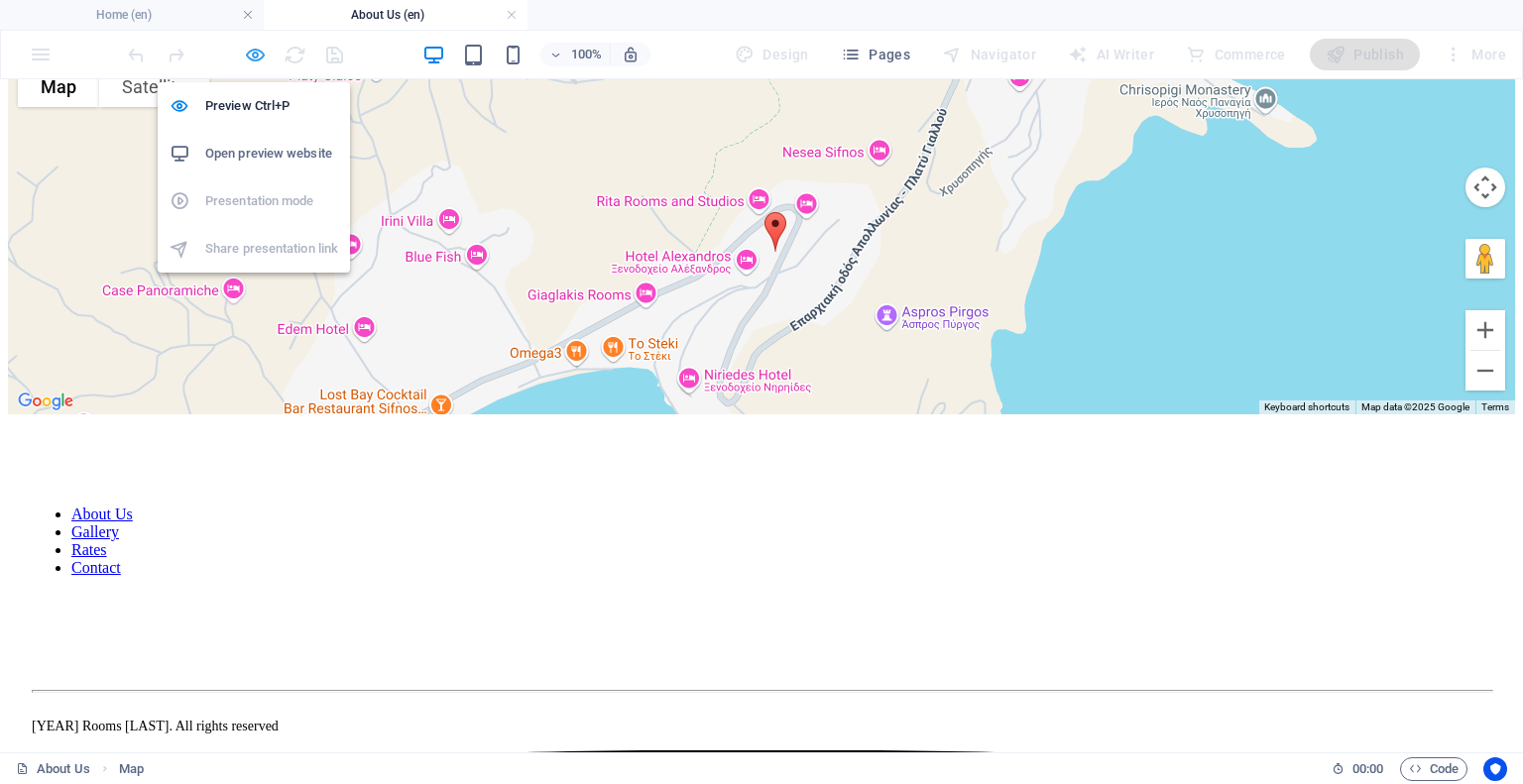 click at bounding box center [255, 55] 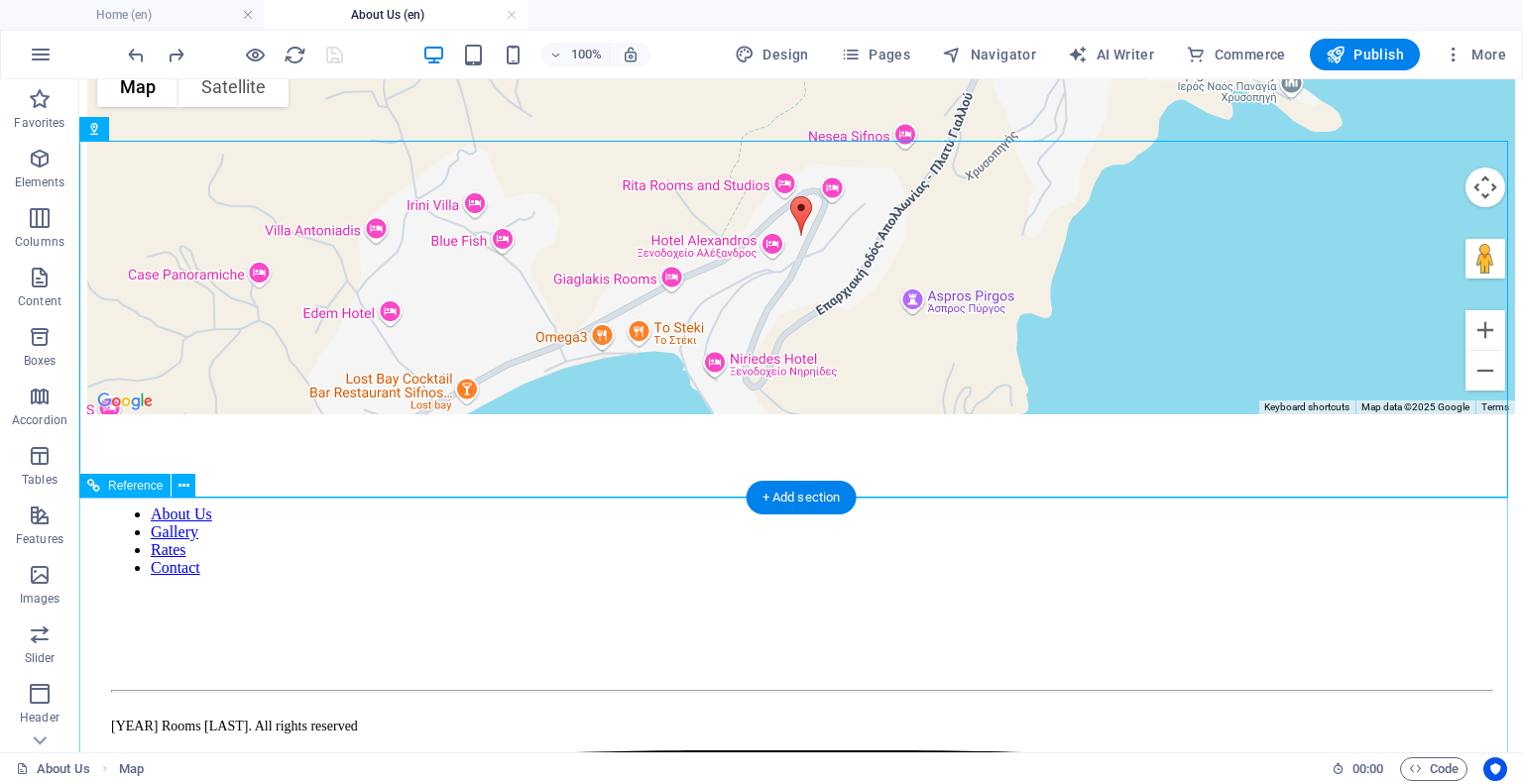 scroll, scrollTop: 1321, scrollLeft: 0, axis: vertical 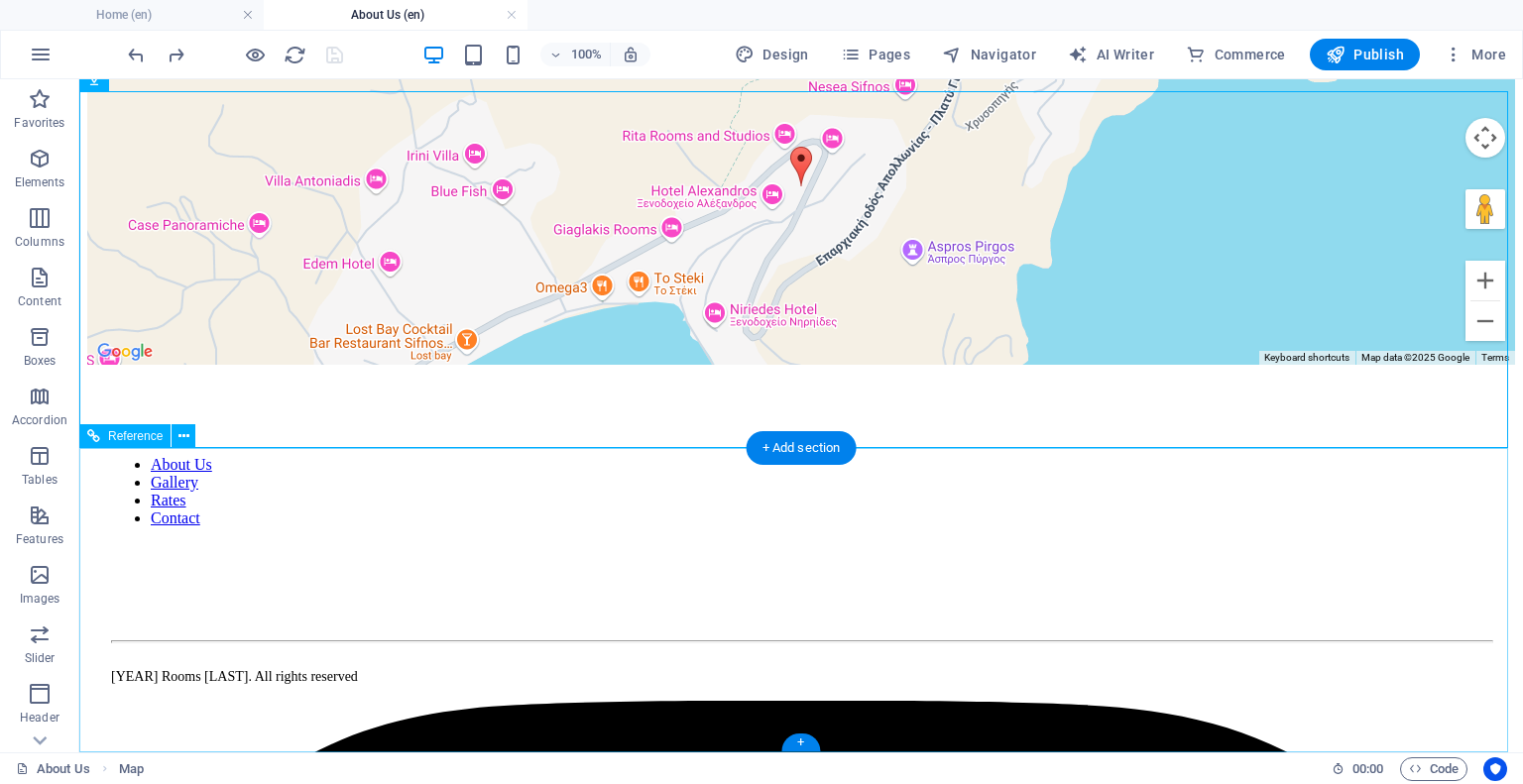 click at bounding box center (801, 563) 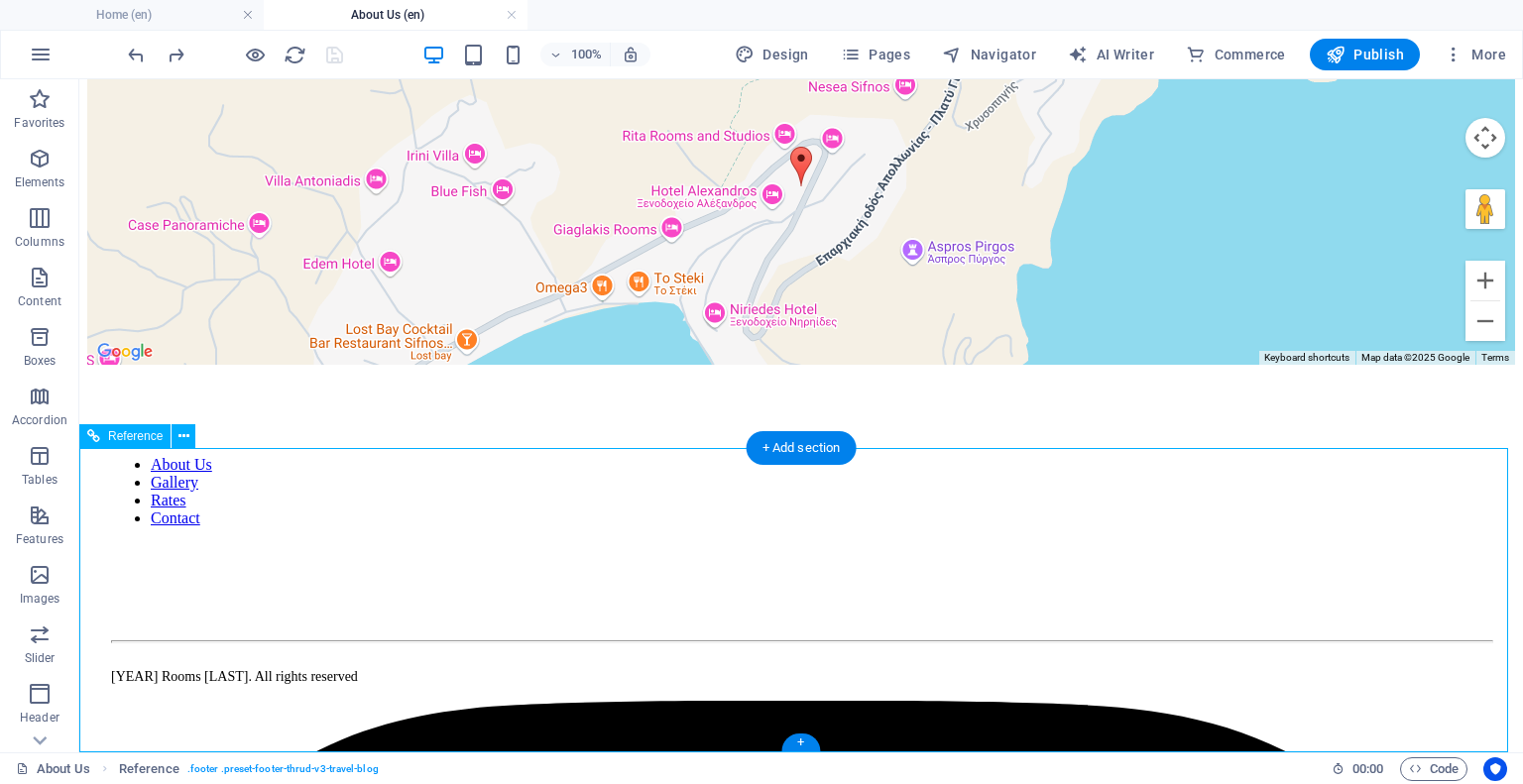 click at bounding box center (801, 608) 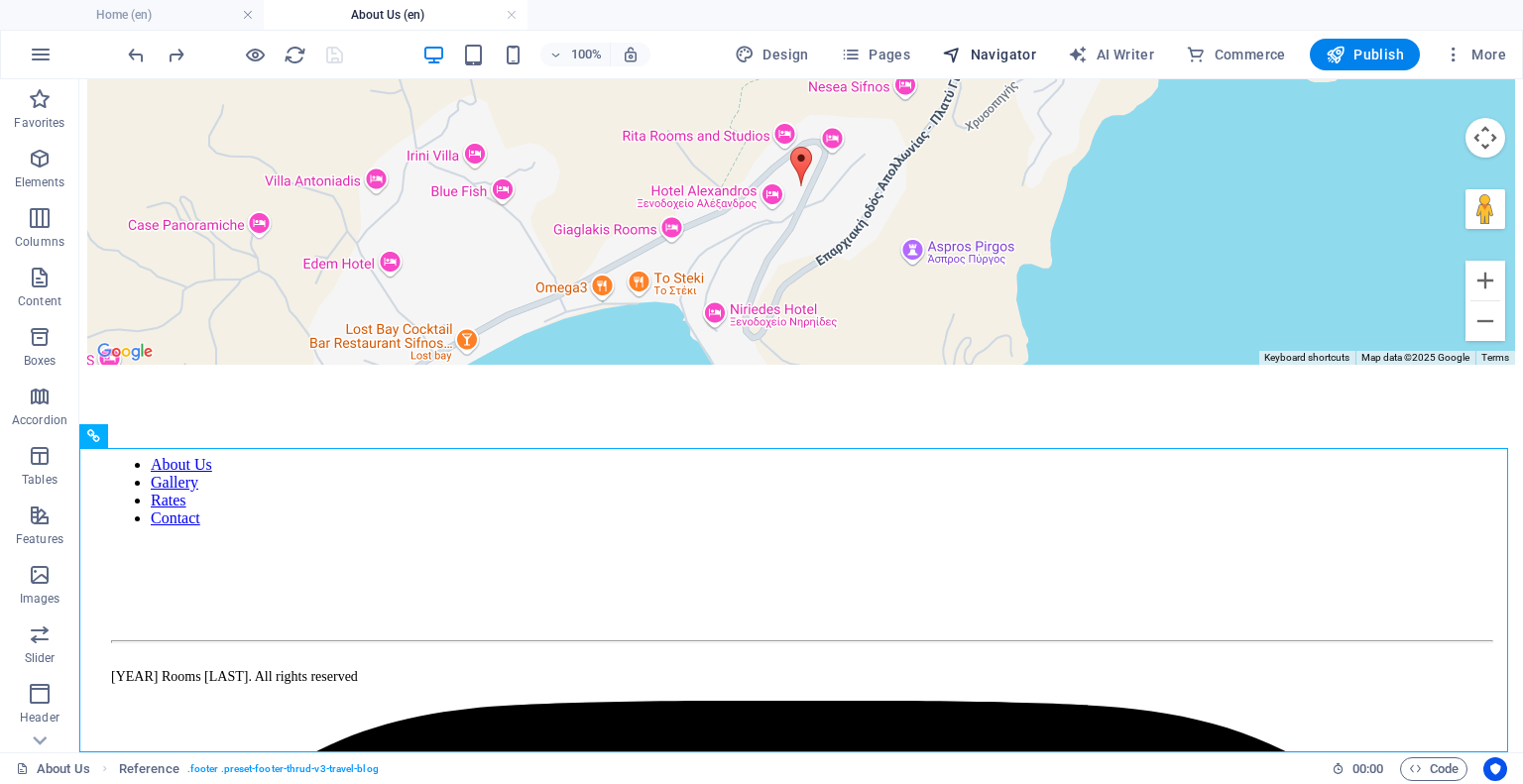 click on "Navigator" at bounding box center [989, 55] 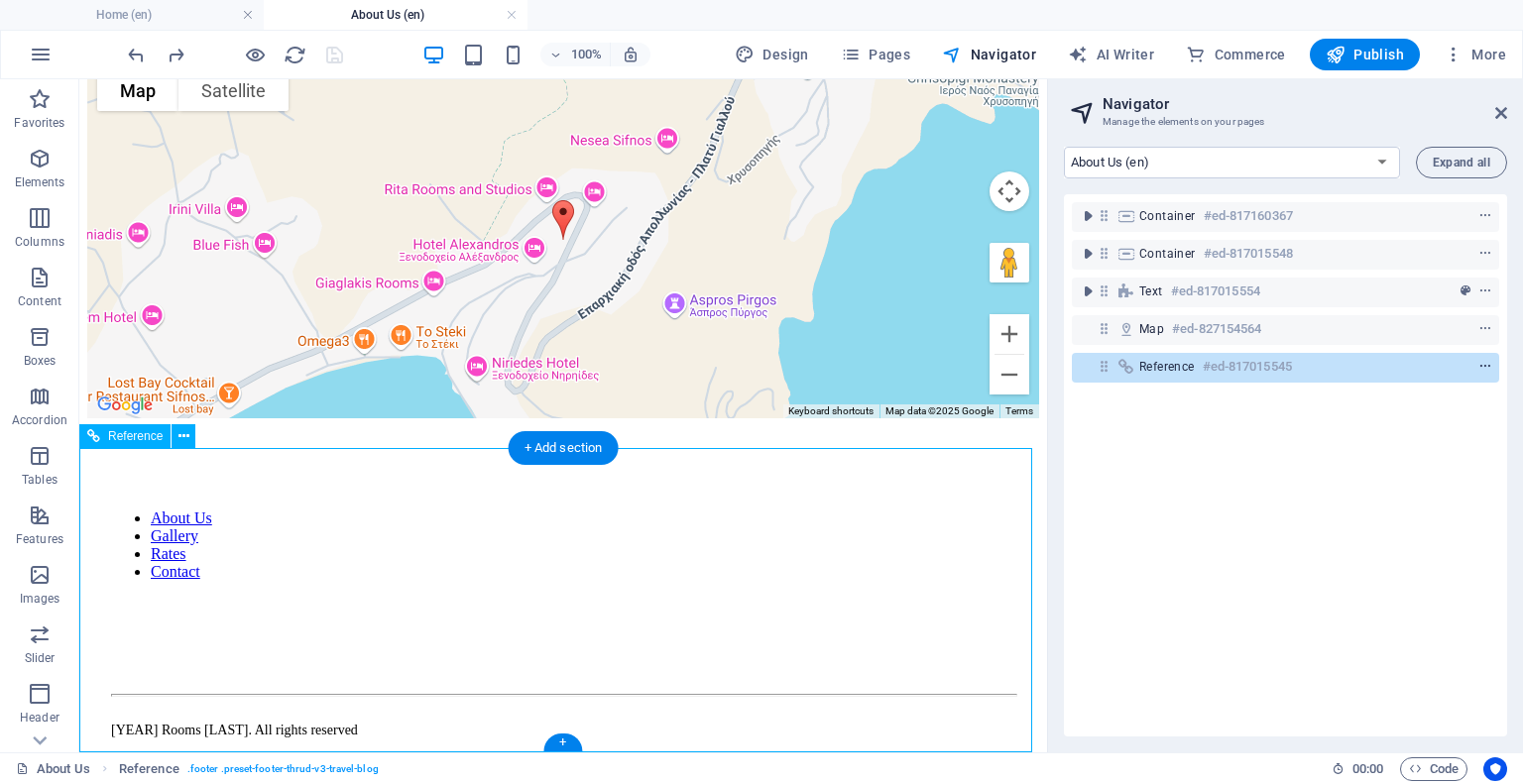 click at bounding box center (1485, 367) 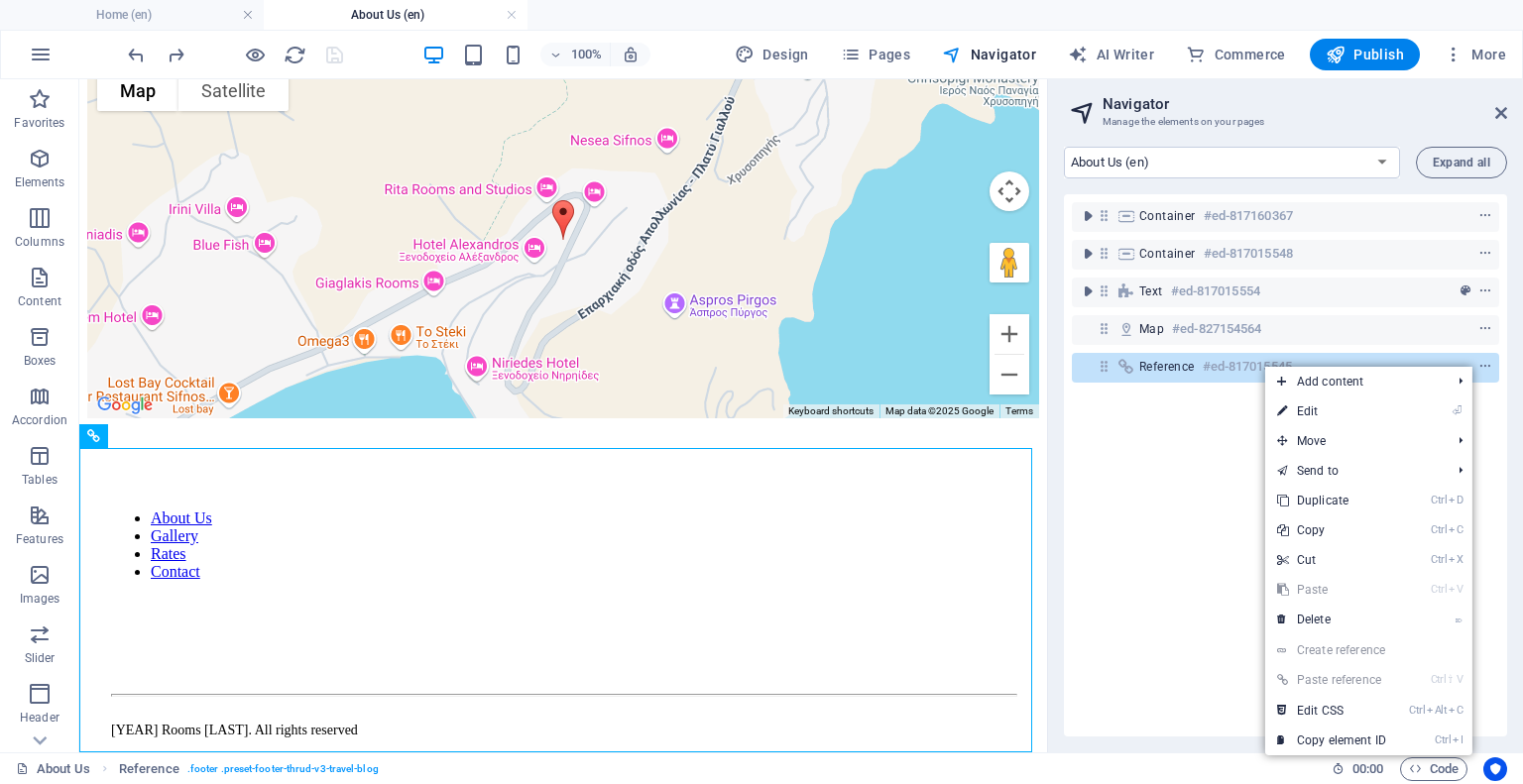 click on "Container #ID Container #ID Text #ID Map #ID Reference #ID" at bounding box center (1285, 465) 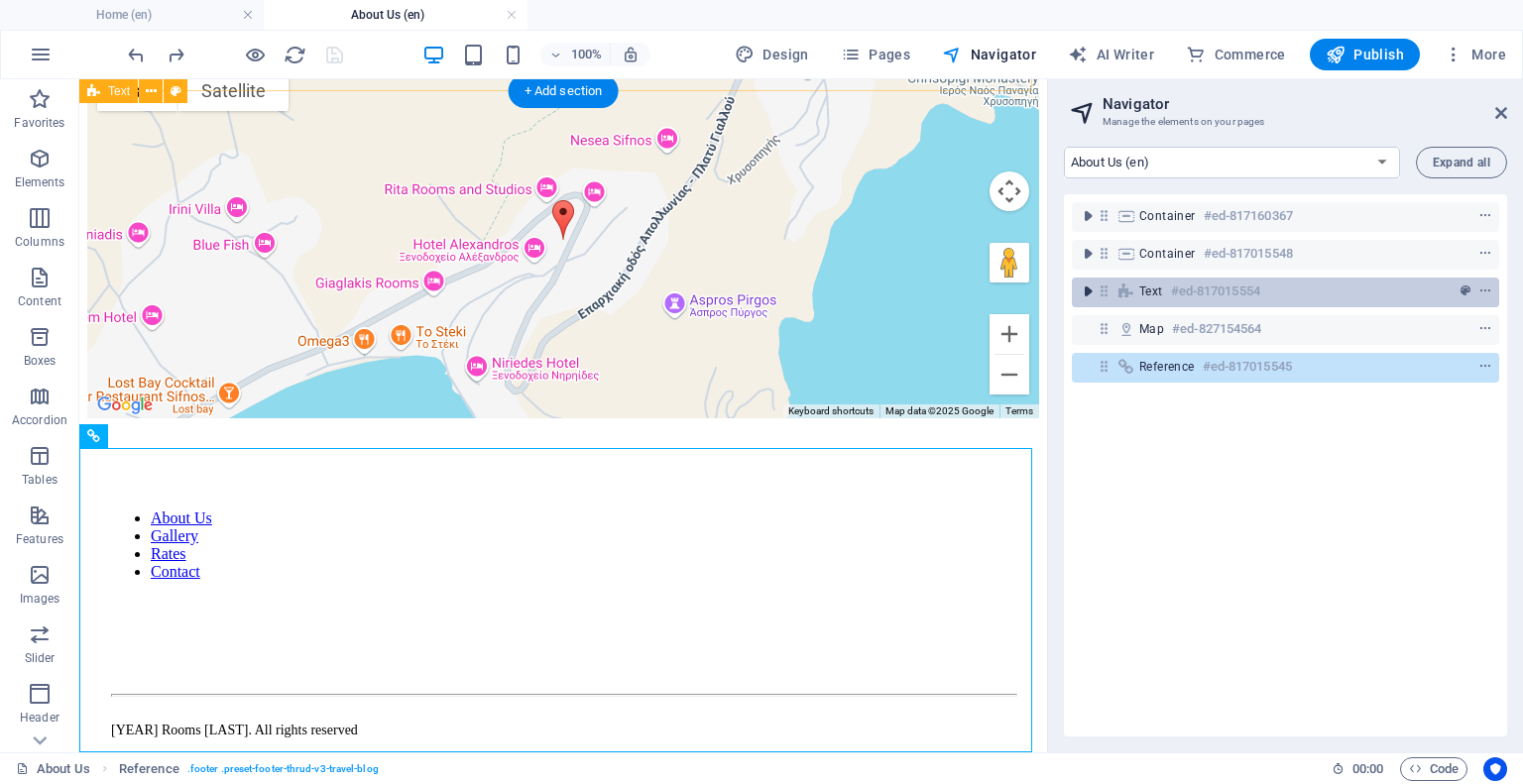 click at bounding box center (1088, 291) 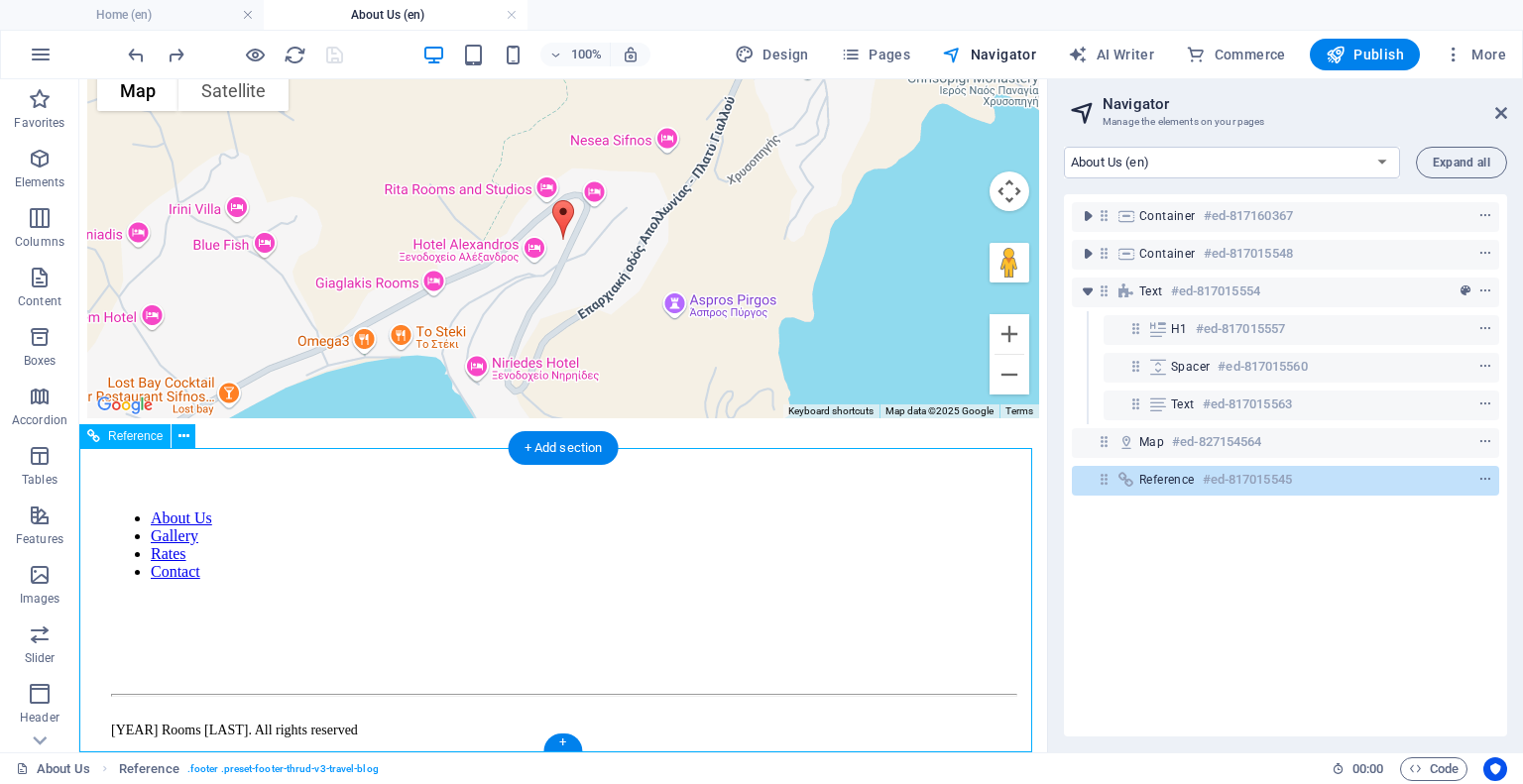 click on "Reference" at bounding box center [1167, 480] 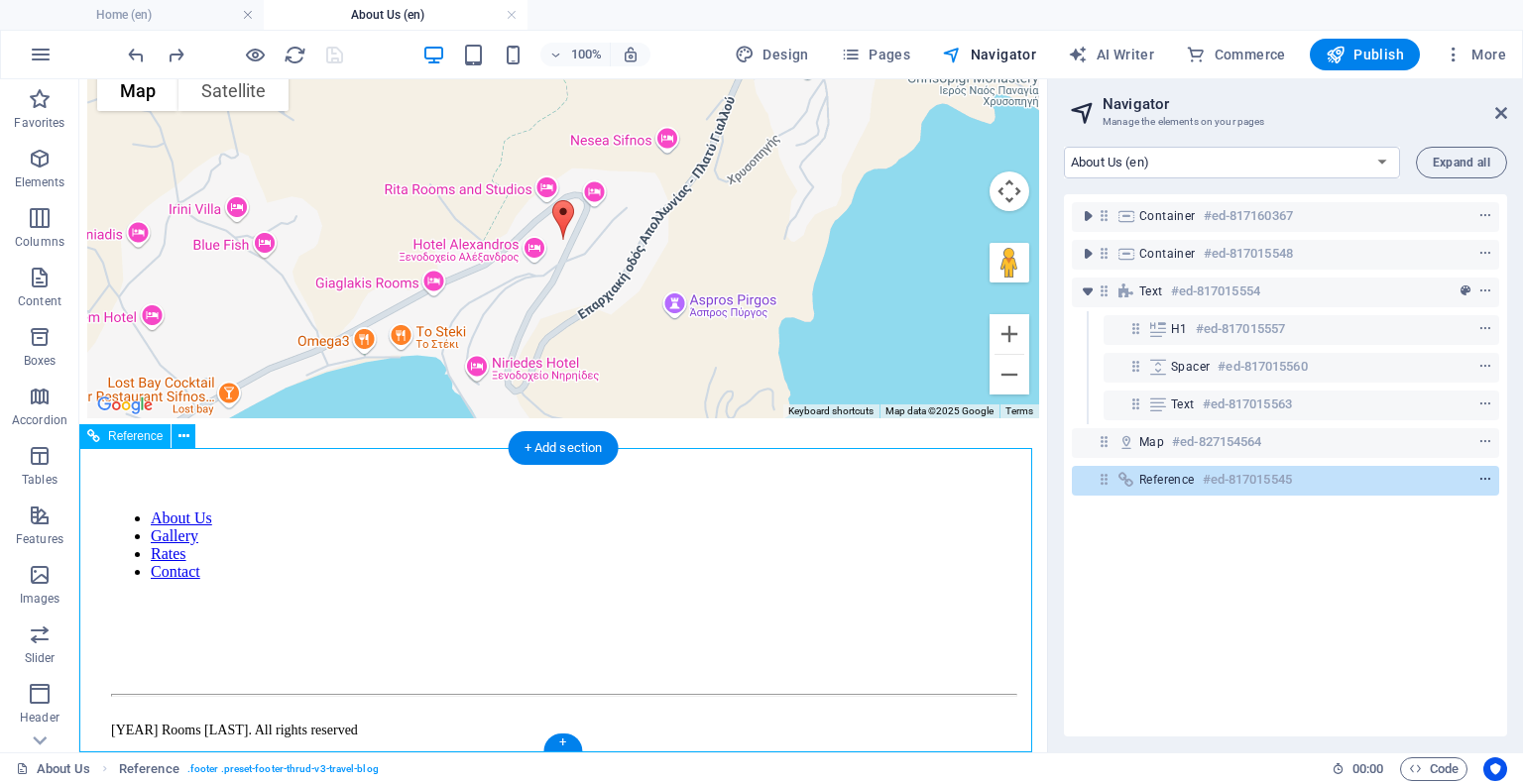 click at bounding box center [1485, 480] 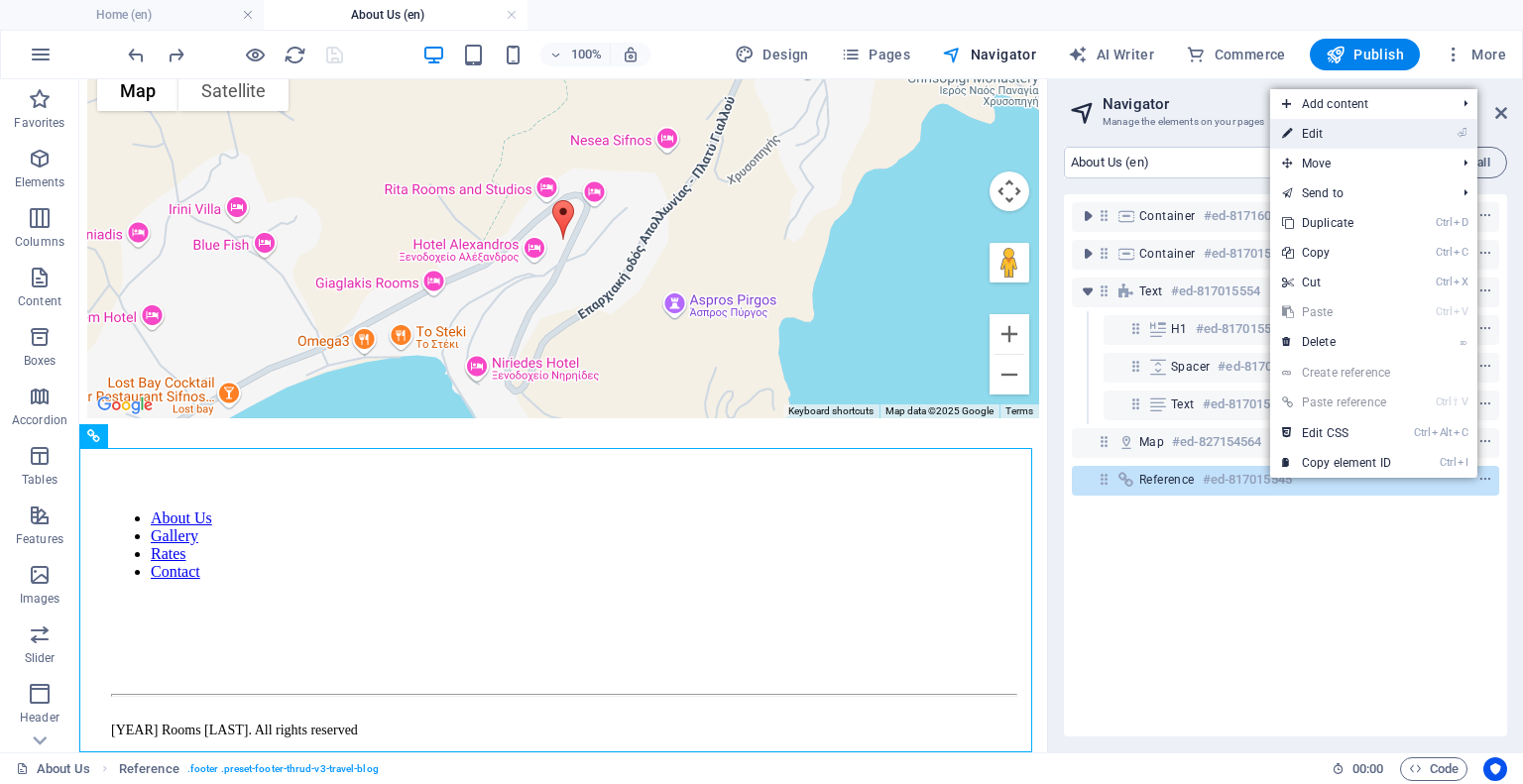 click on "⏎  Edit" at bounding box center (1337, 134) 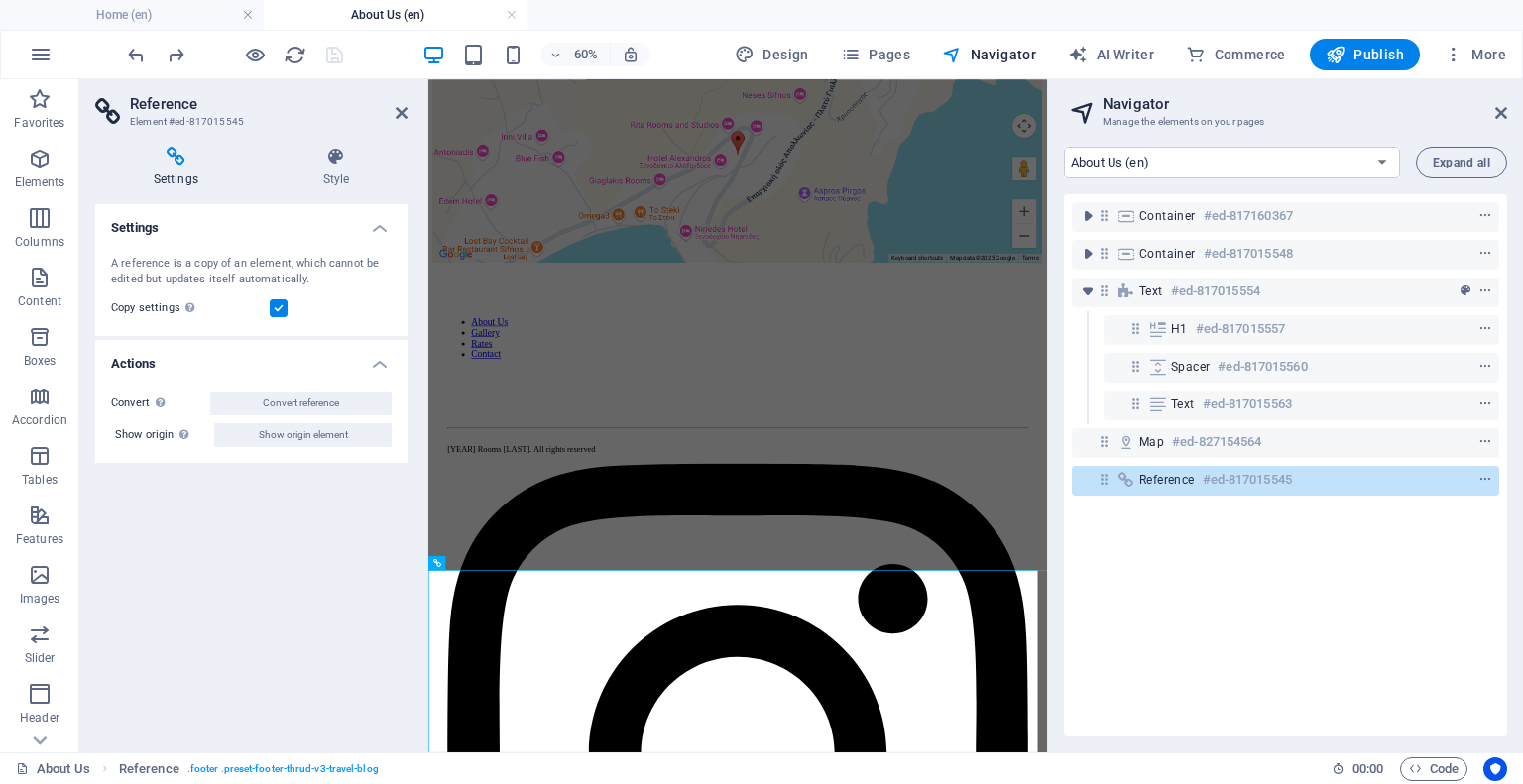 scroll, scrollTop: 872, scrollLeft: 0, axis: vertical 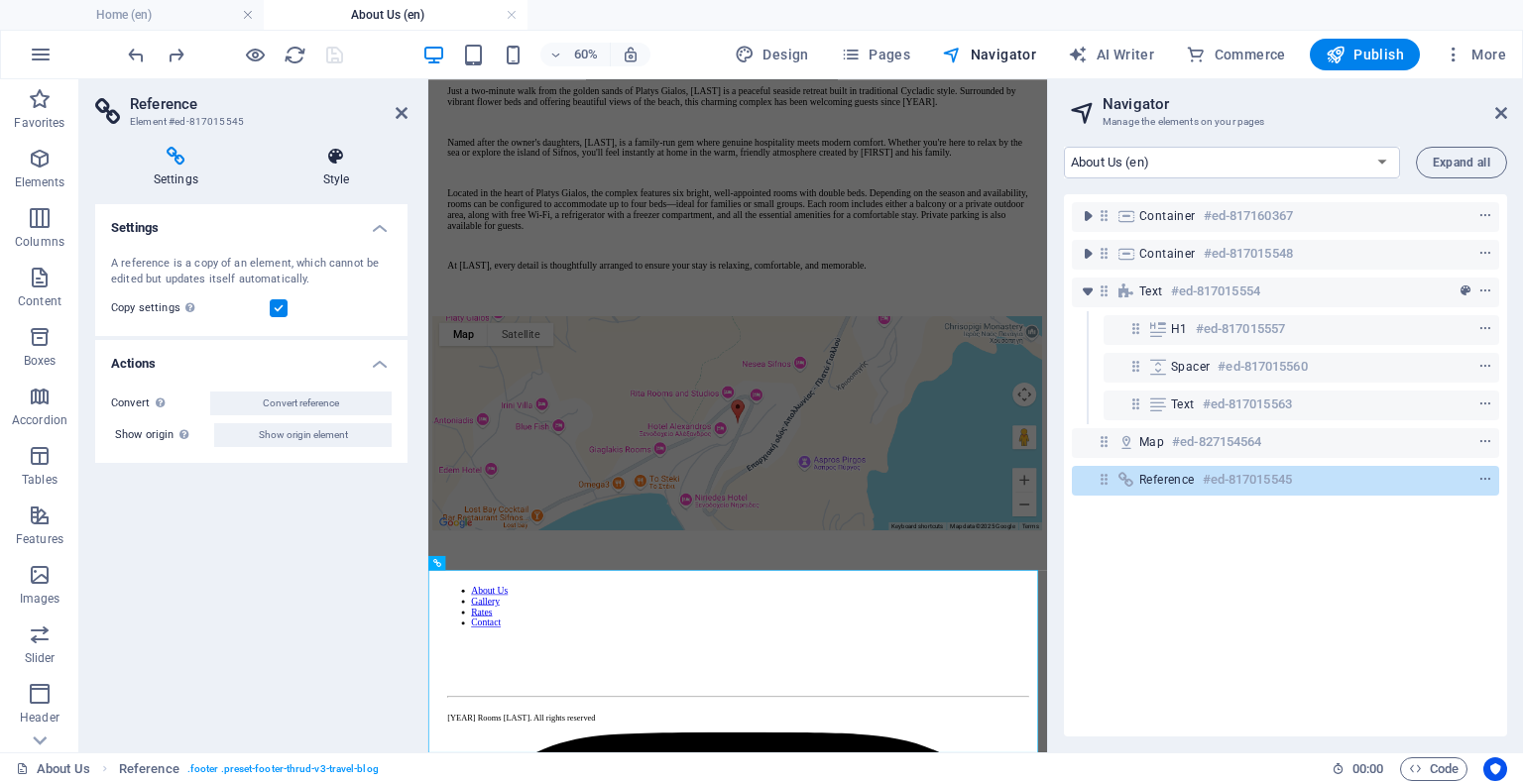 click at bounding box center (336, 157) 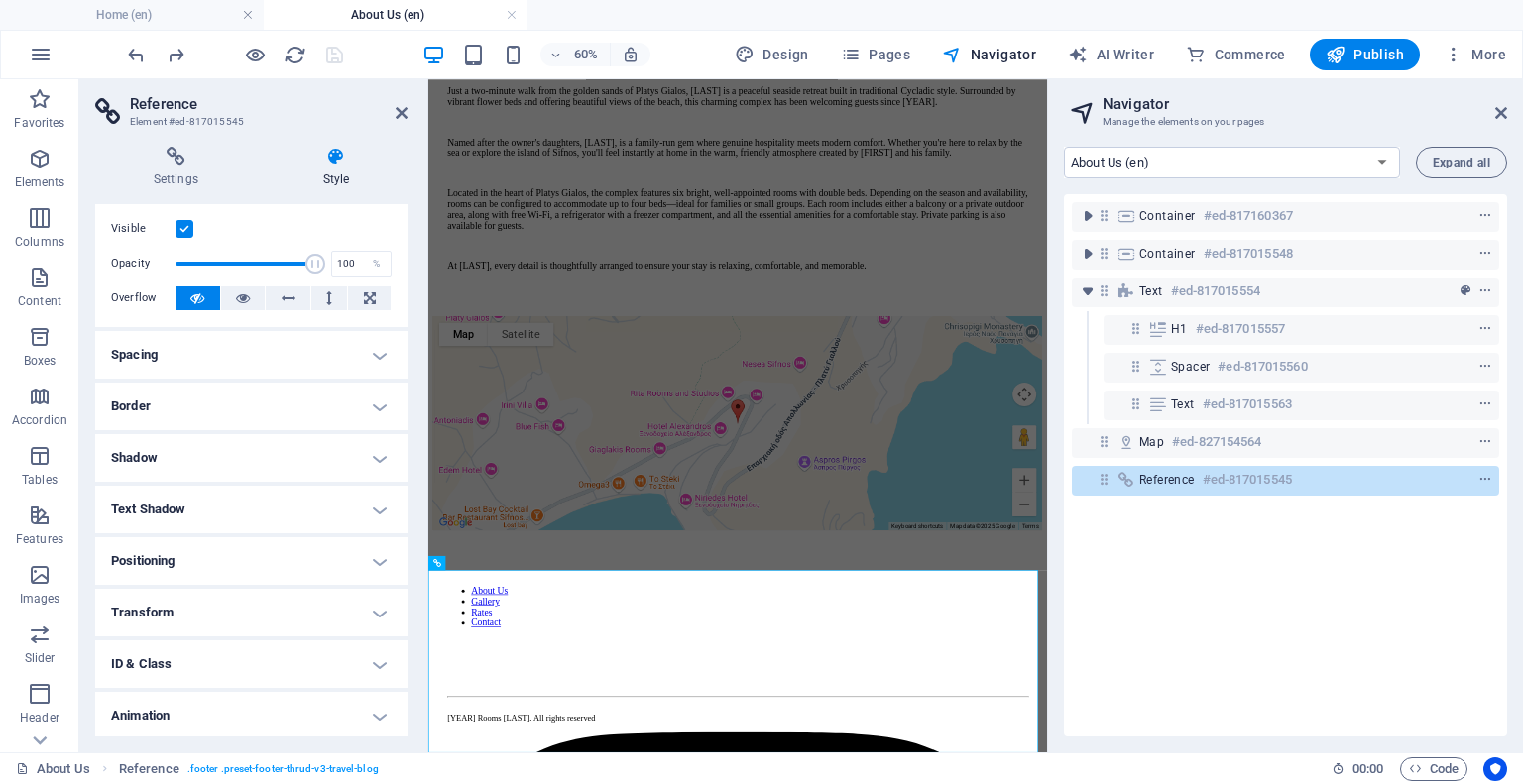 scroll, scrollTop: 0, scrollLeft: 0, axis: both 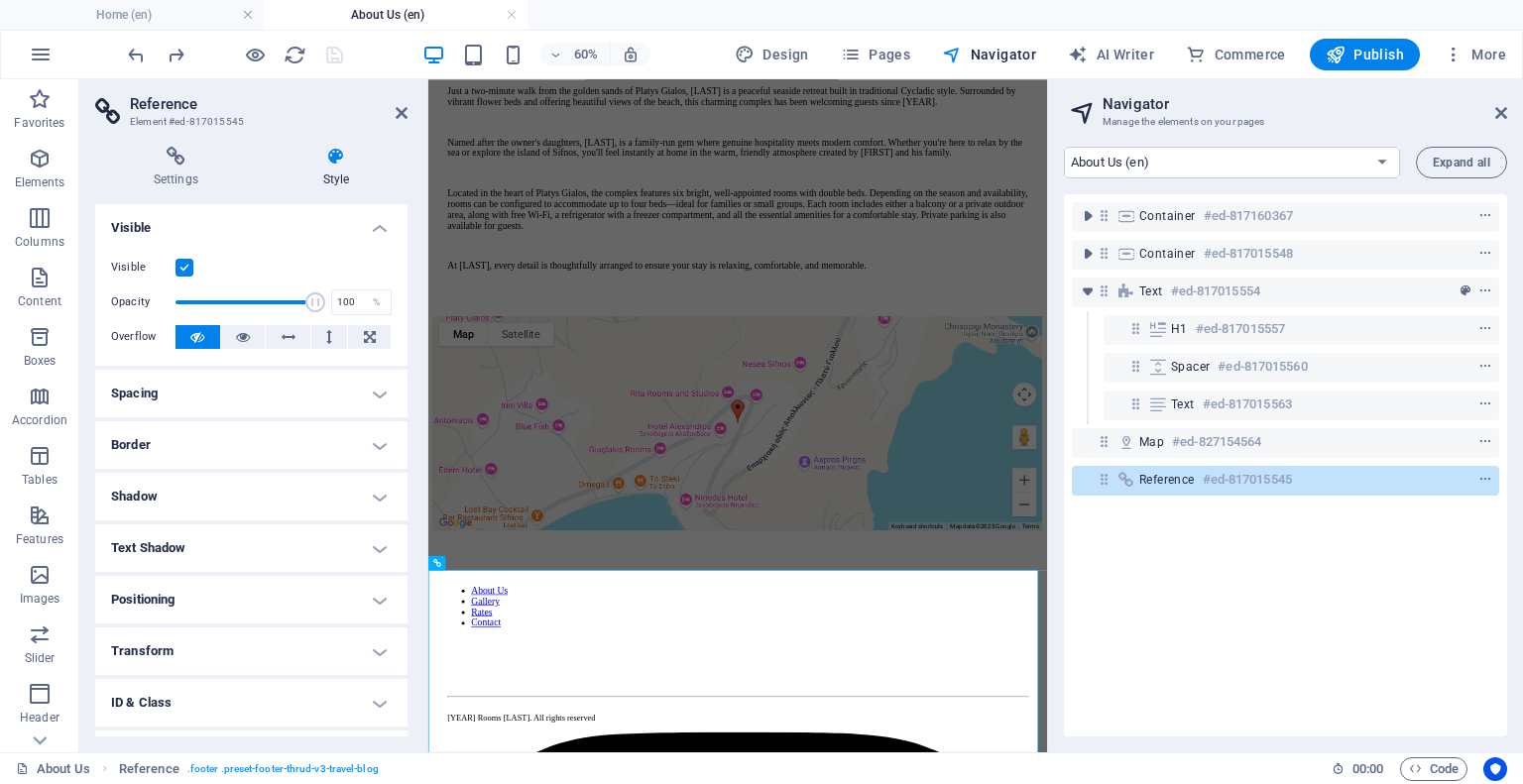 click on "Spacing" at bounding box center [251, 393] 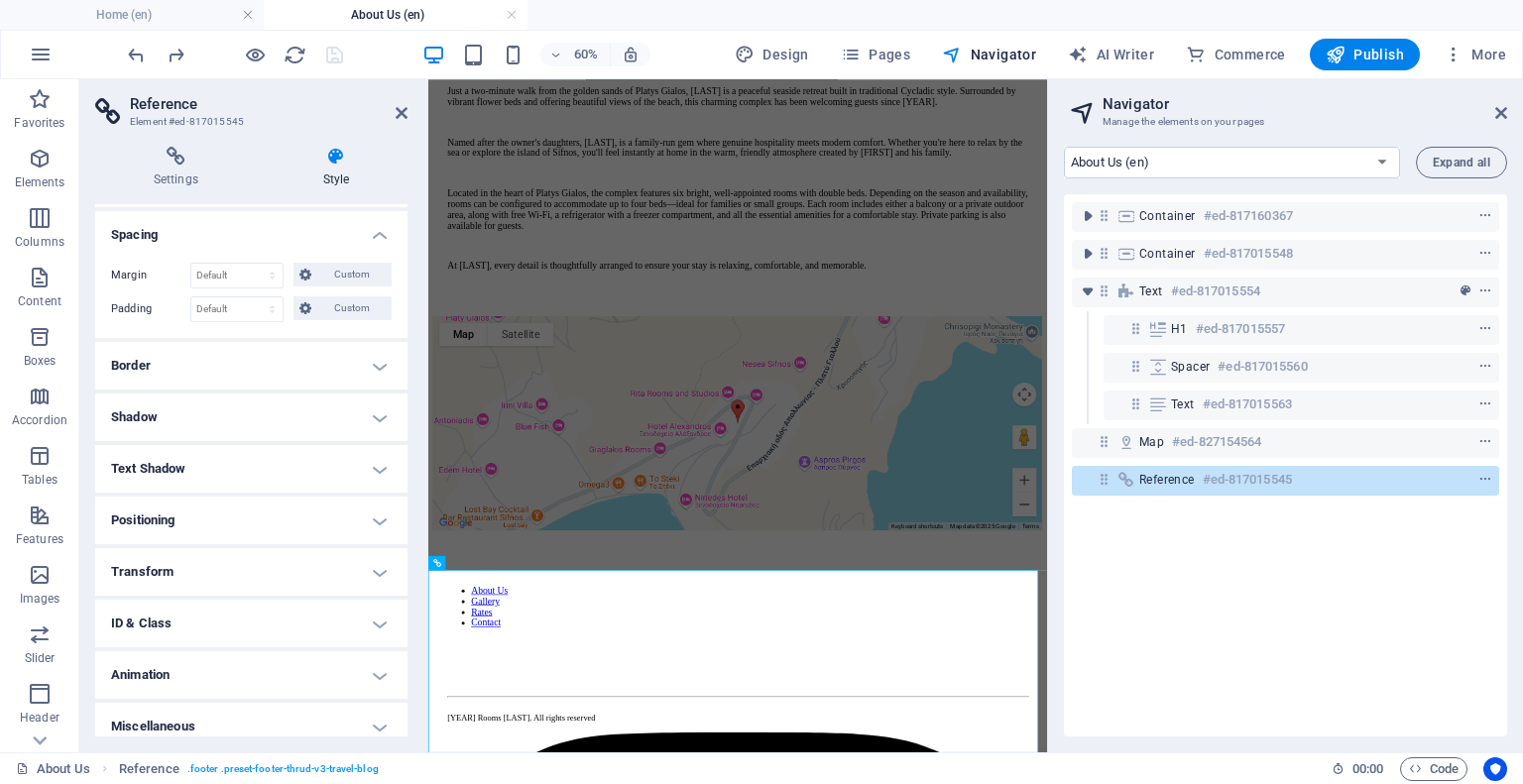 scroll, scrollTop: 171, scrollLeft: 0, axis: vertical 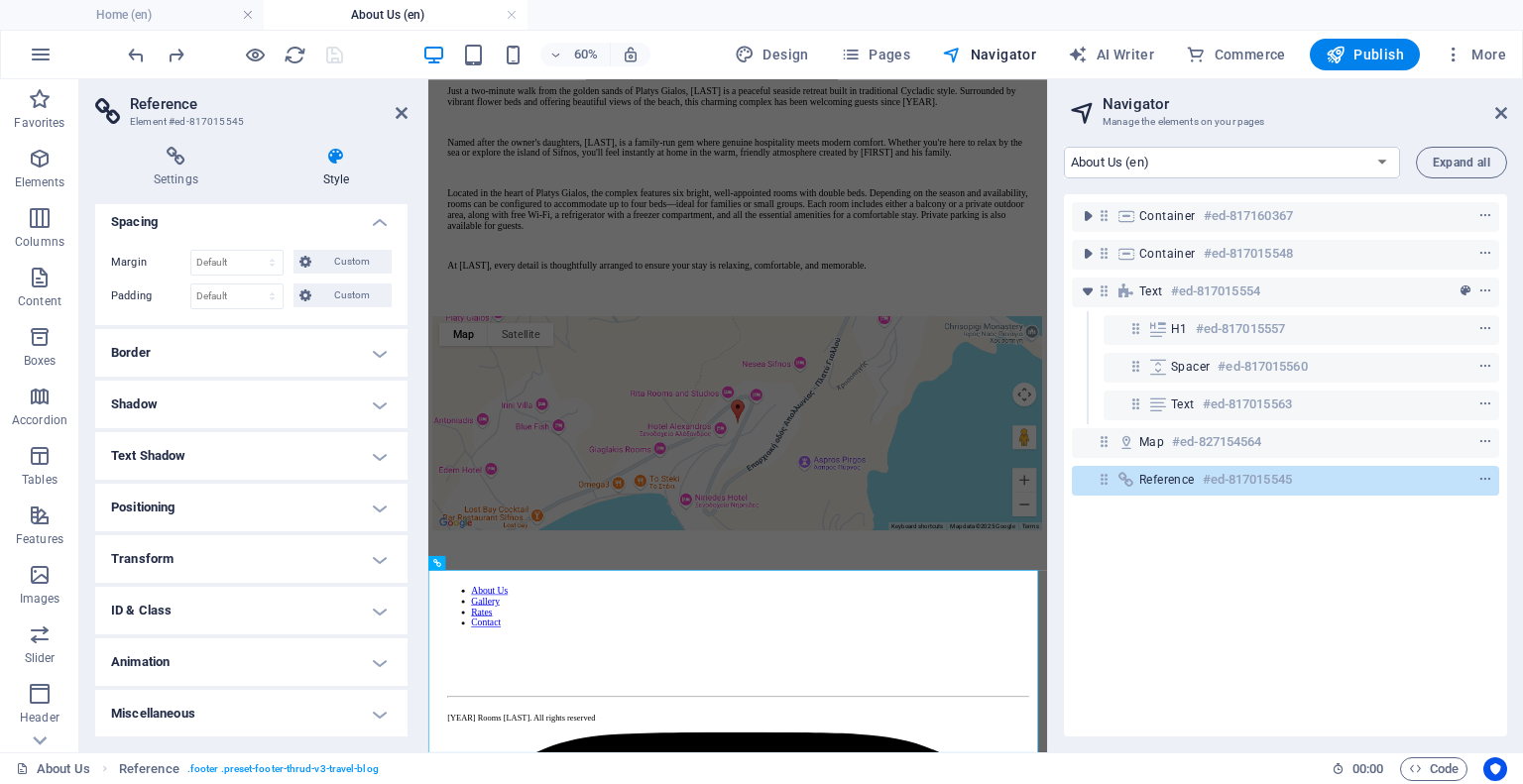 click on "Border" at bounding box center (251, 353) 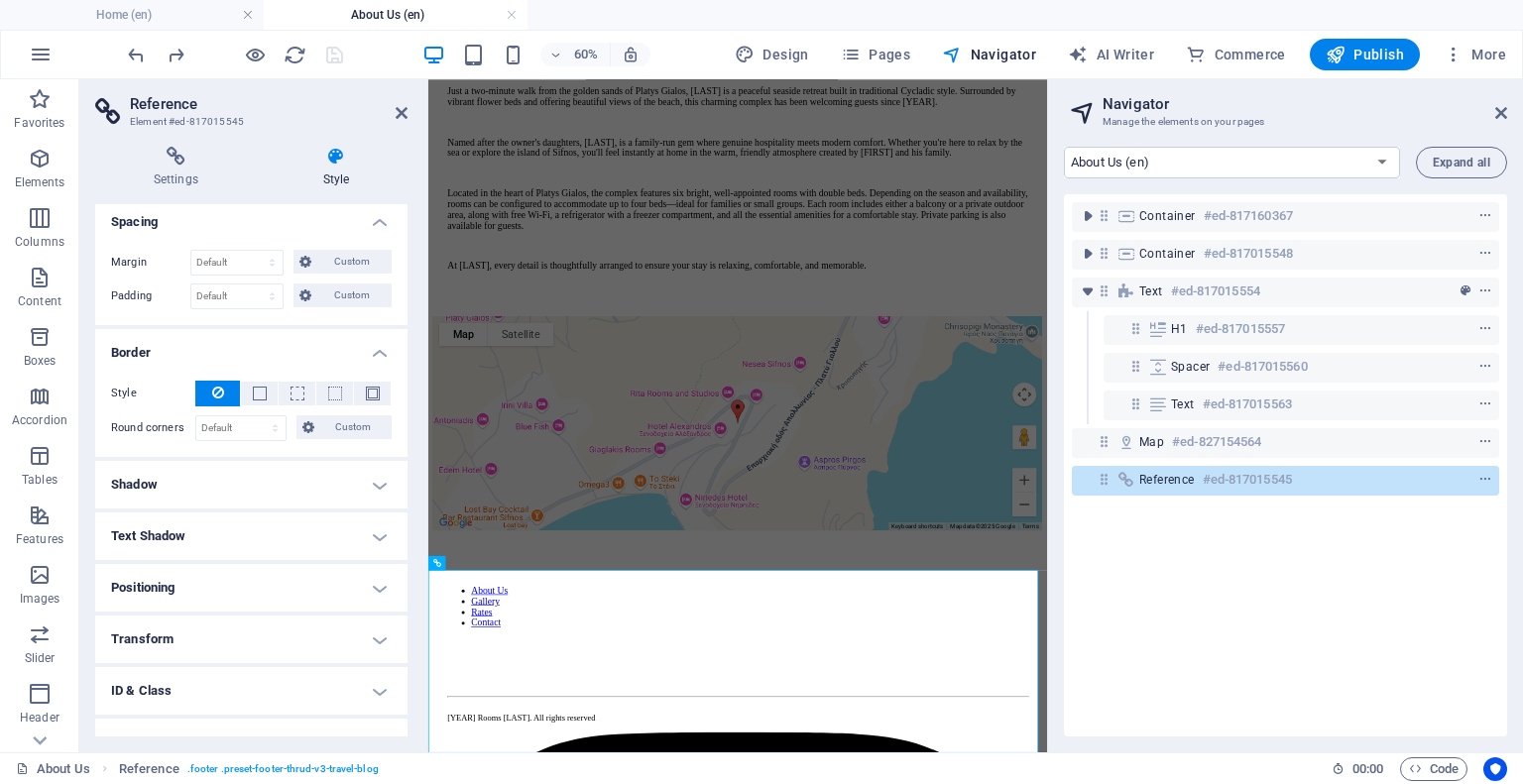scroll, scrollTop: 252, scrollLeft: 0, axis: vertical 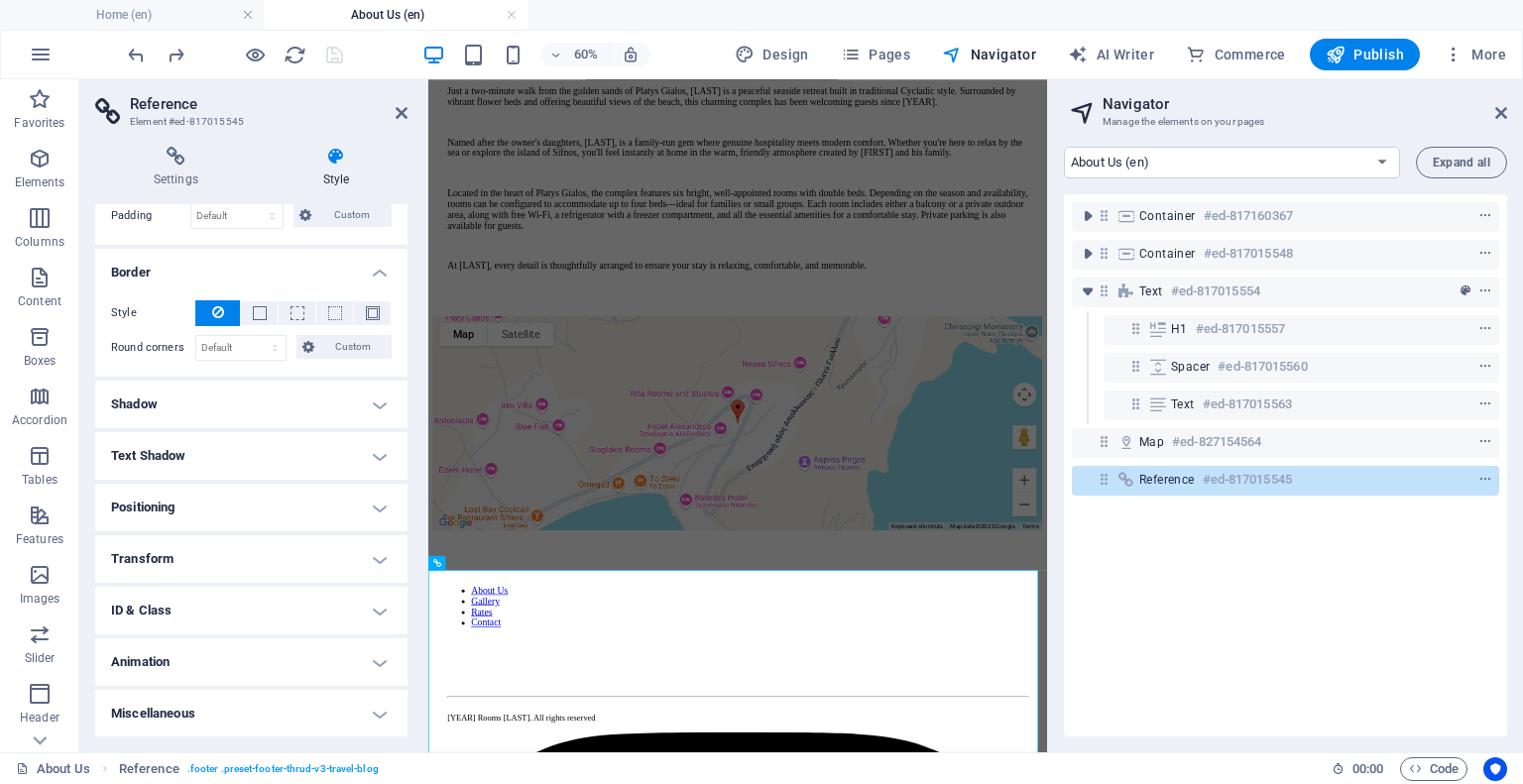 click on "Text Shadow" at bounding box center [251, 456] 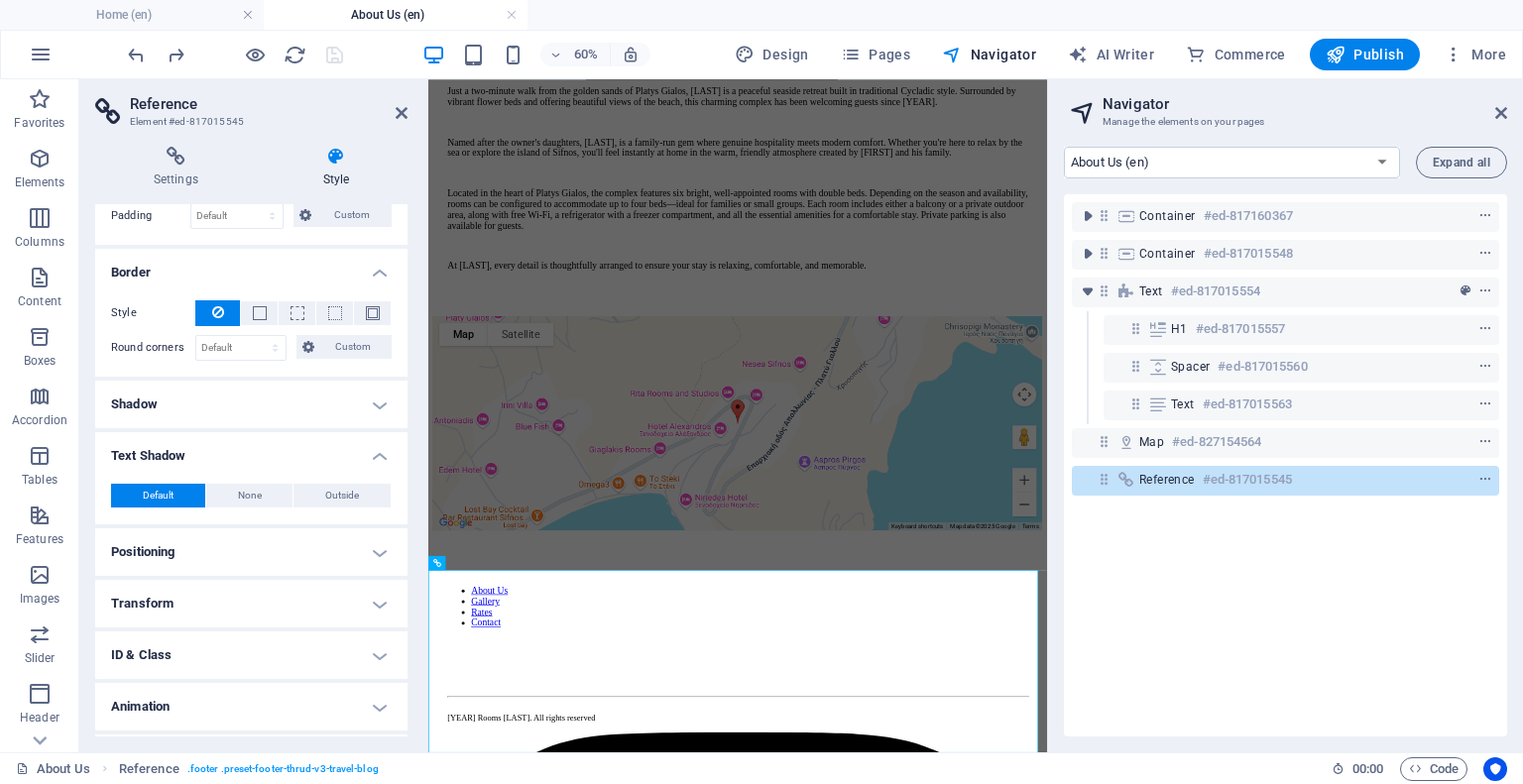 scroll, scrollTop: 296, scrollLeft: 0, axis: vertical 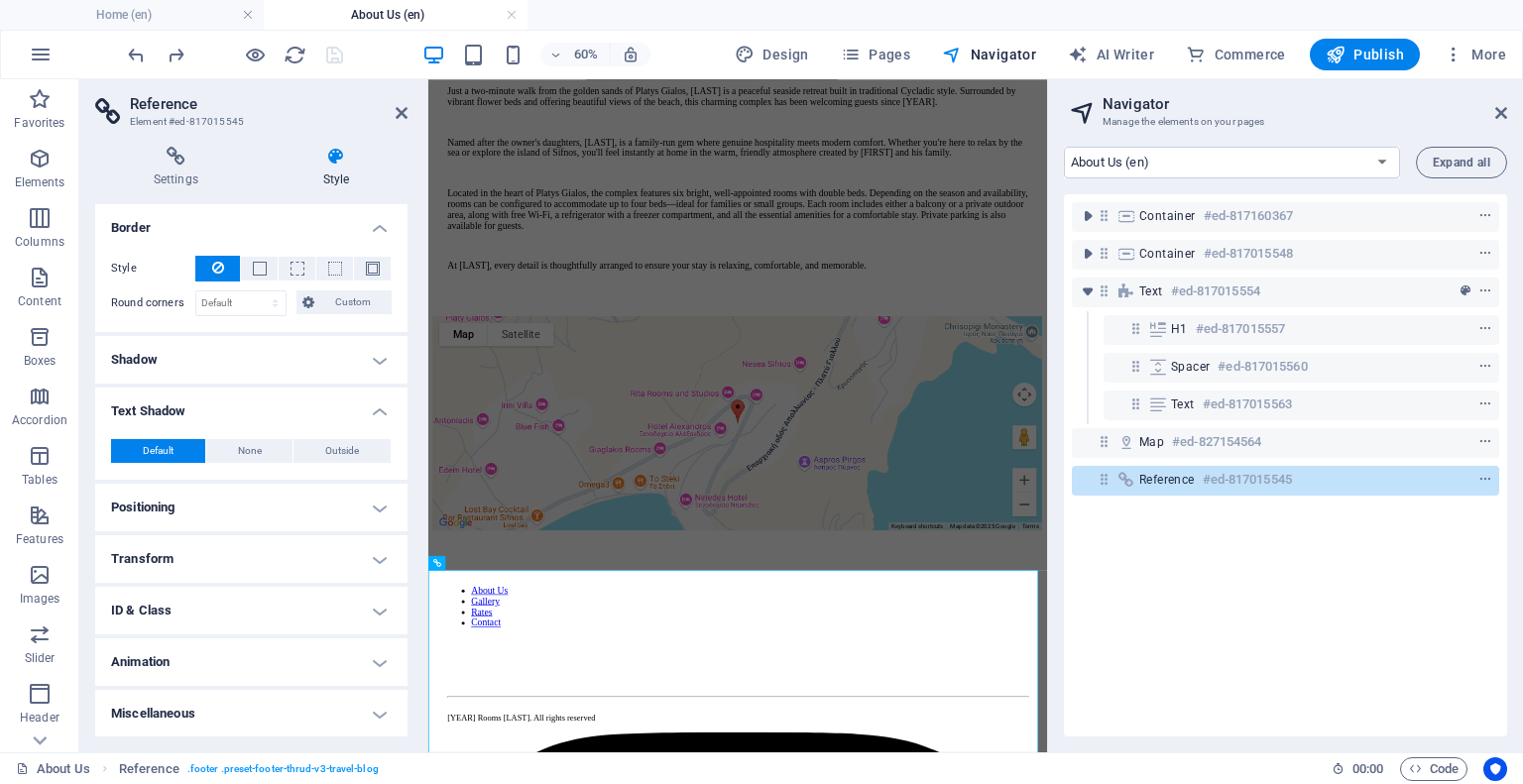click on "ID & Class" at bounding box center (251, 611) 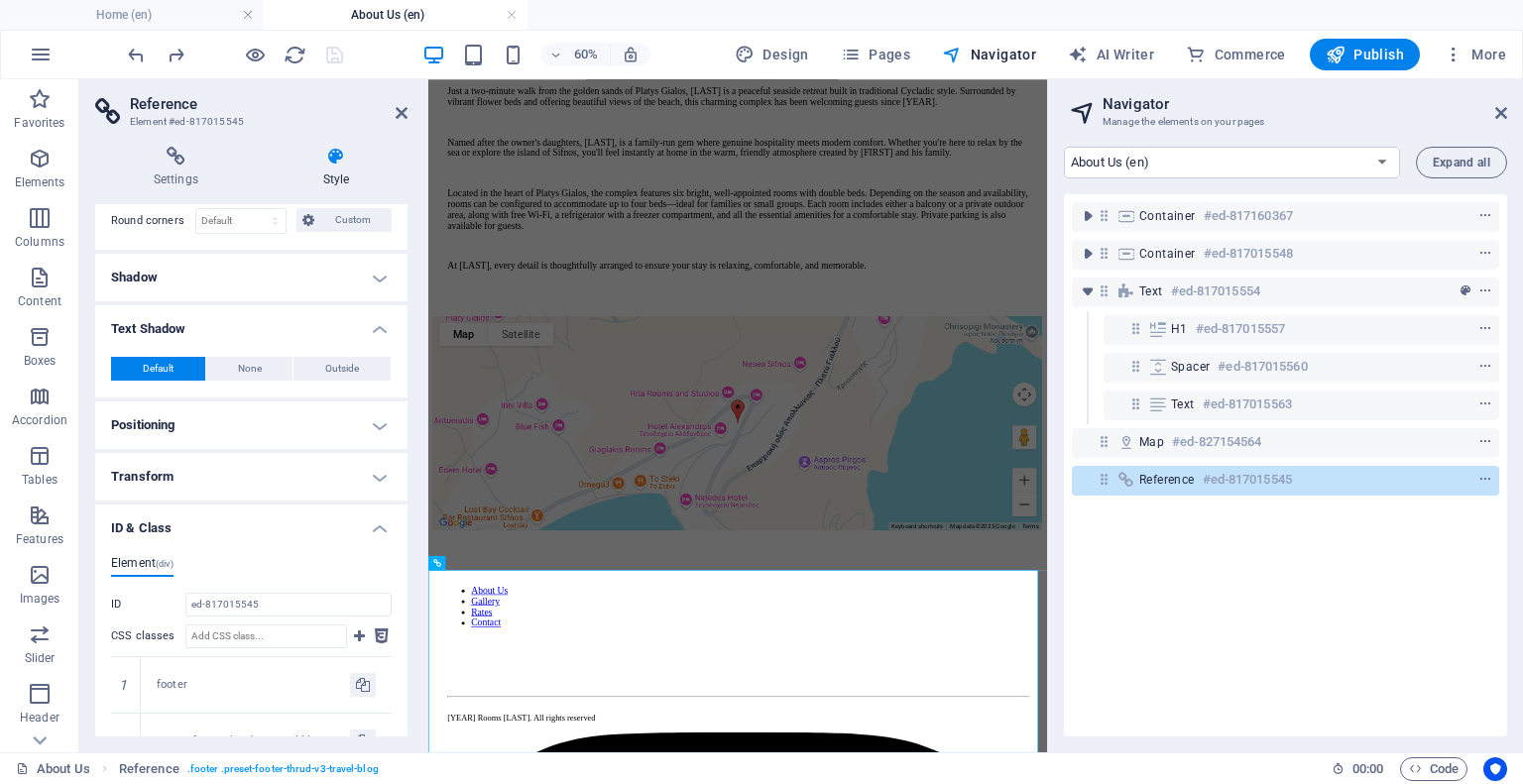 scroll, scrollTop: 378, scrollLeft: 0, axis: vertical 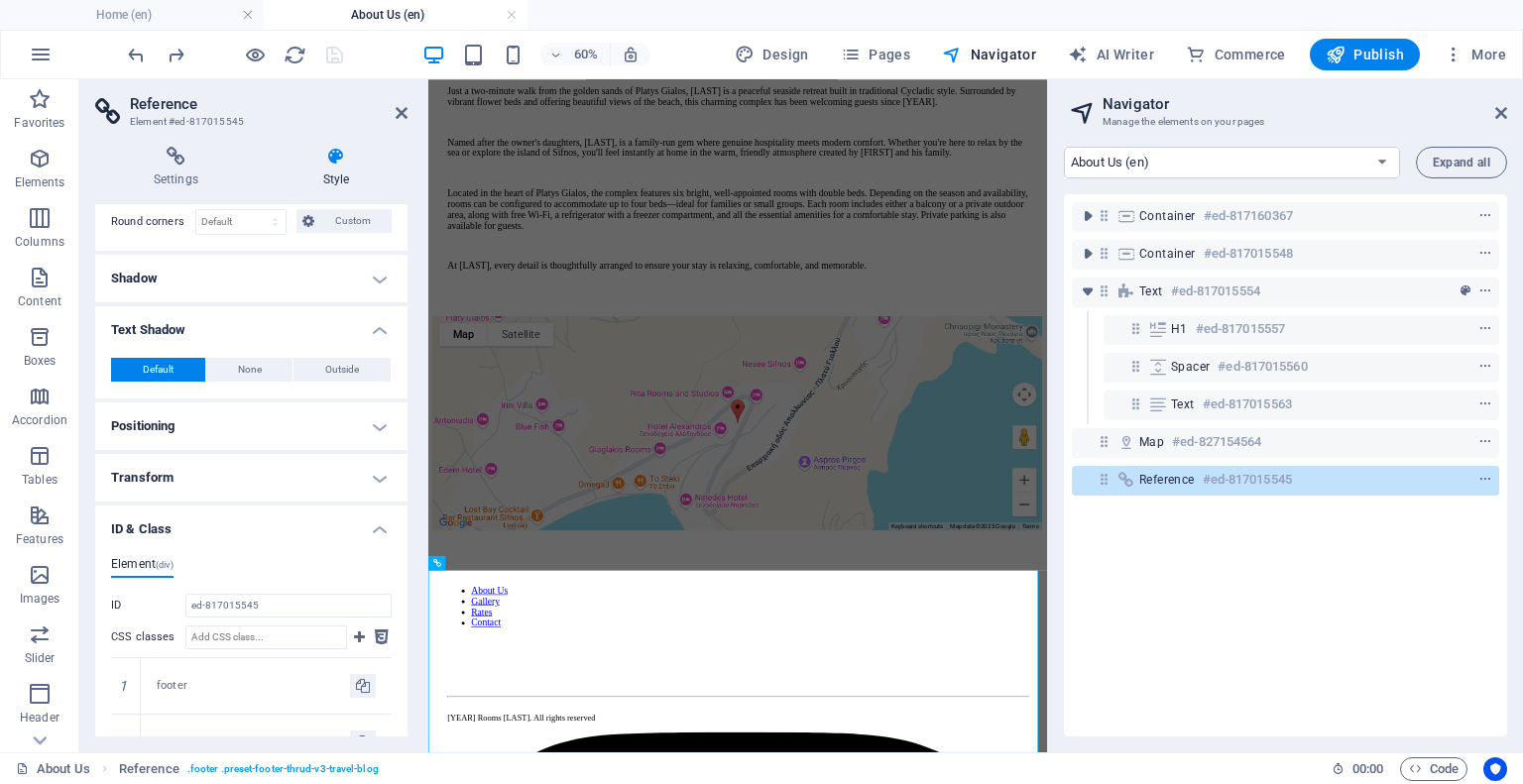 click on "ID & Class" at bounding box center (251, 523) 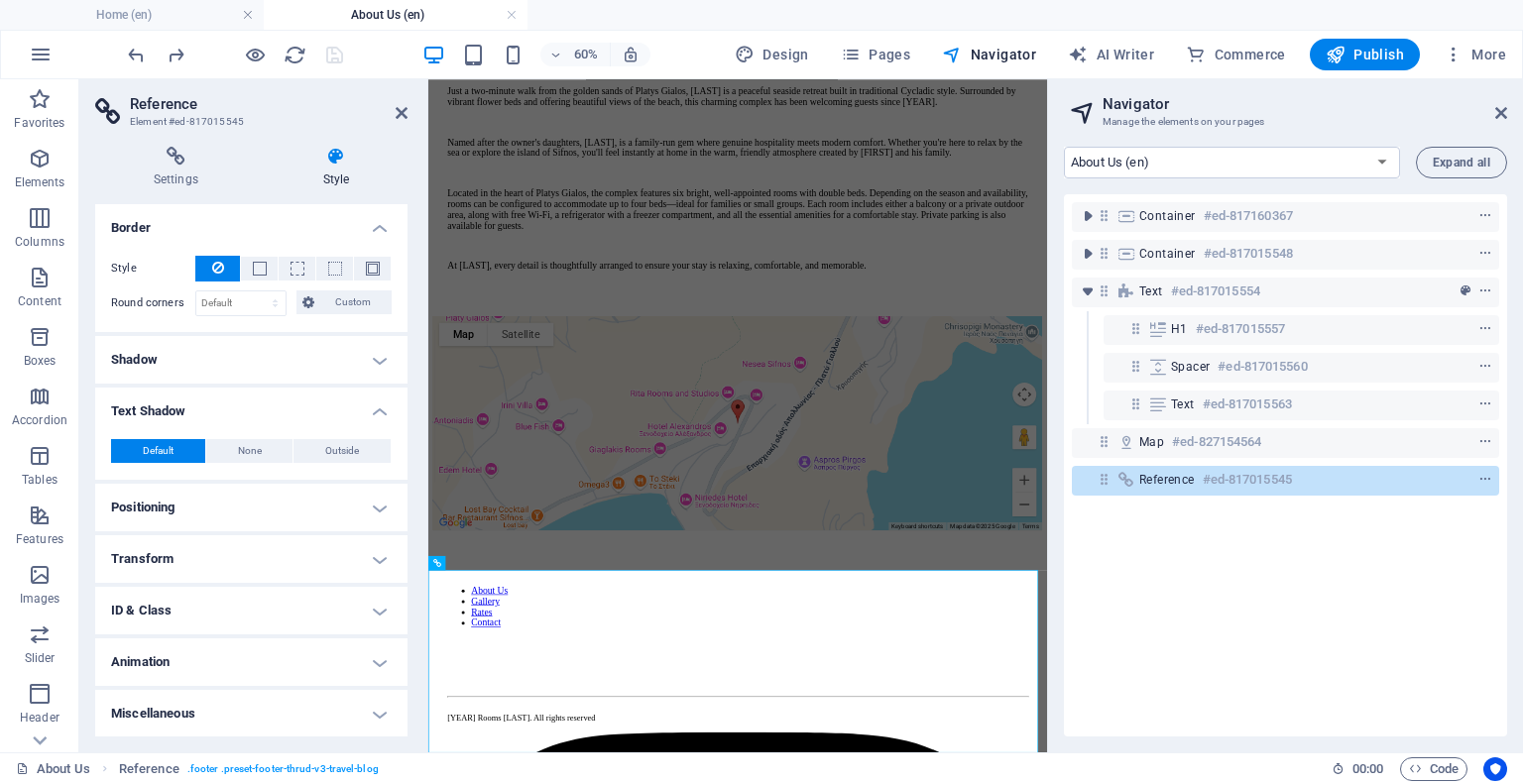 click on "Miscellaneous" at bounding box center [251, 714] 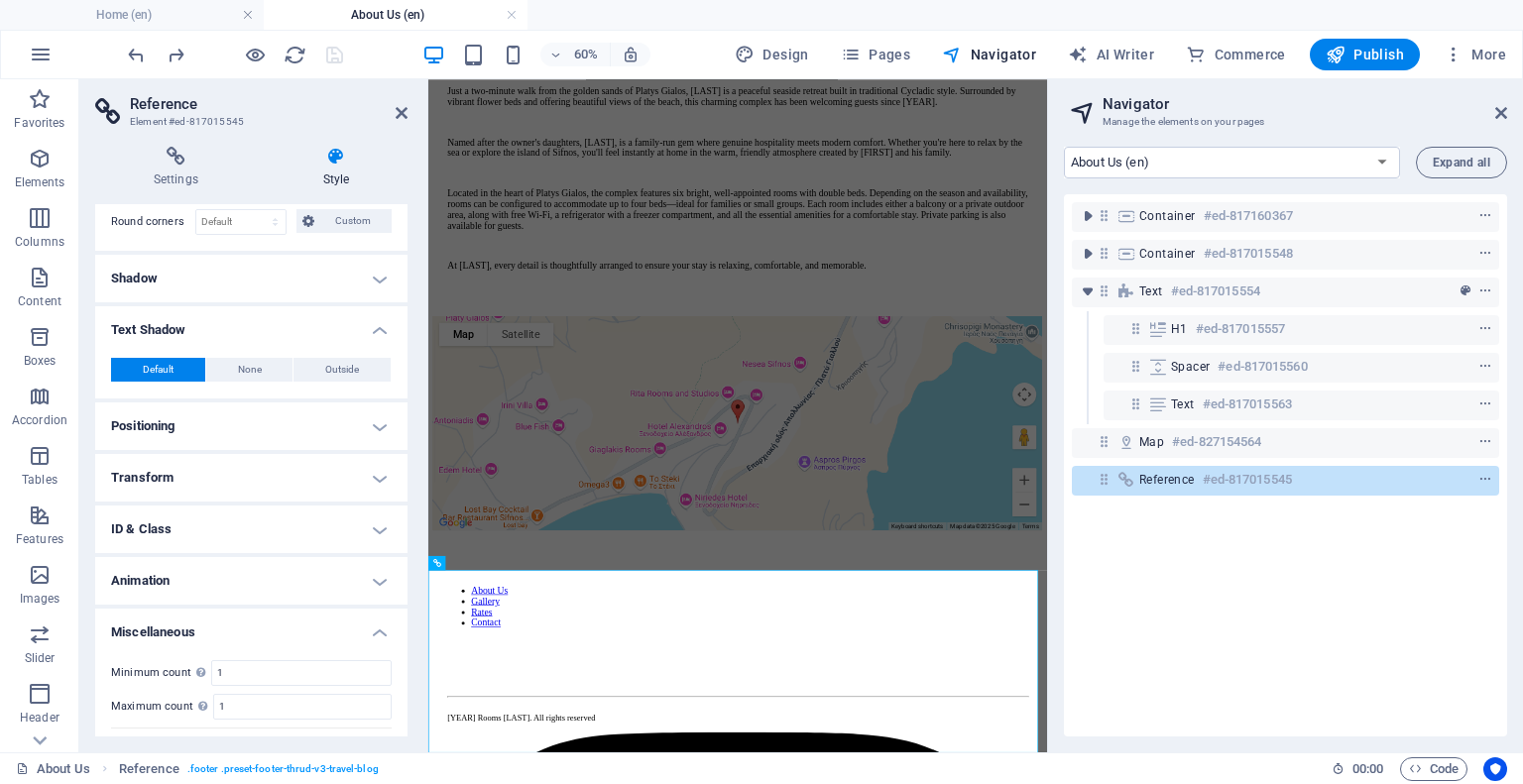 scroll, scrollTop: 419, scrollLeft: 0, axis: vertical 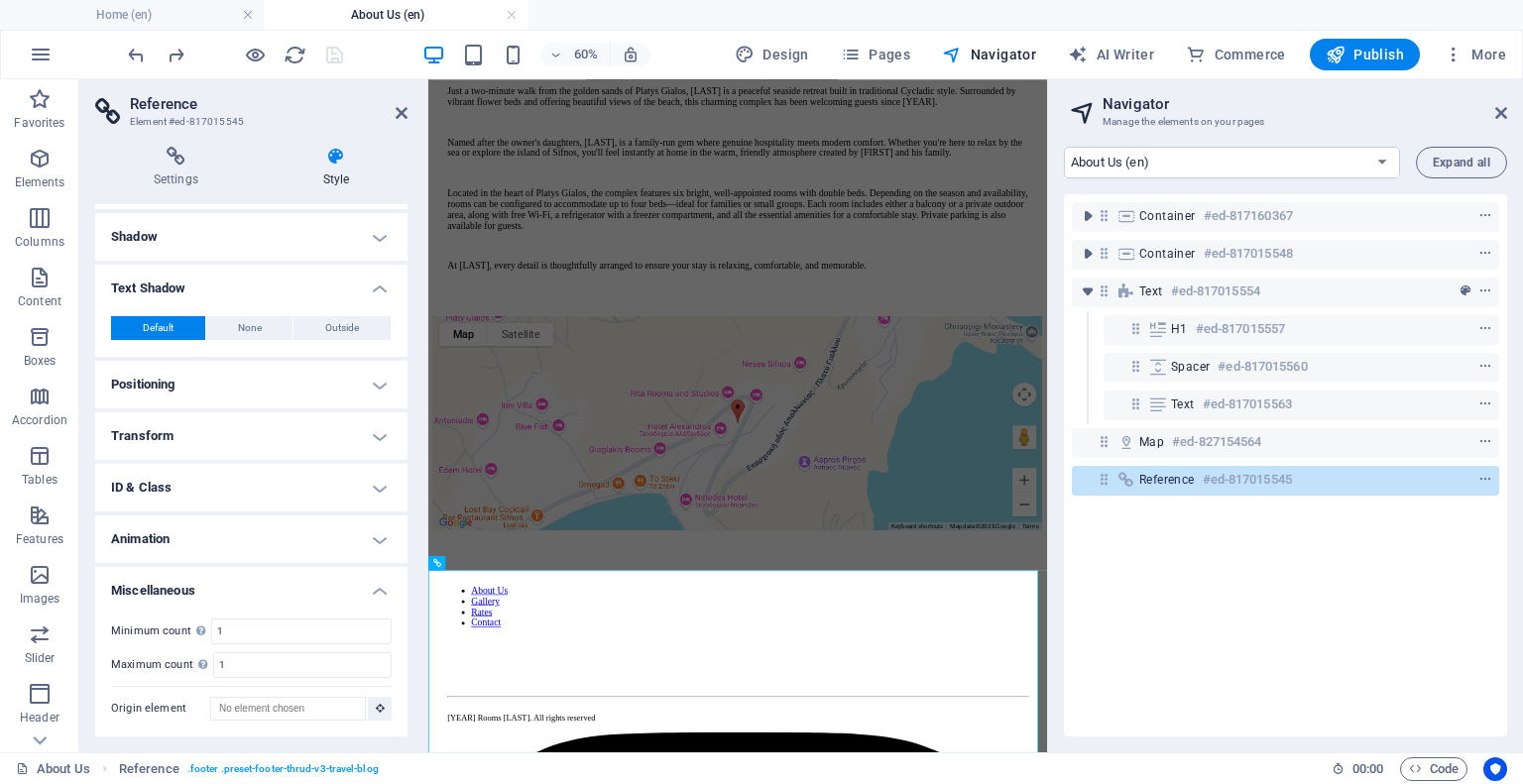click on "Miscellaneous" at bounding box center (251, 585) 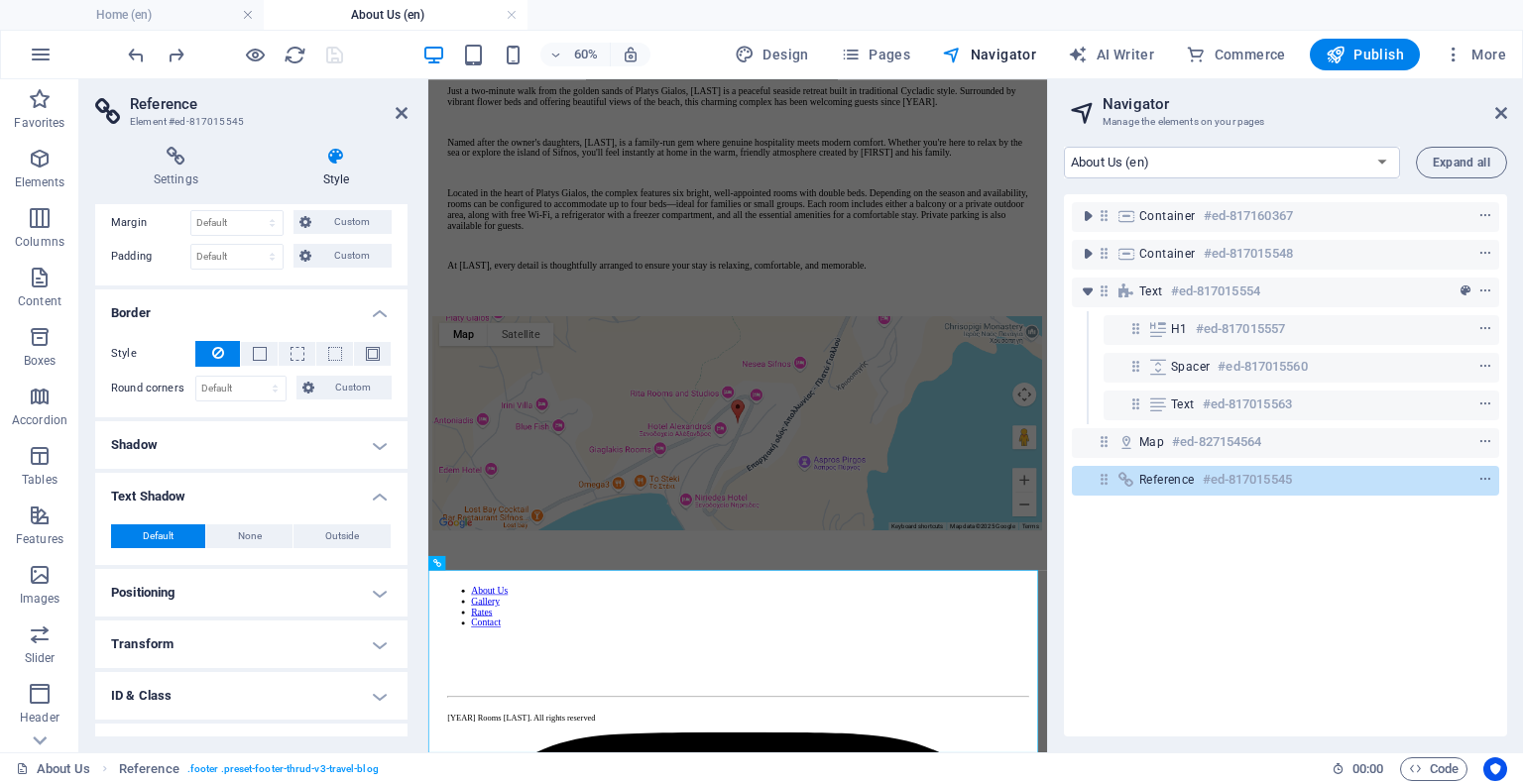 scroll, scrollTop: 189, scrollLeft: 0, axis: vertical 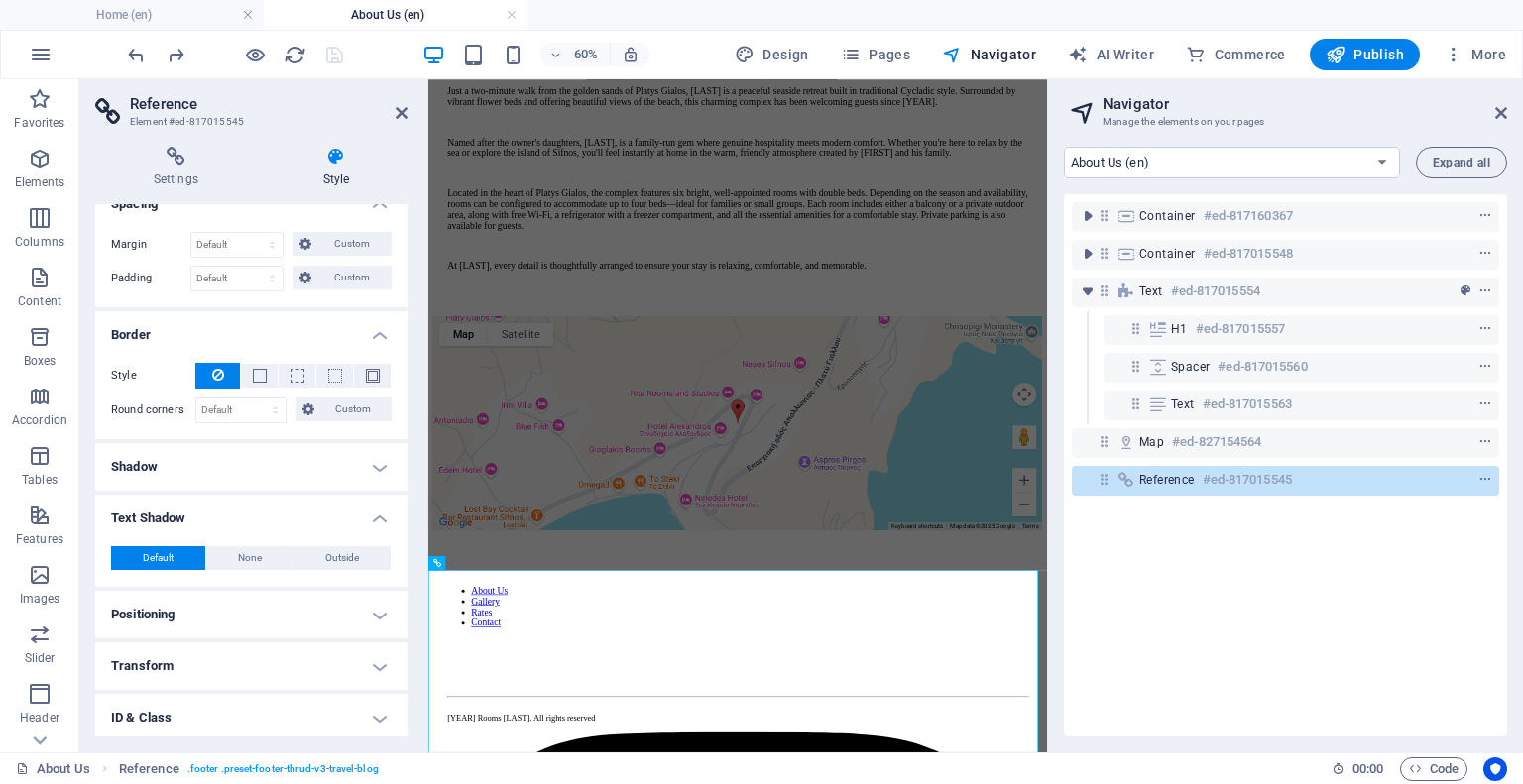 click on "Text Shadow" at bounding box center [251, 512] 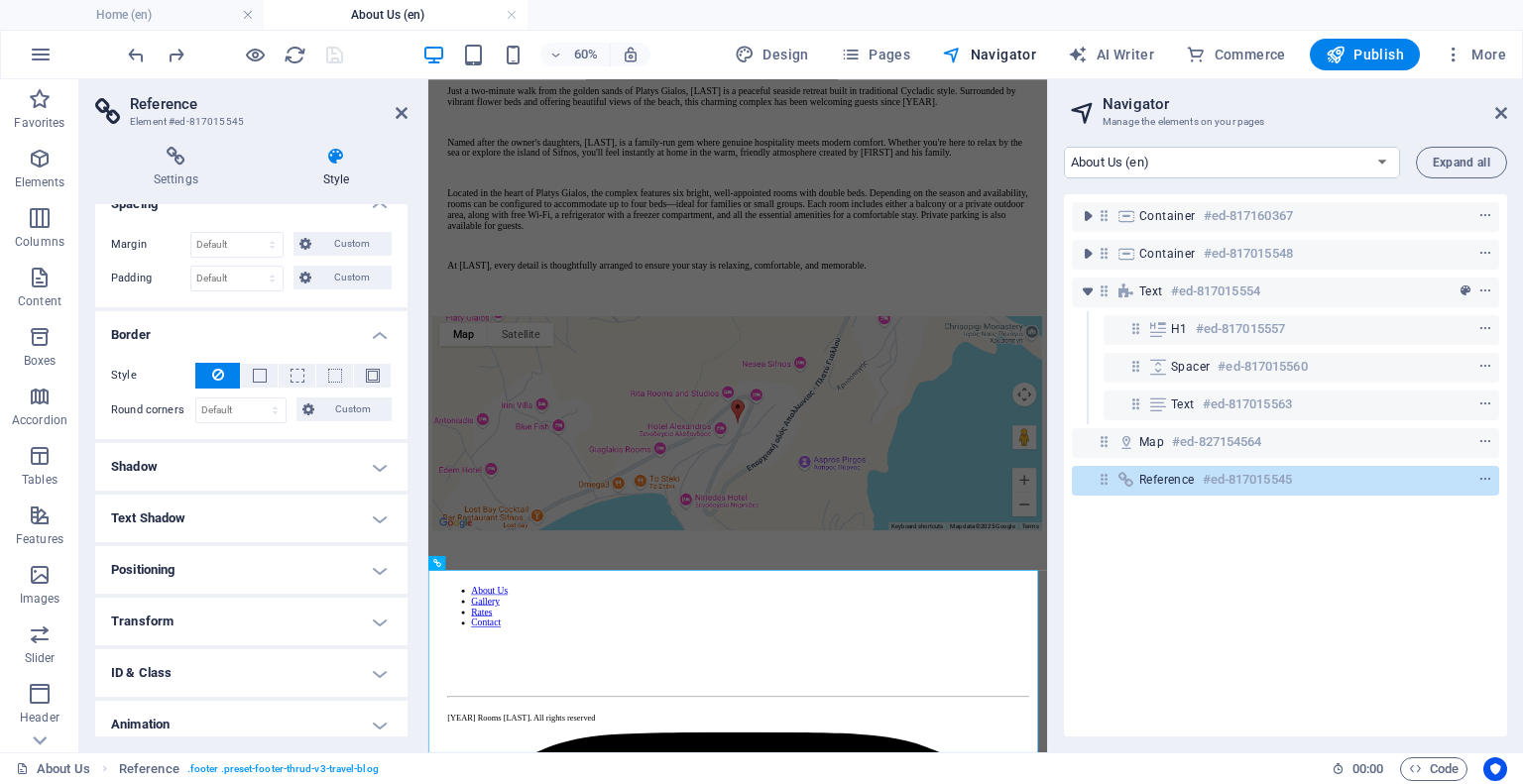 click on "Border" at bounding box center [251, 329] 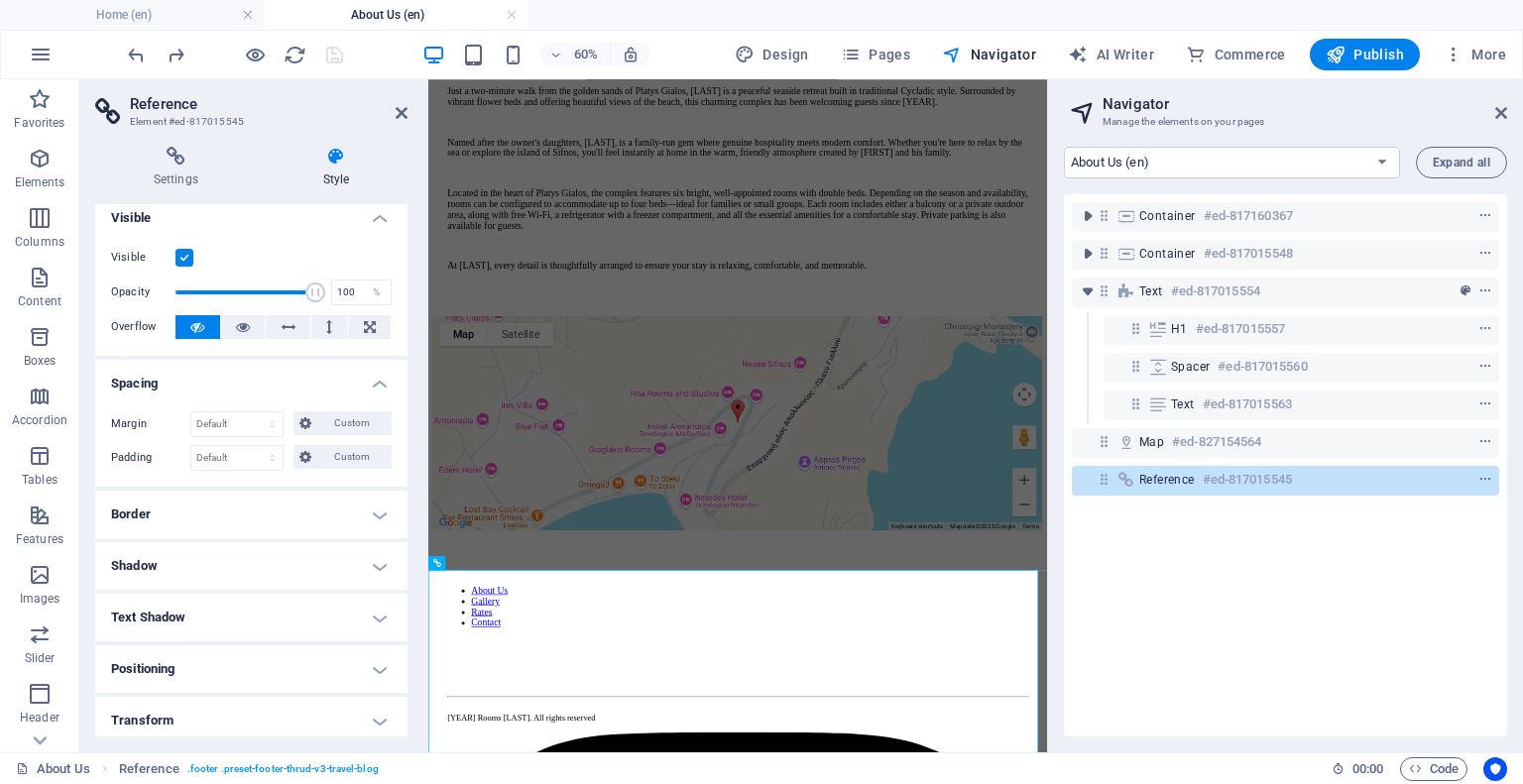 scroll, scrollTop: 0, scrollLeft: 0, axis: both 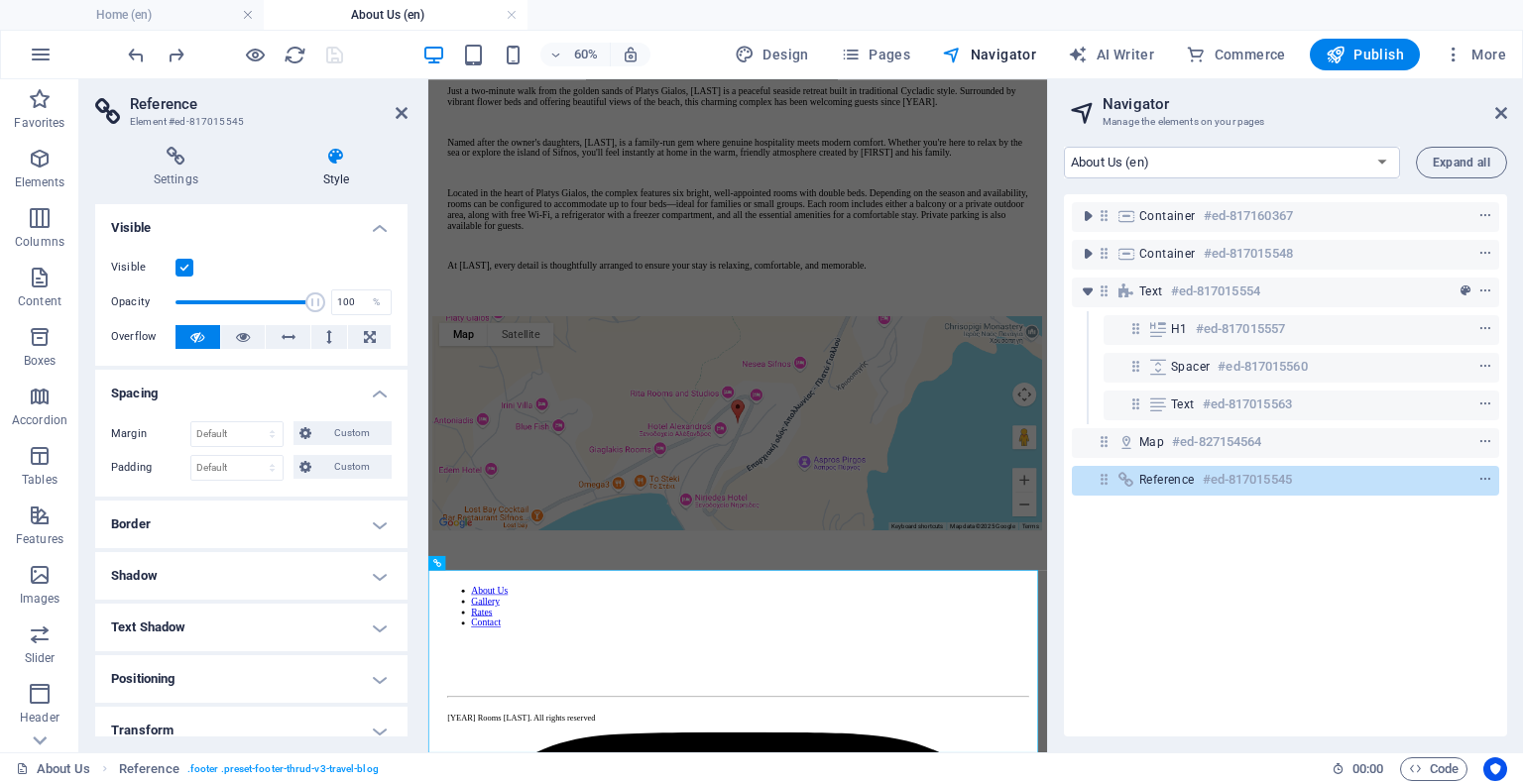 click on "Spacing" at bounding box center [251, 388] 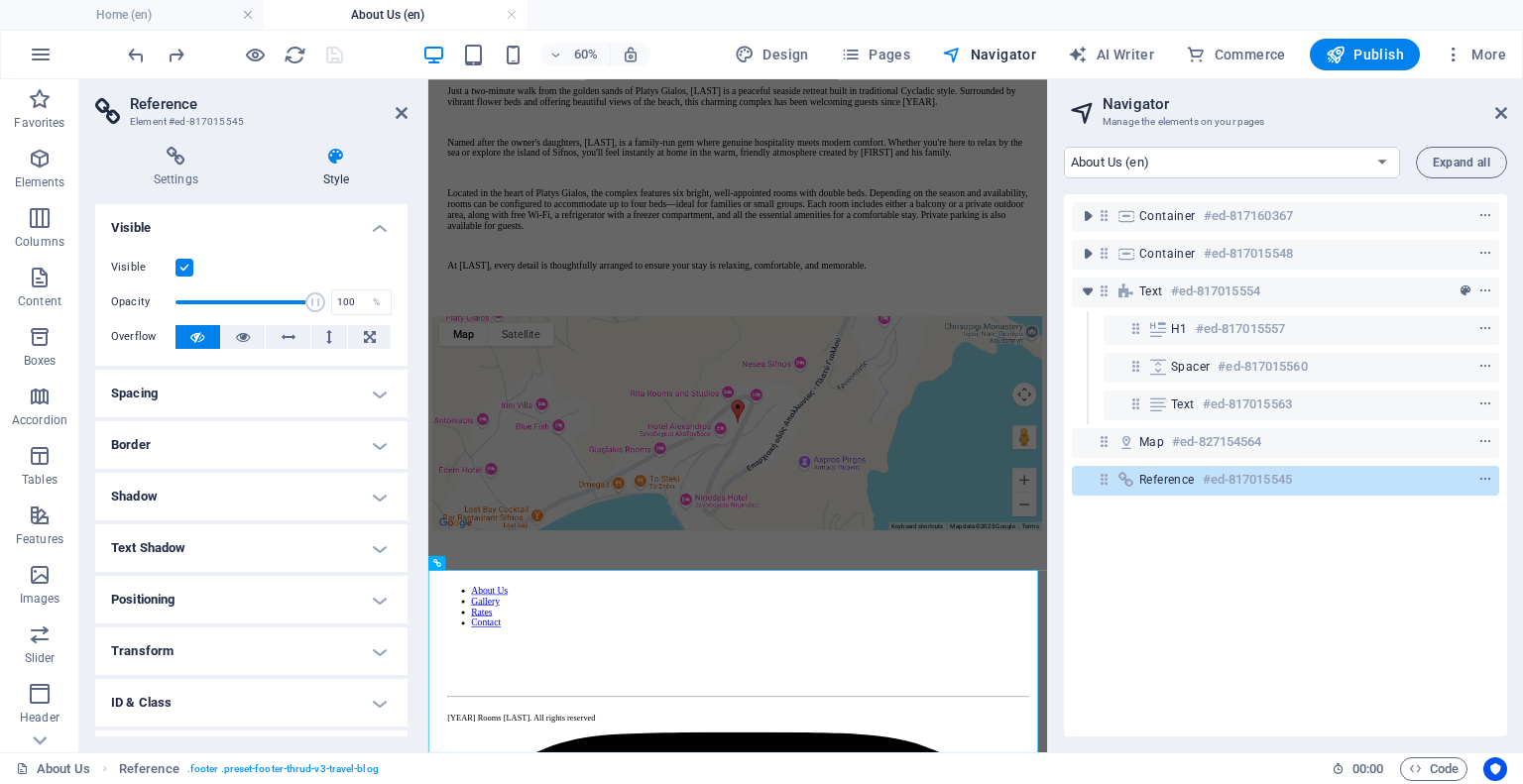 click on "Spacing" at bounding box center (251, 393) 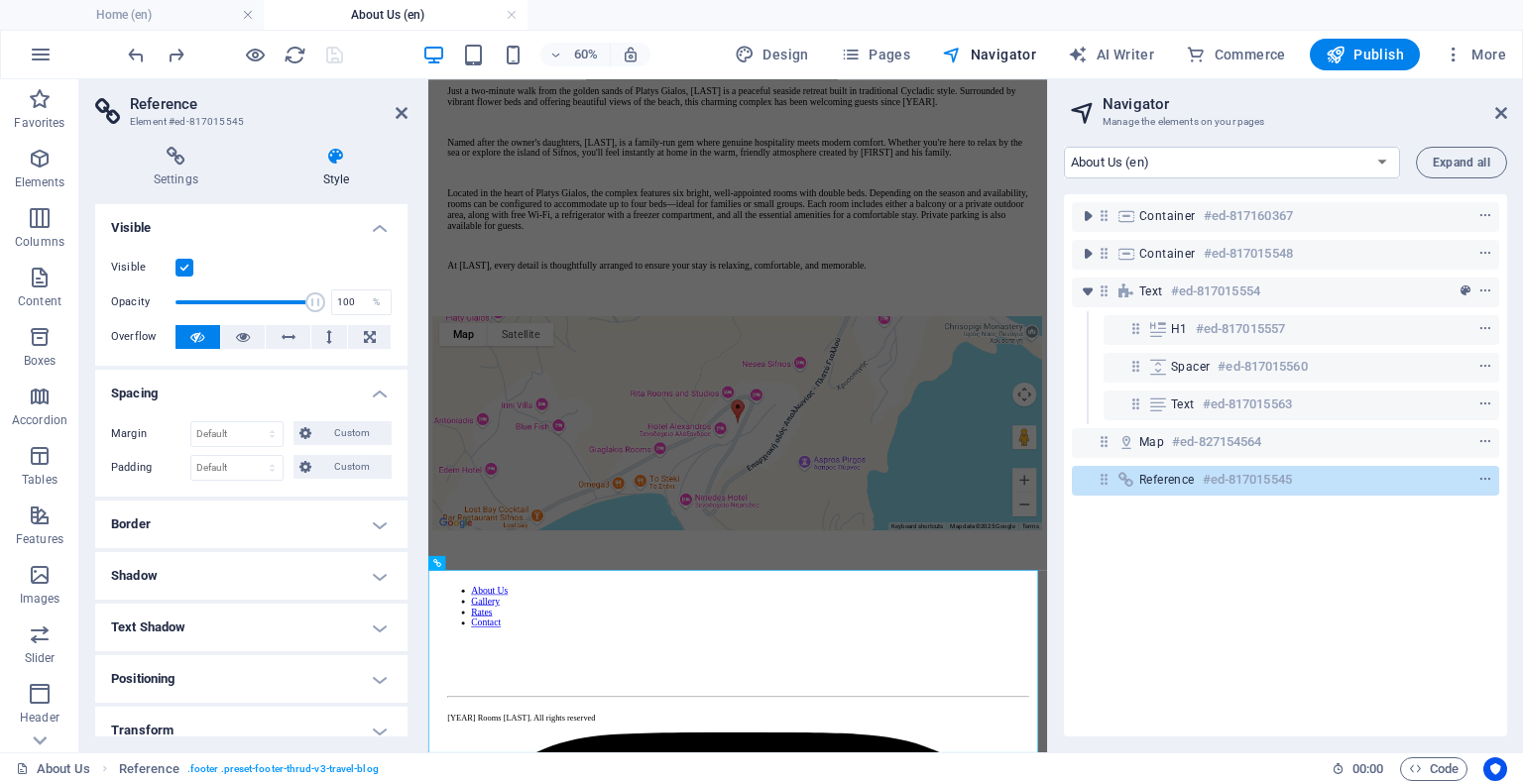 click on "Spacing" at bounding box center [251, 388] 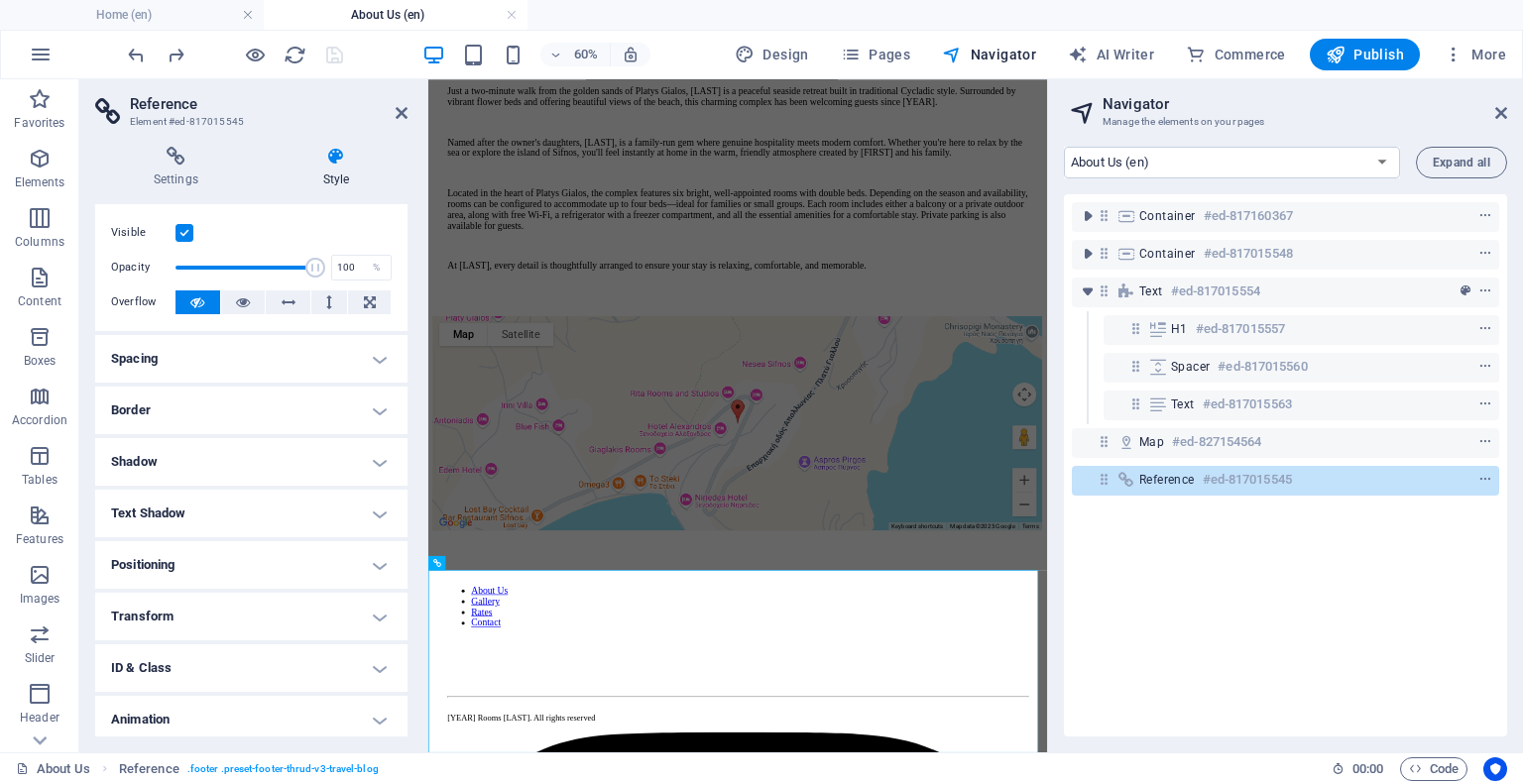 scroll, scrollTop: 0, scrollLeft: 0, axis: both 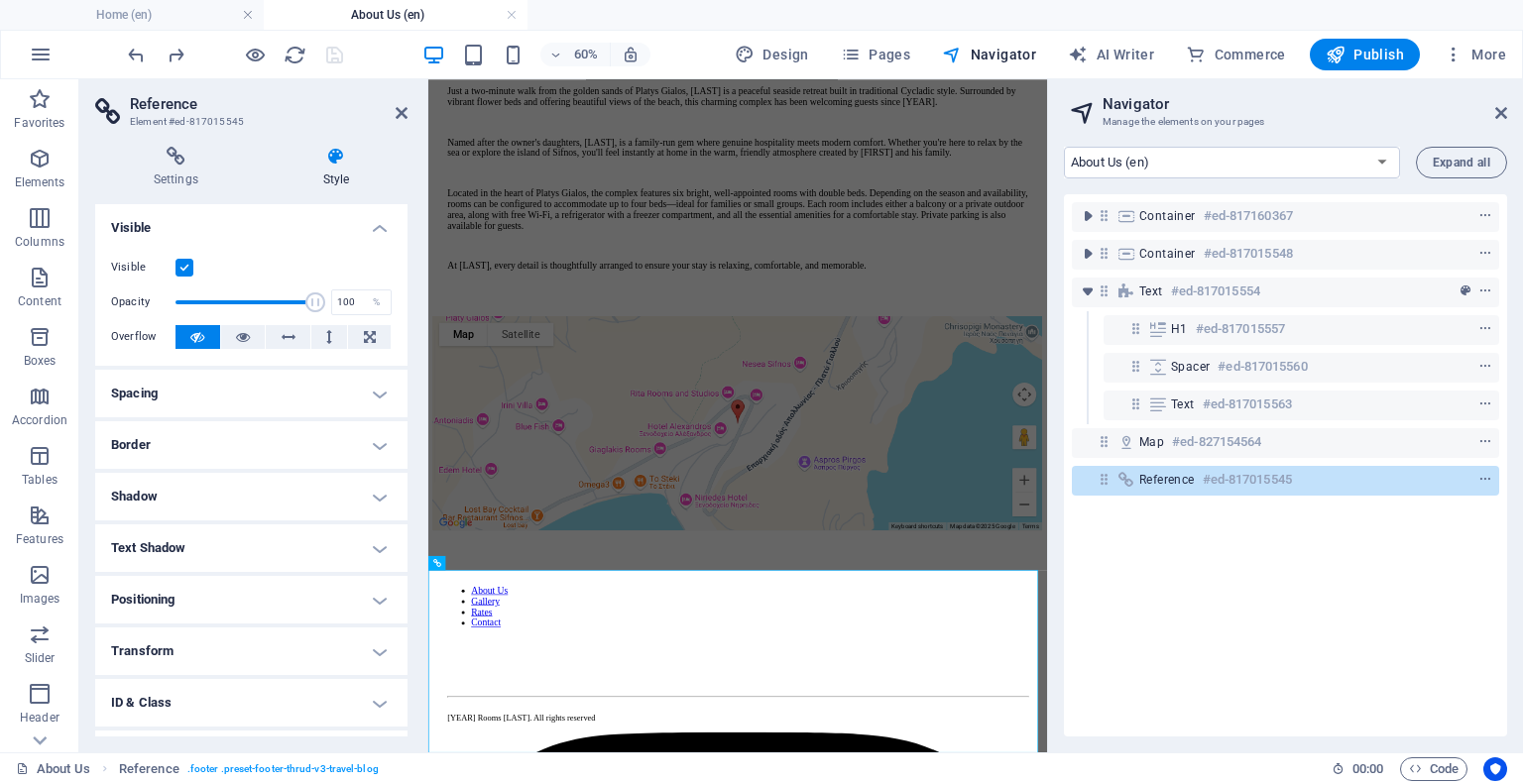 click on "Spacing" at bounding box center (251, 393) 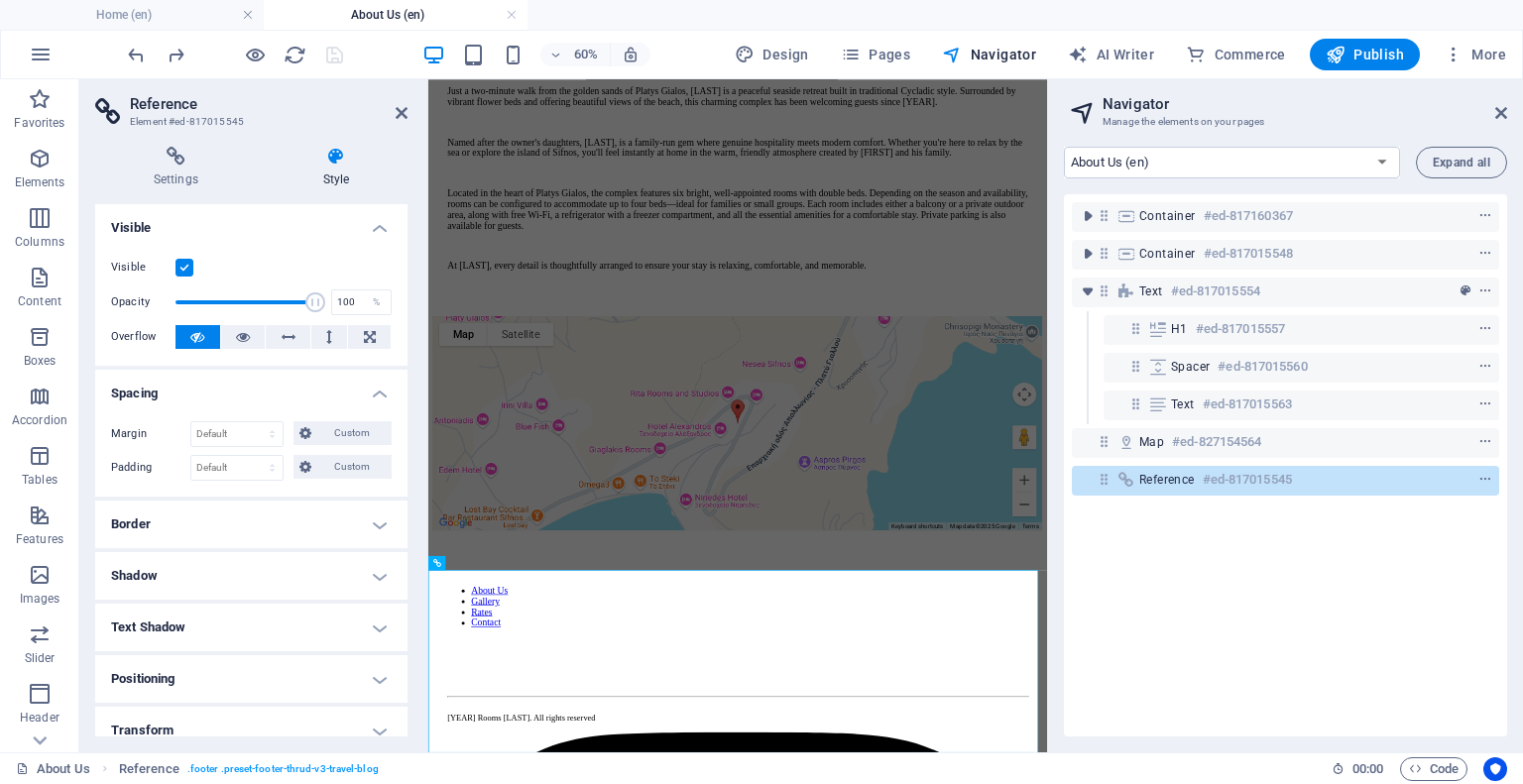 click on "Spacing" at bounding box center [251, 388] 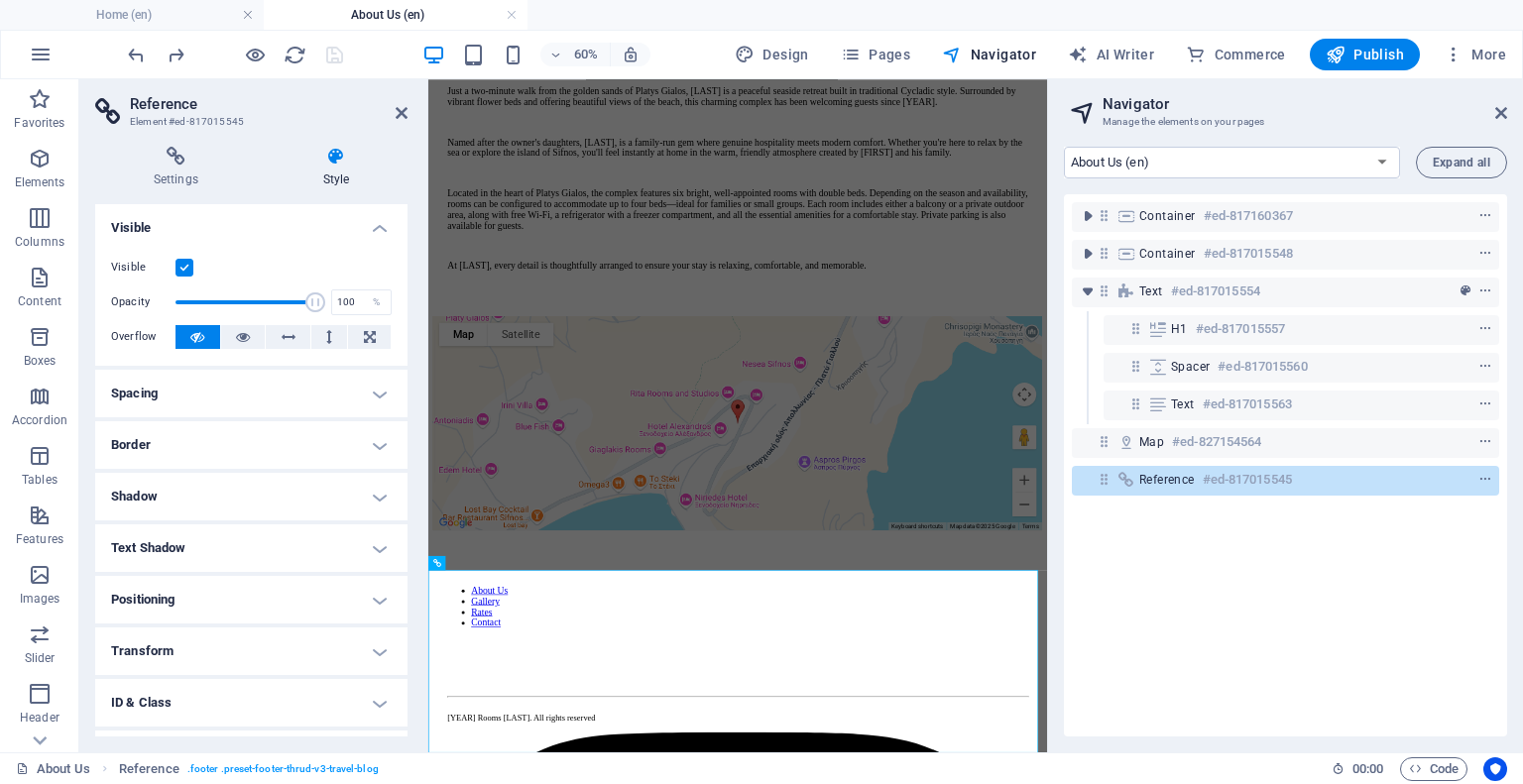 click on "Border" at bounding box center [251, 445] 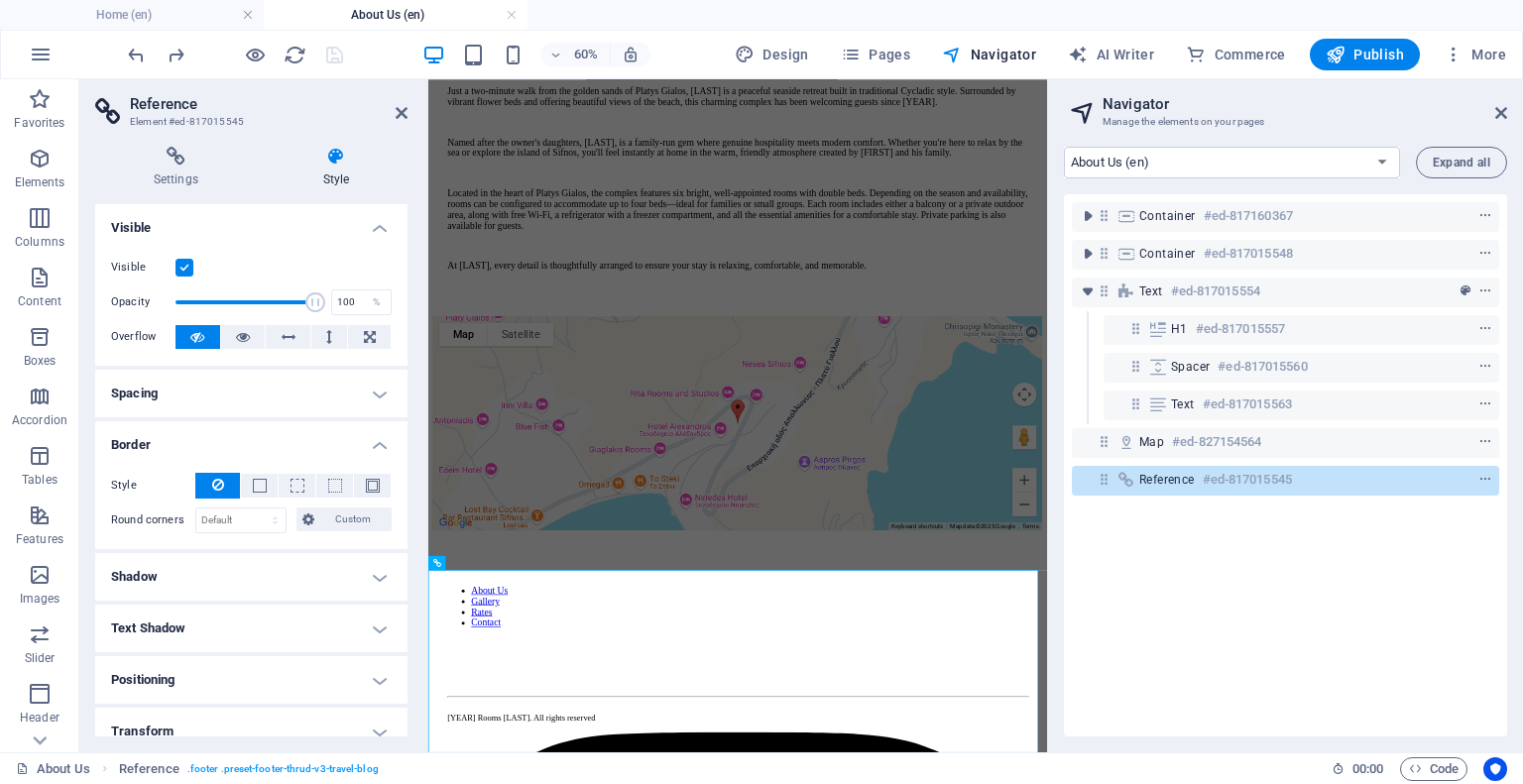 click on "Border" at bounding box center (251, 439) 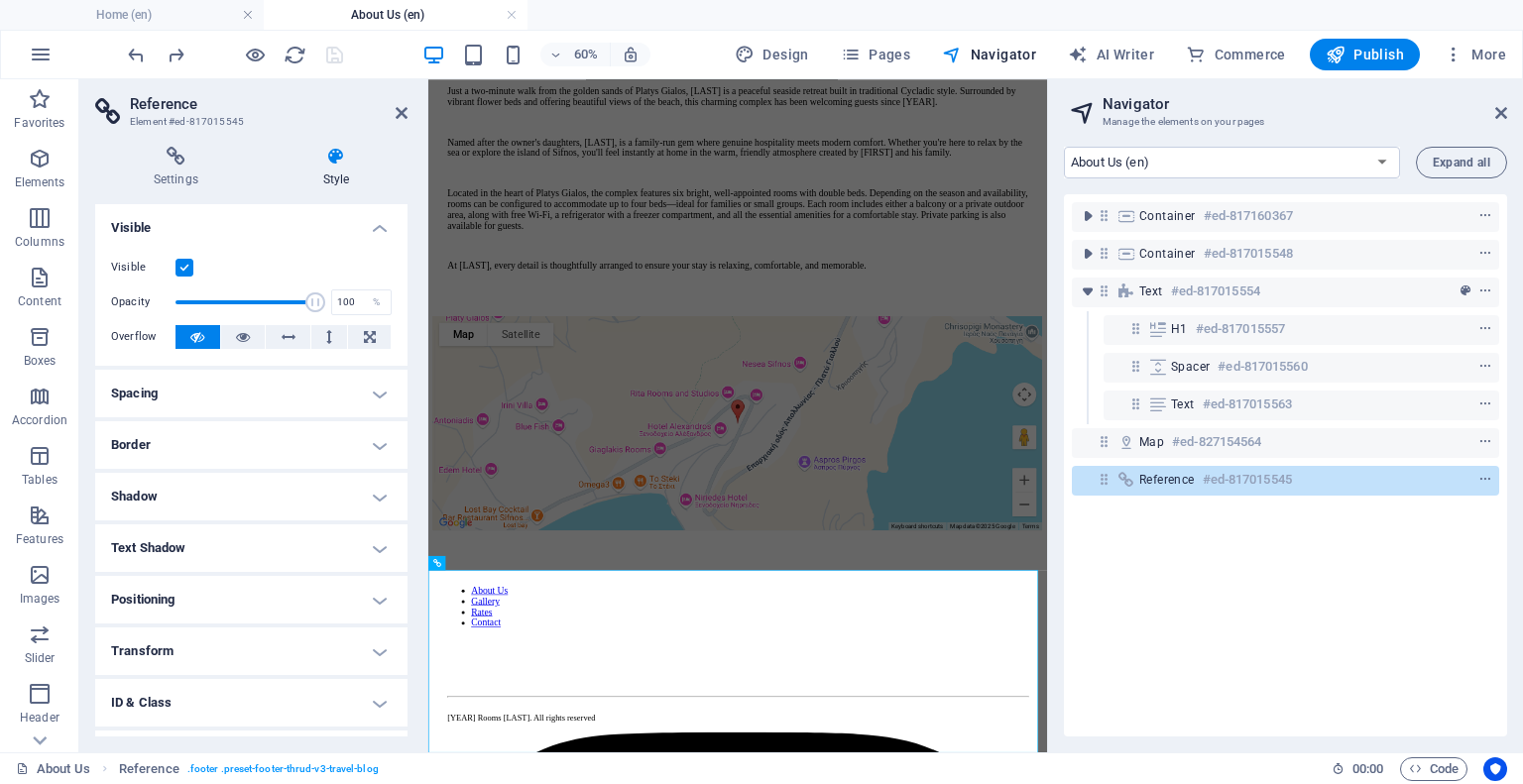 click on "Shadow" at bounding box center (251, 497) 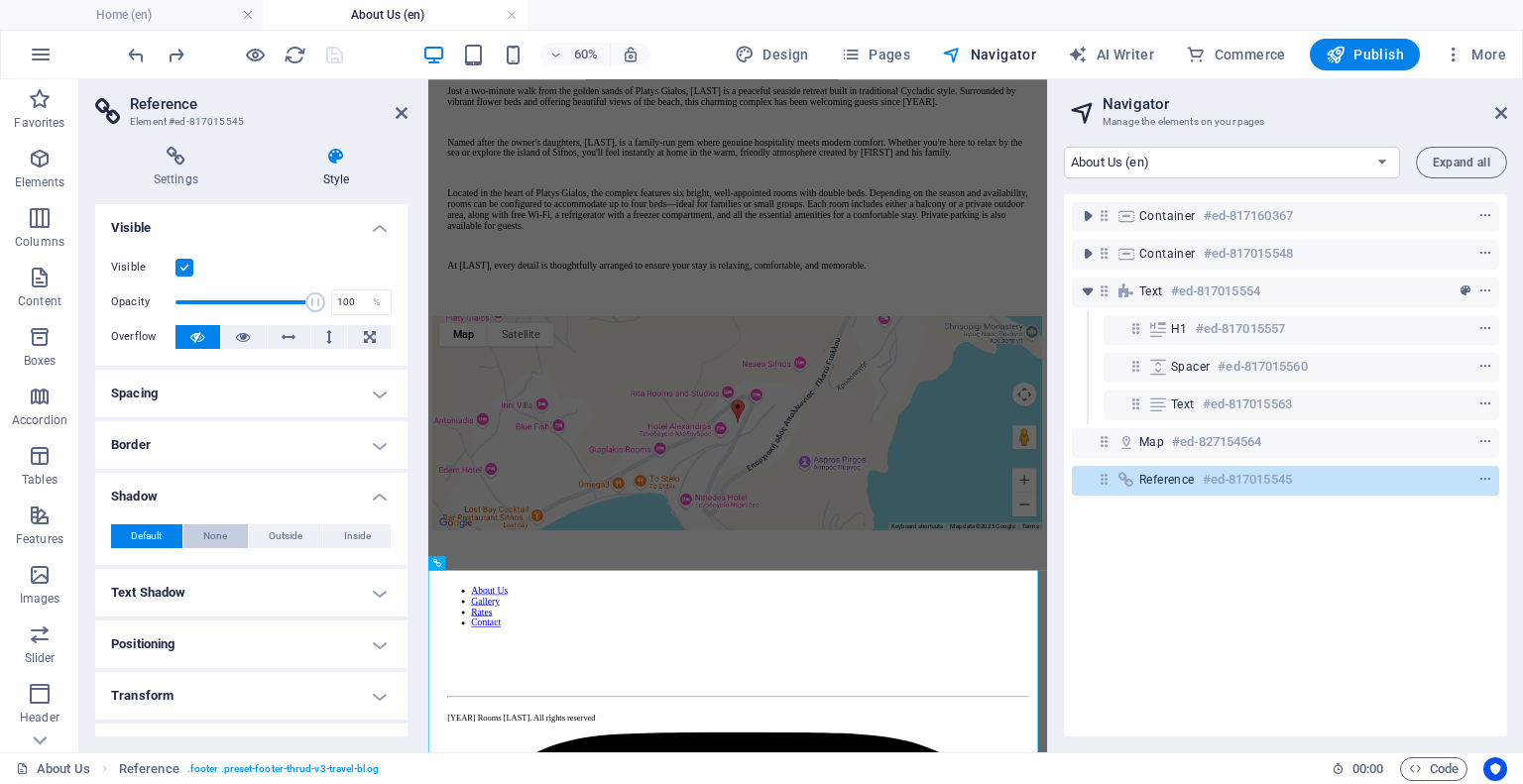 click on "None" at bounding box center (215, 536) 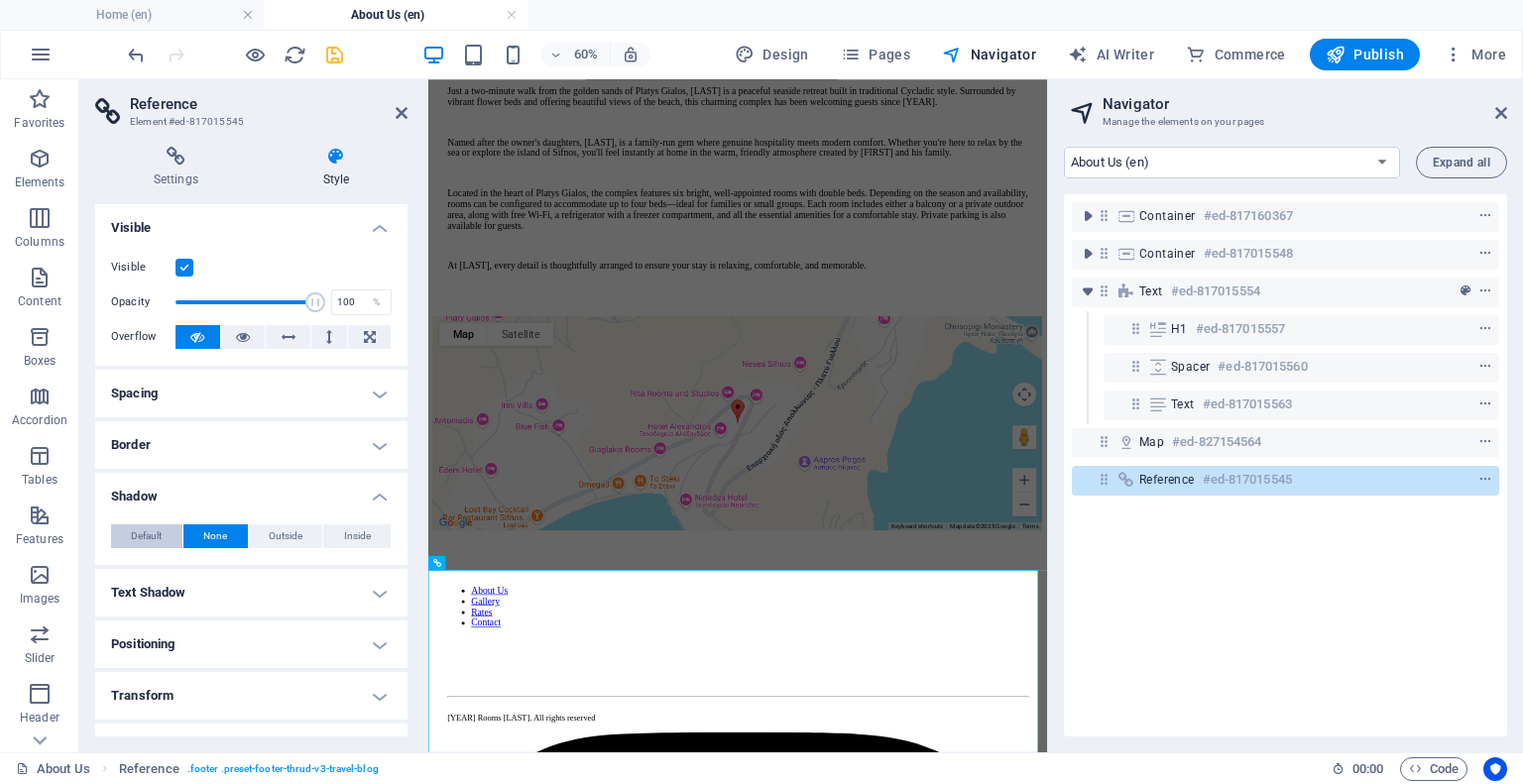click on "Default" at bounding box center [146, 536] 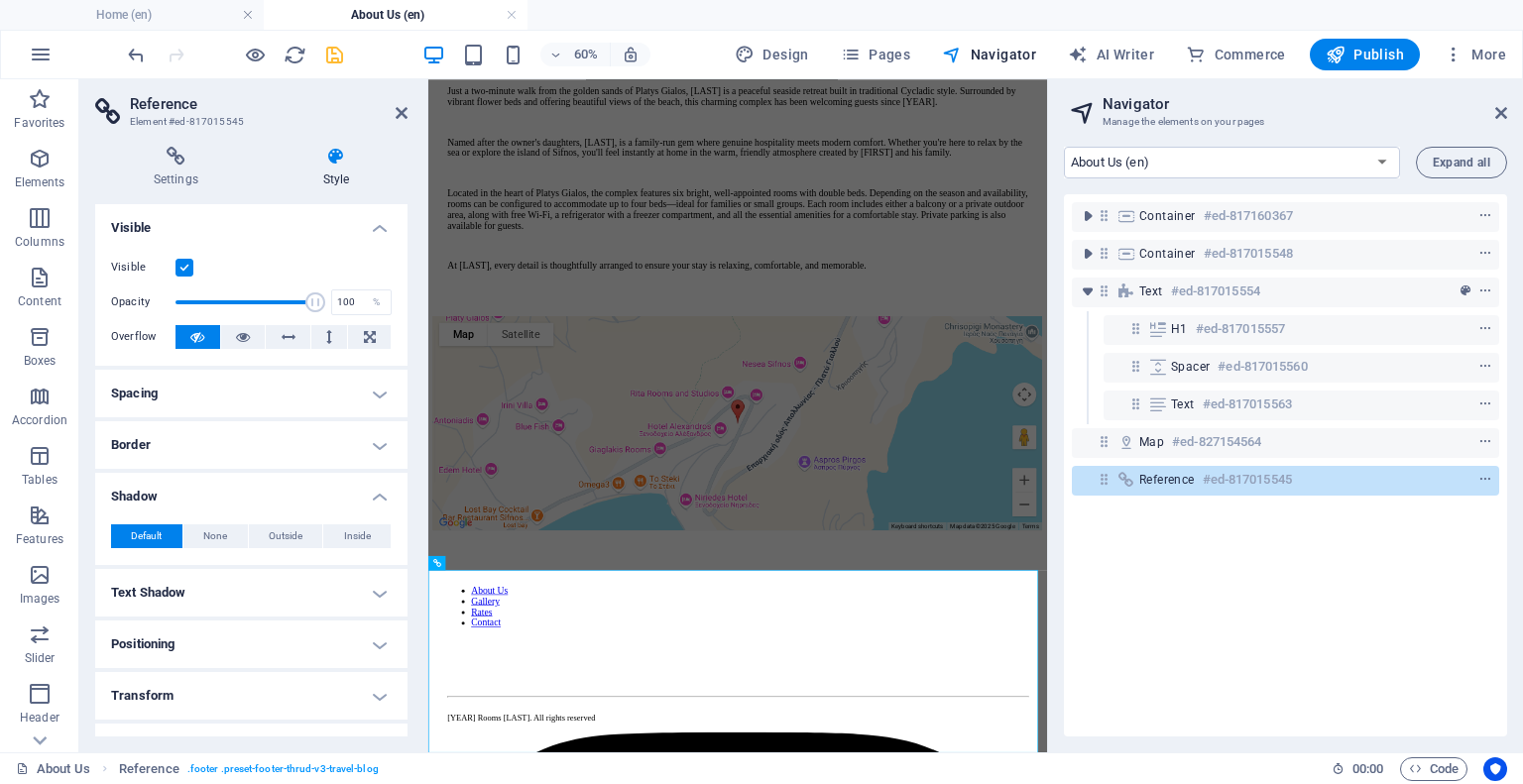 click on "Shadow" at bounding box center (251, 491) 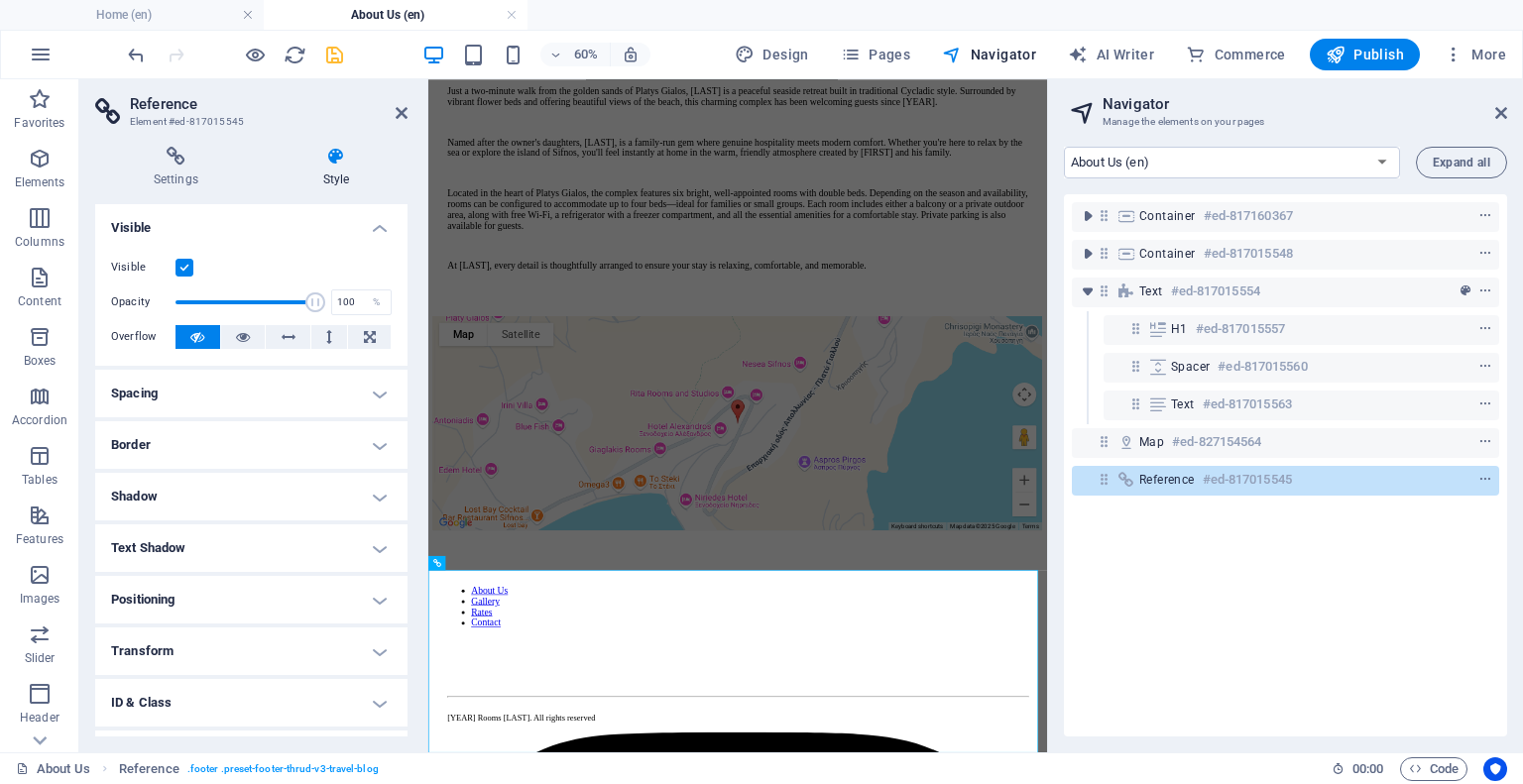 click on "Text Shadow" at bounding box center (251, 548) 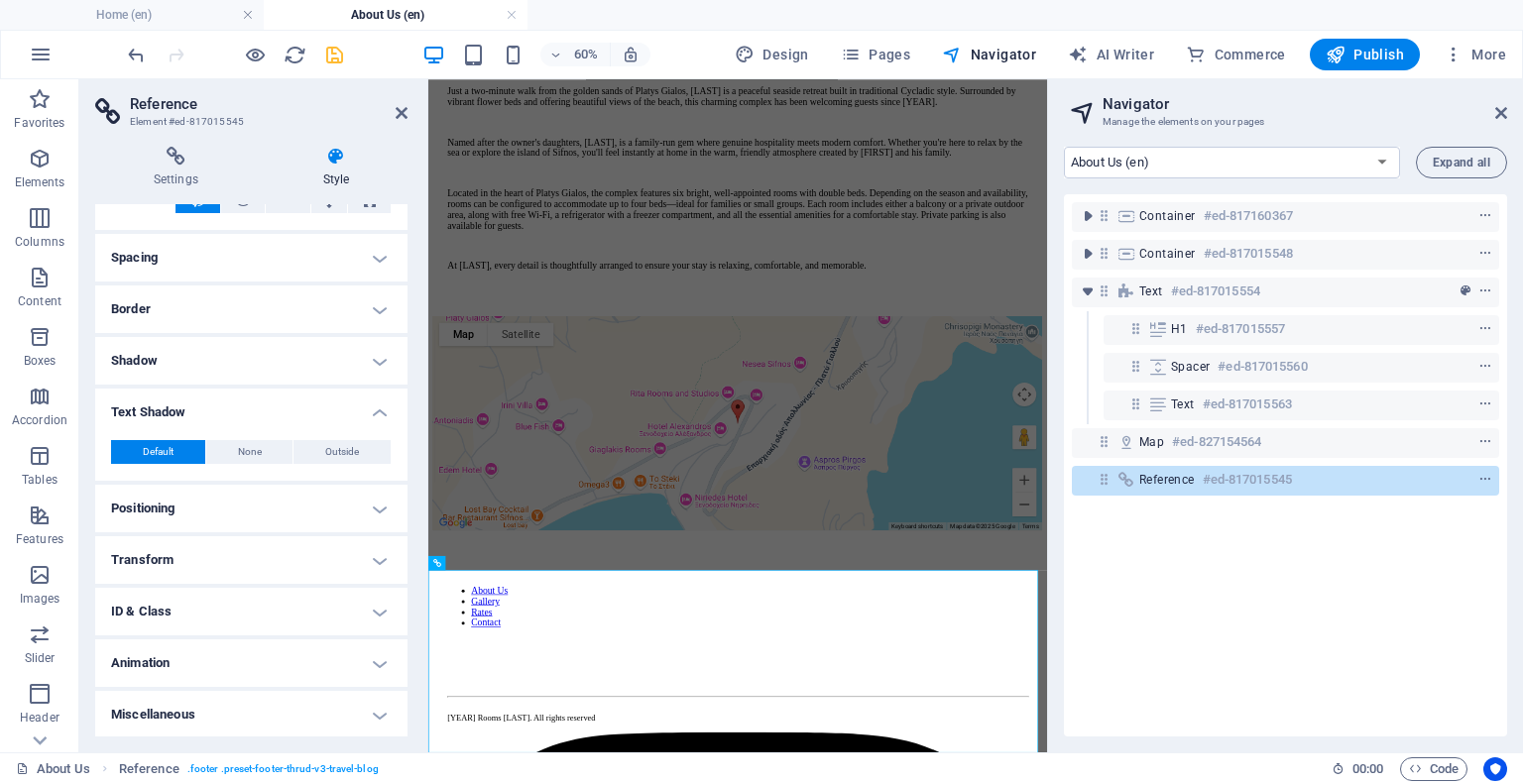 scroll, scrollTop: 137, scrollLeft: 0, axis: vertical 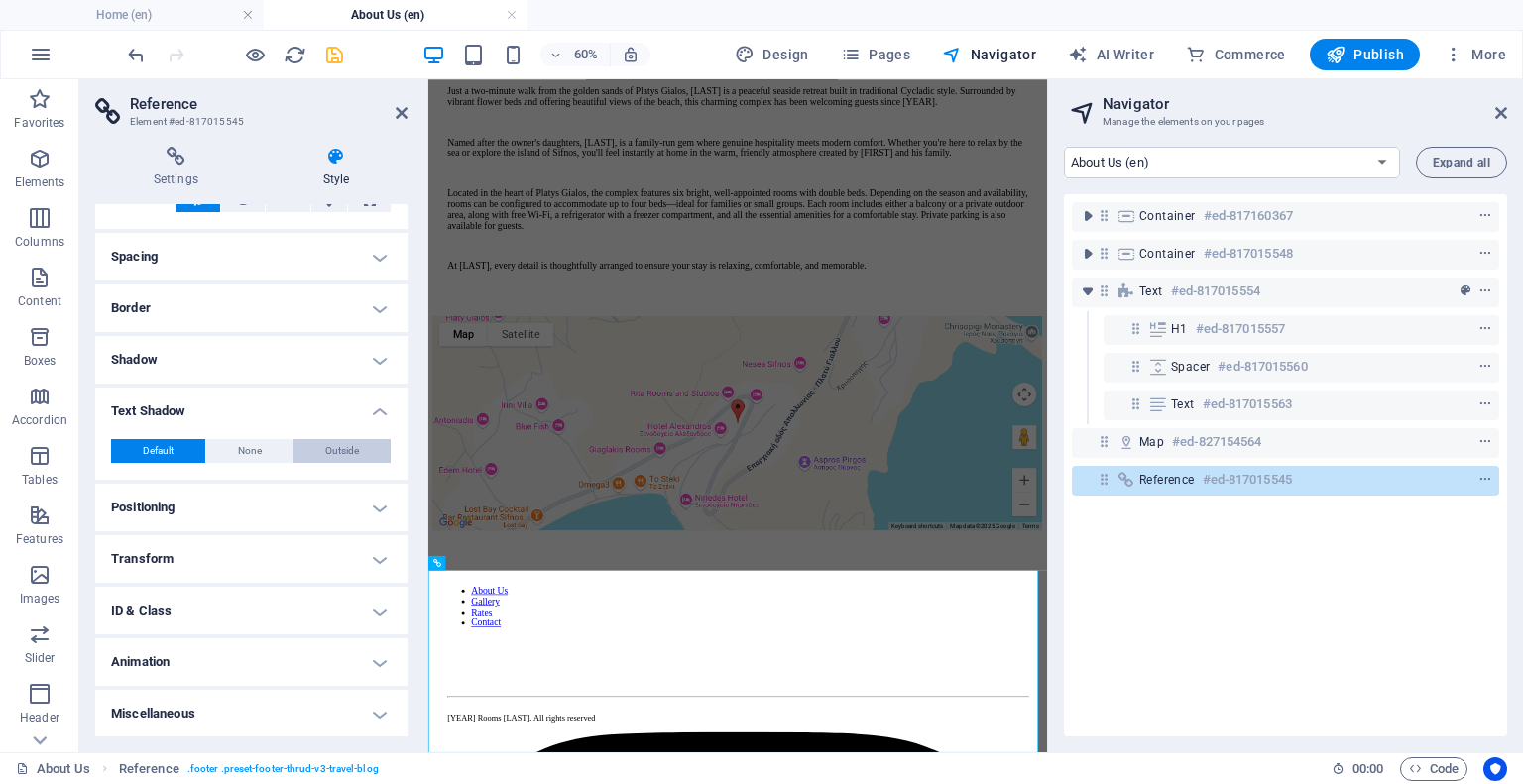 click on "Outside" at bounding box center [342, 451] 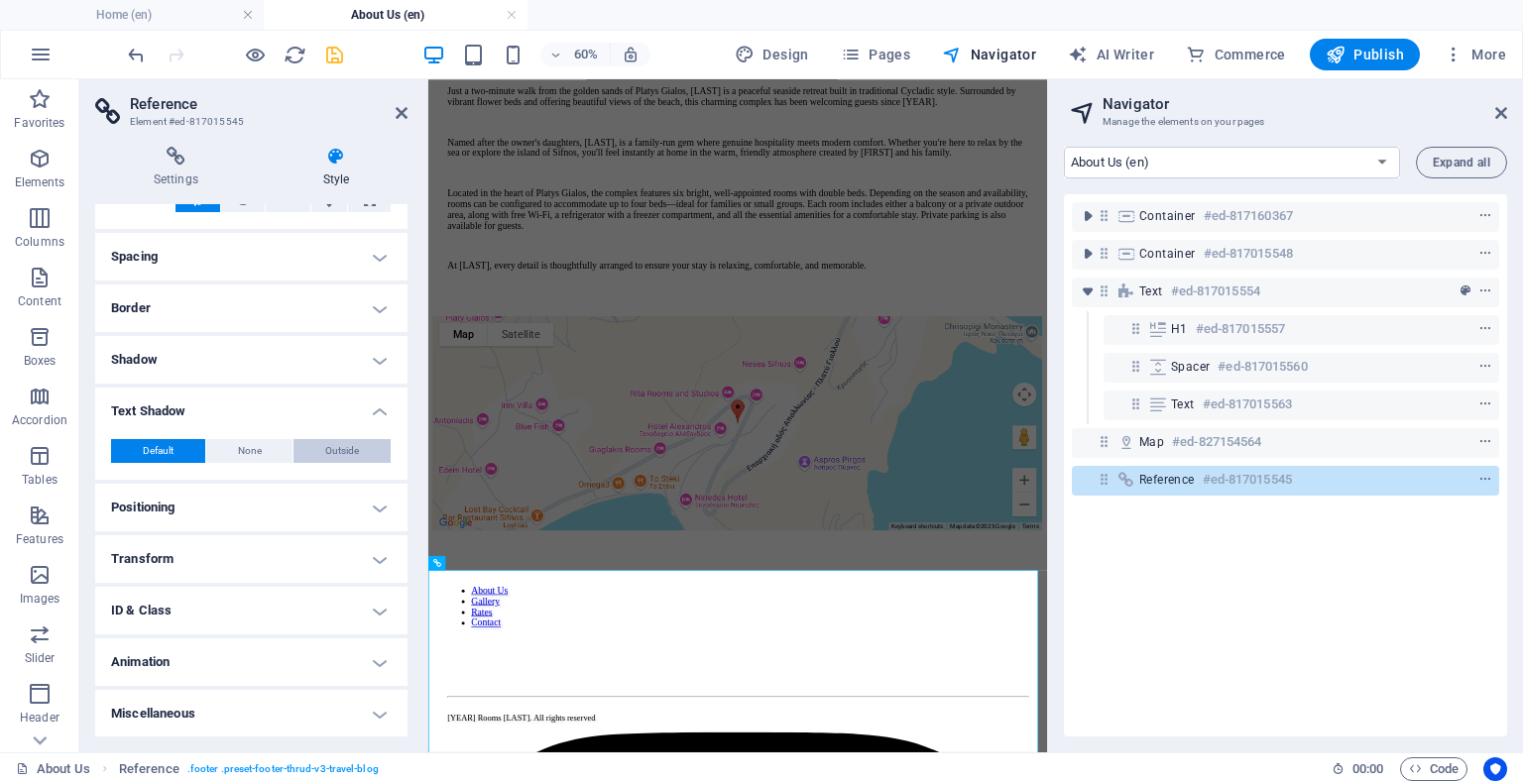 type on "2" 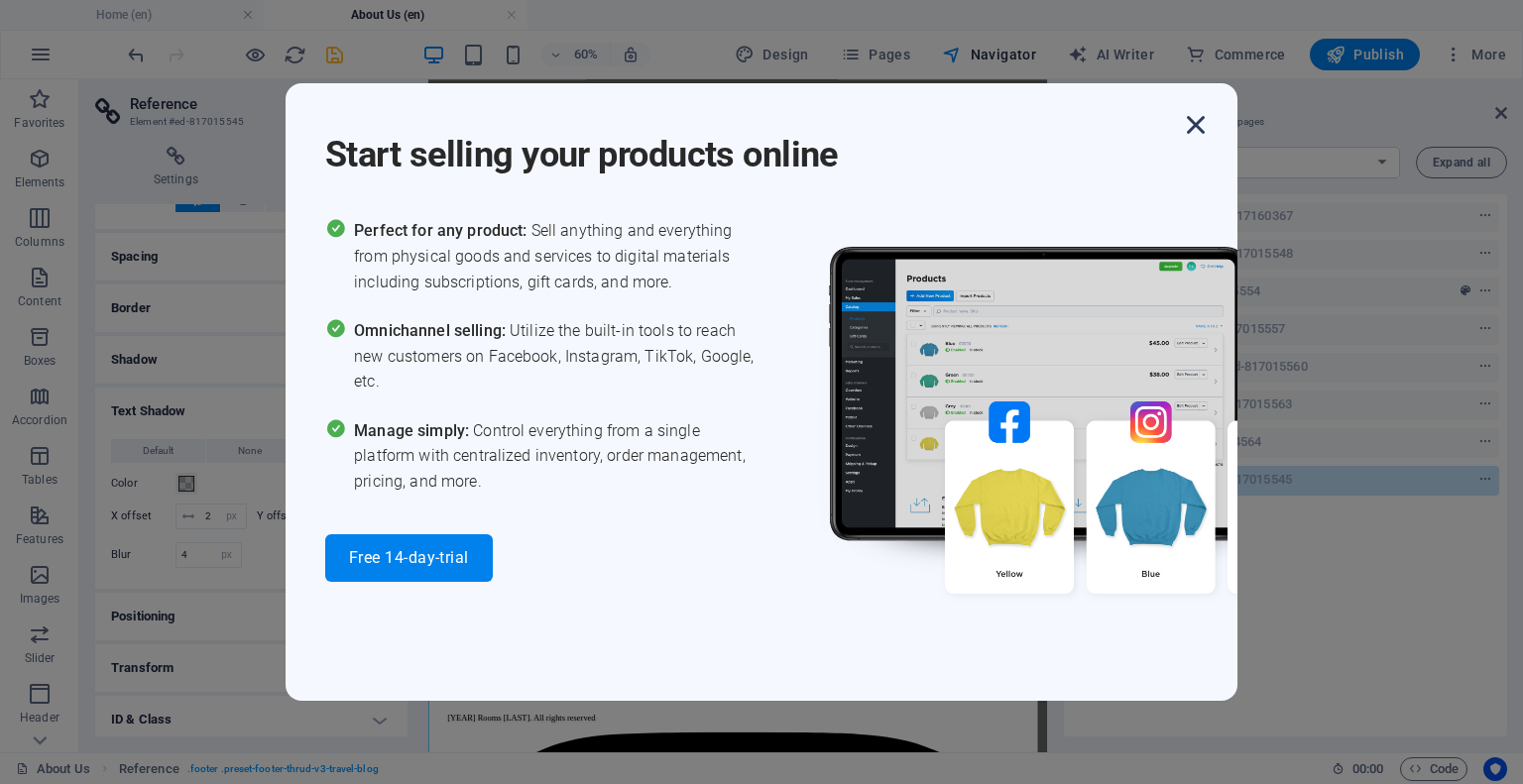 click at bounding box center (1196, 125) 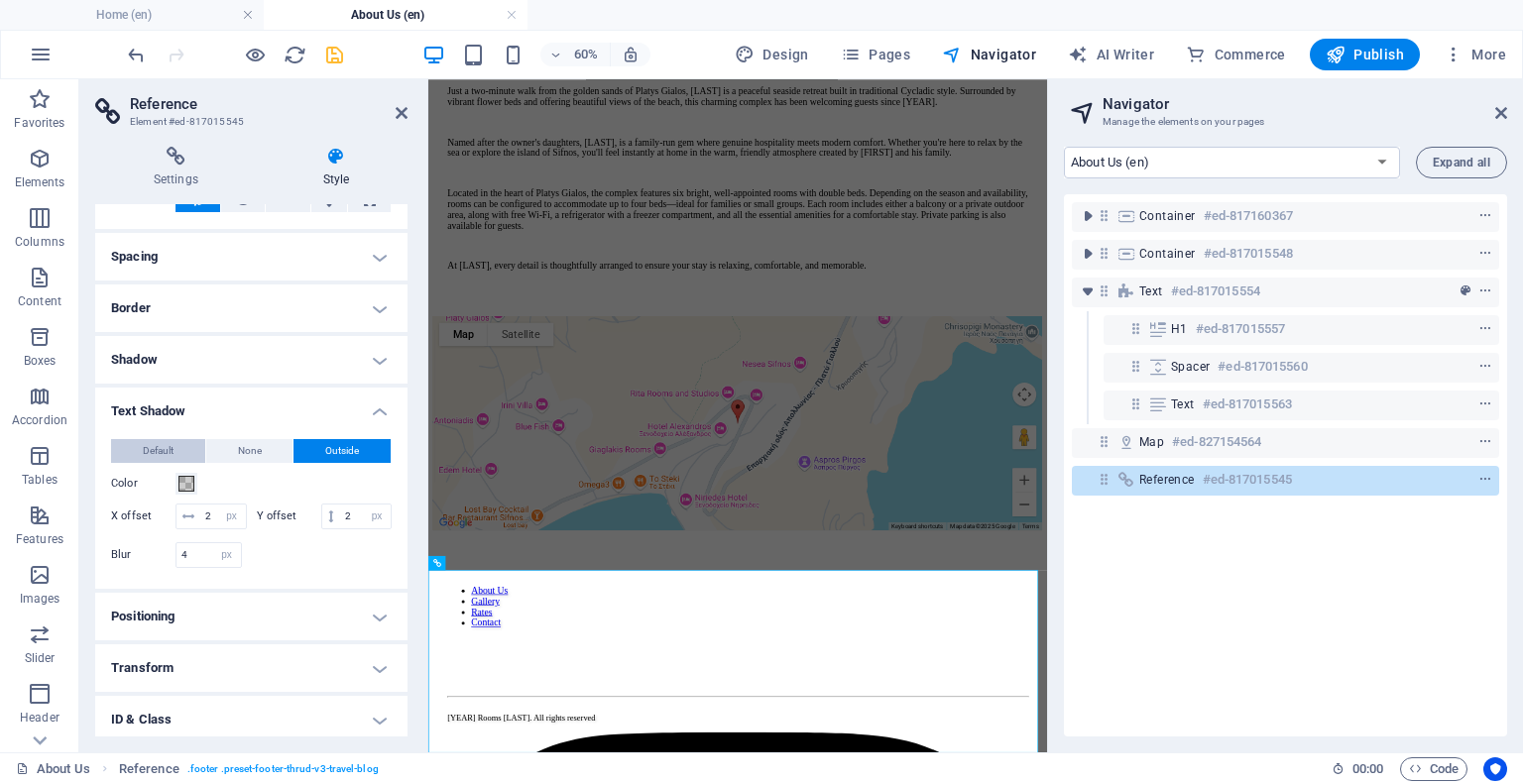 click on "Default" at bounding box center (158, 451) 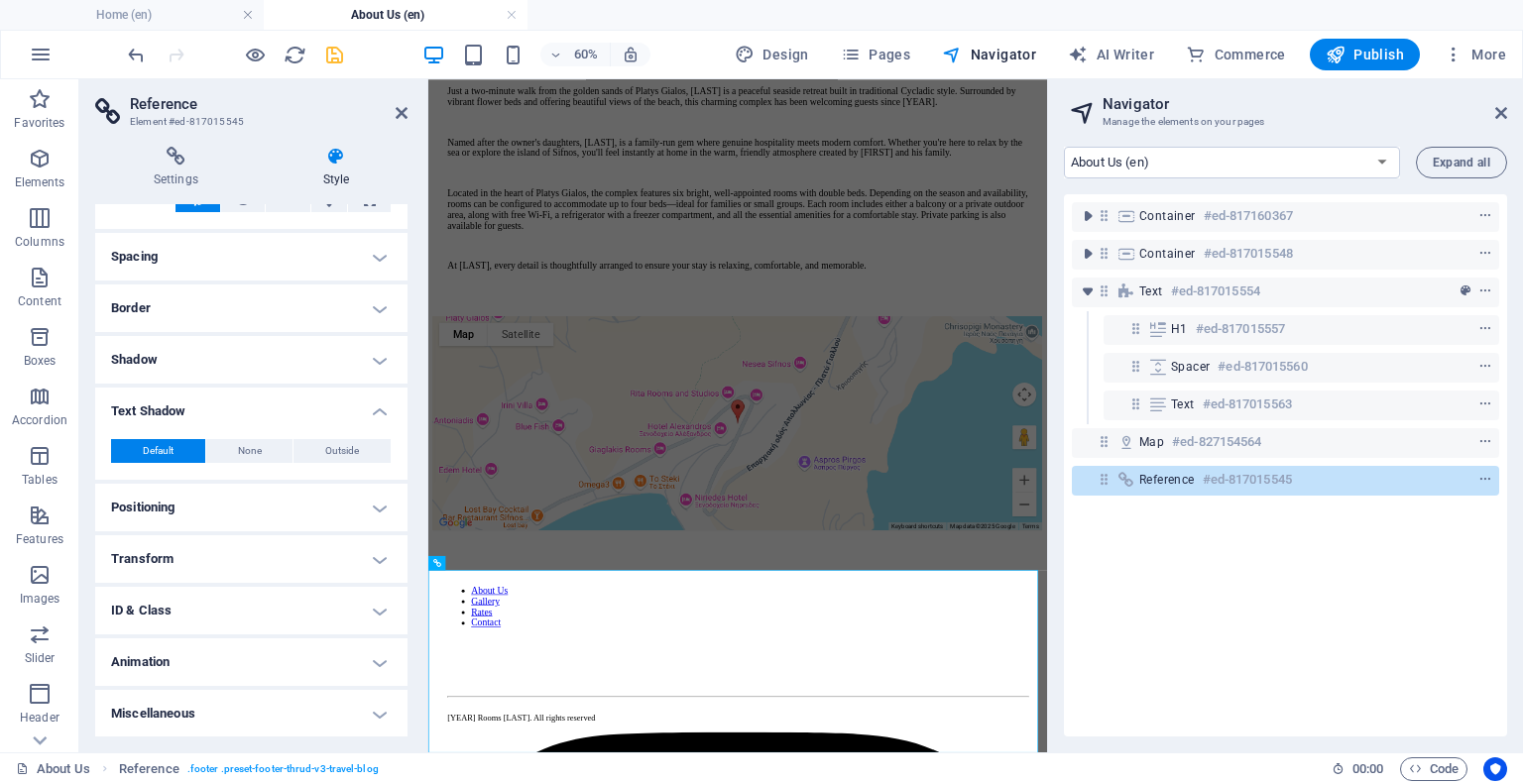 click on "Positioning" at bounding box center [251, 507] 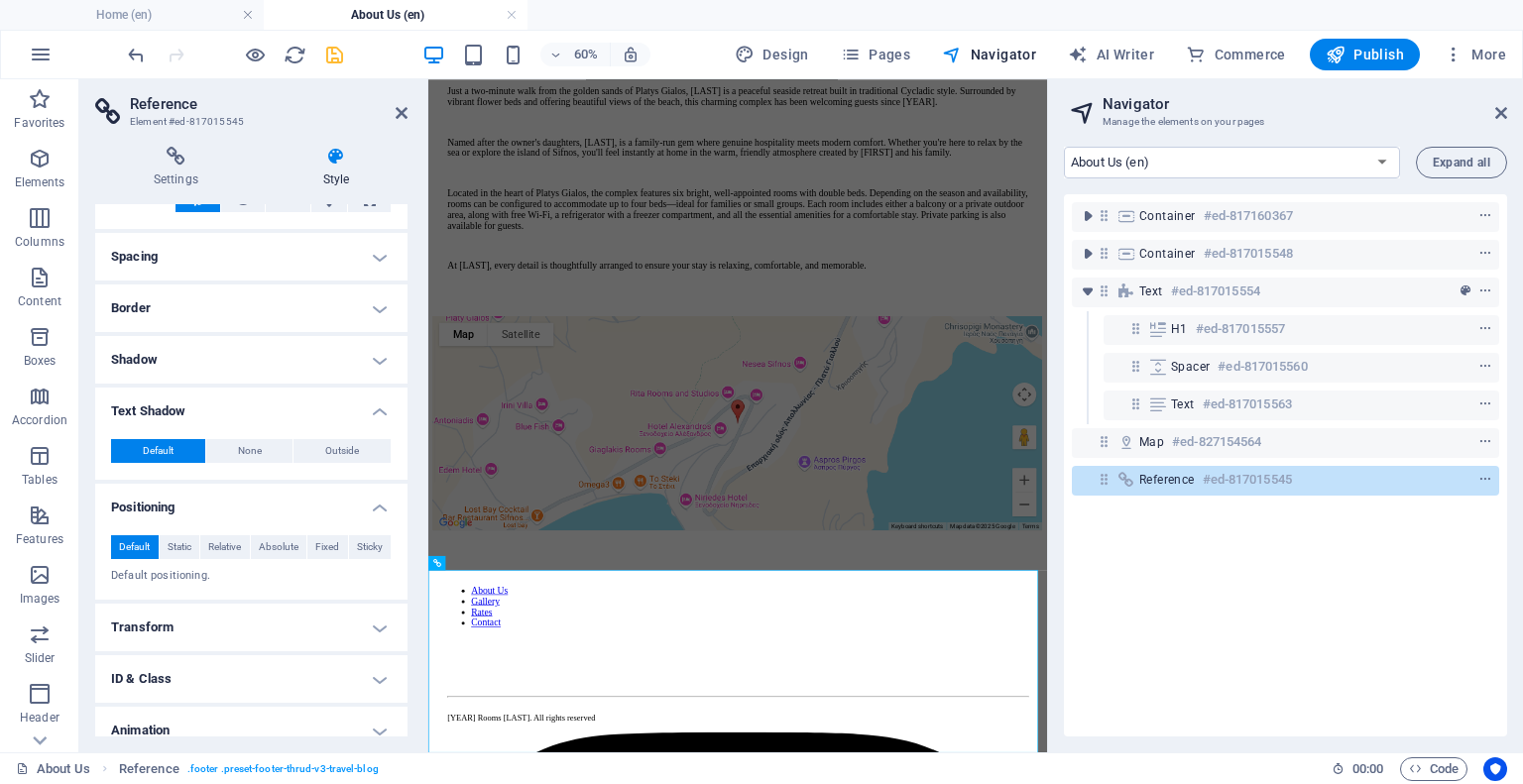 scroll, scrollTop: 206, scrollLeft: 0, axis: vertical 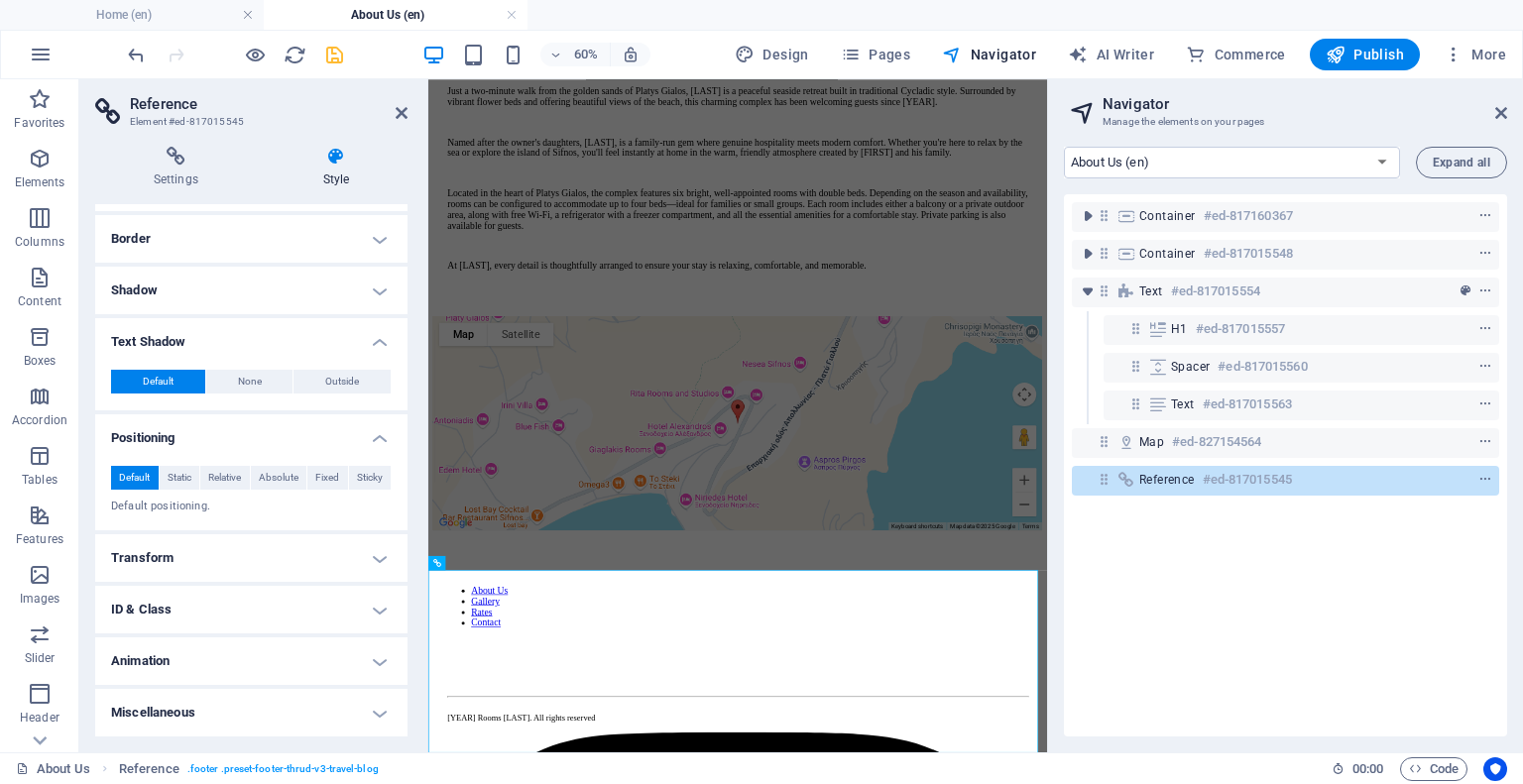 click on "Positioning" at bounding box center [251, 432] 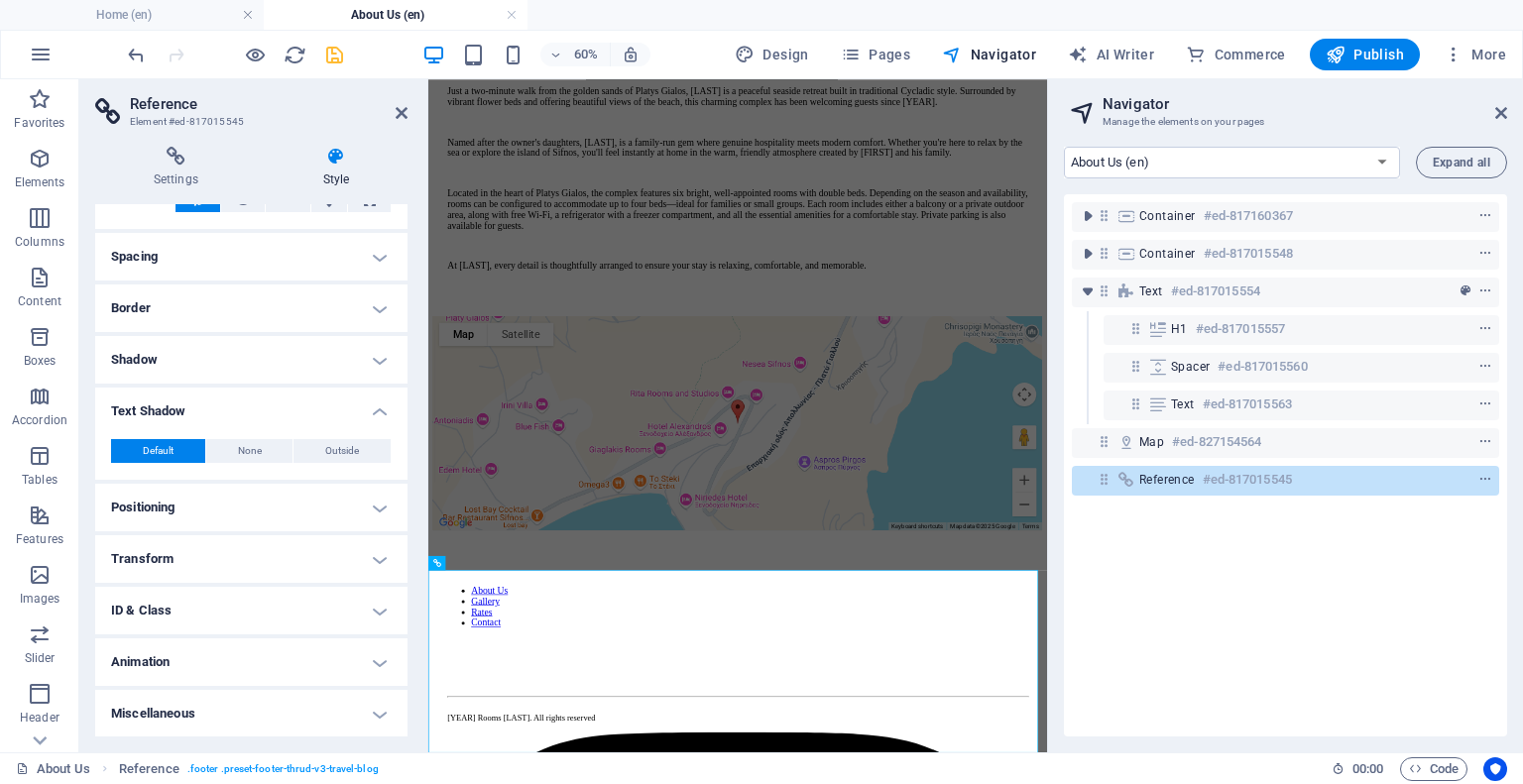 click on "Text Shadow" at bounding box center (251, 405) 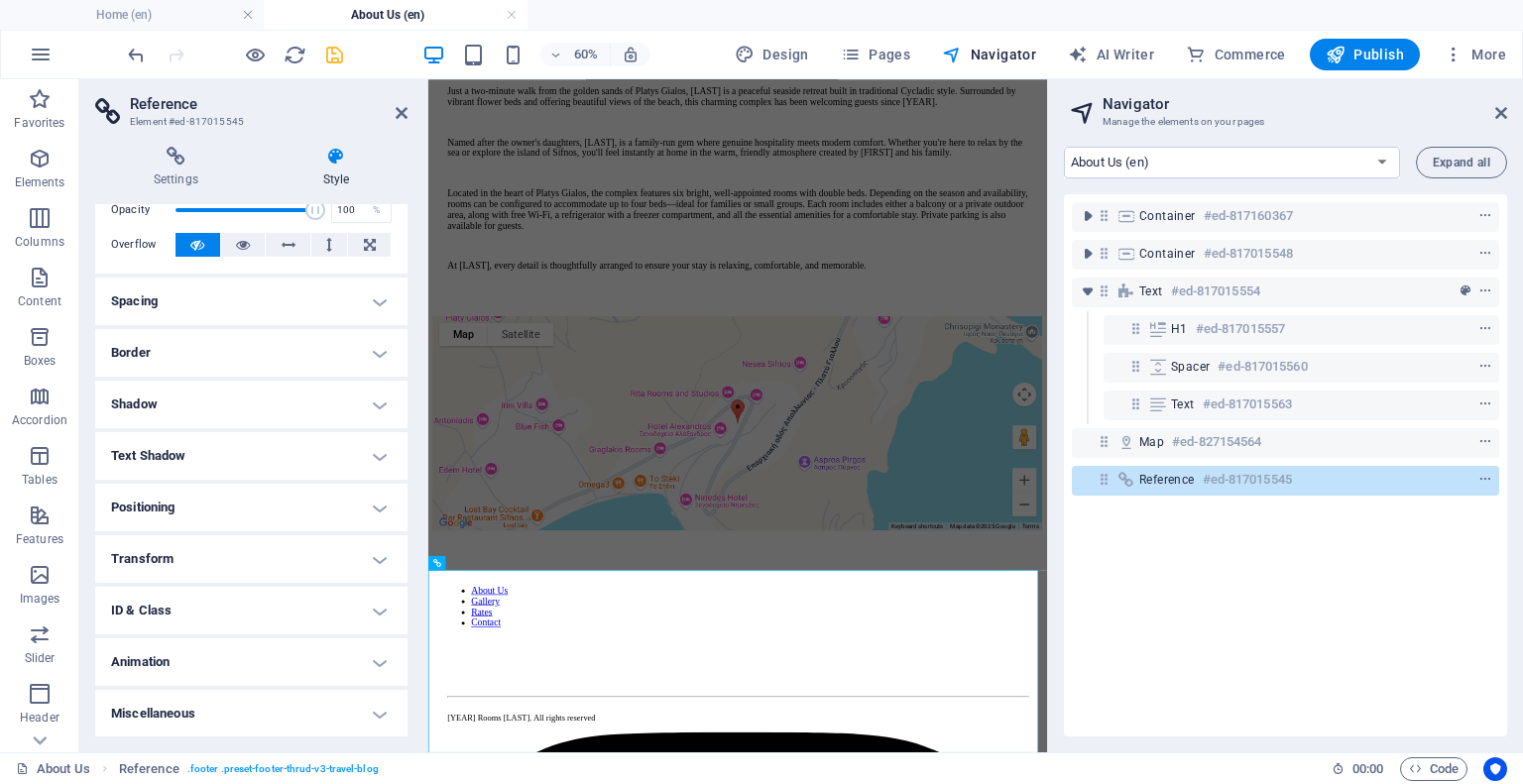 click on "Transform" at bounding box center [251, 559] 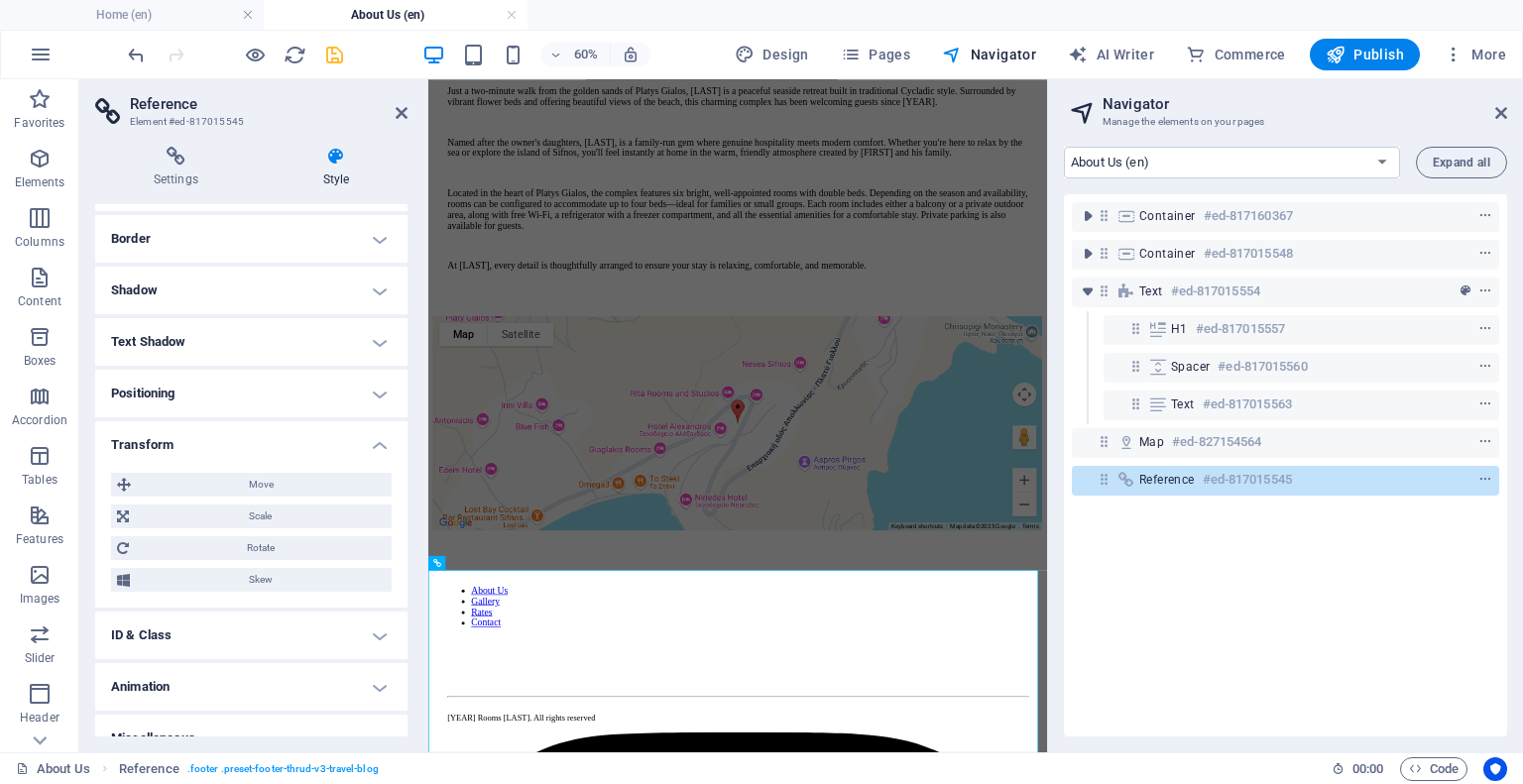 scroll, scrollTop: 231, scrollLeft: 0, axis: vertical 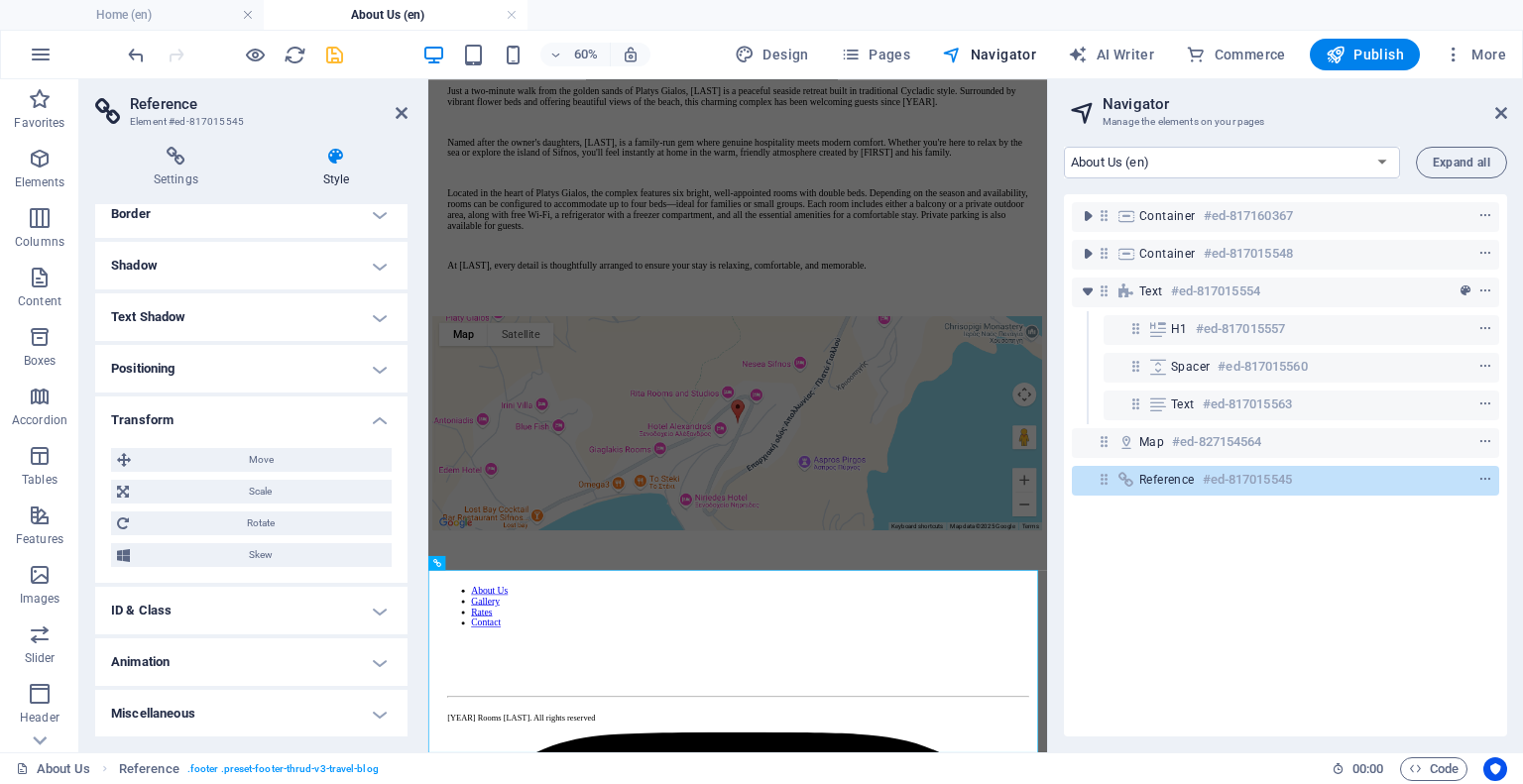 click on "Transform" at bounding box center [251, 414] 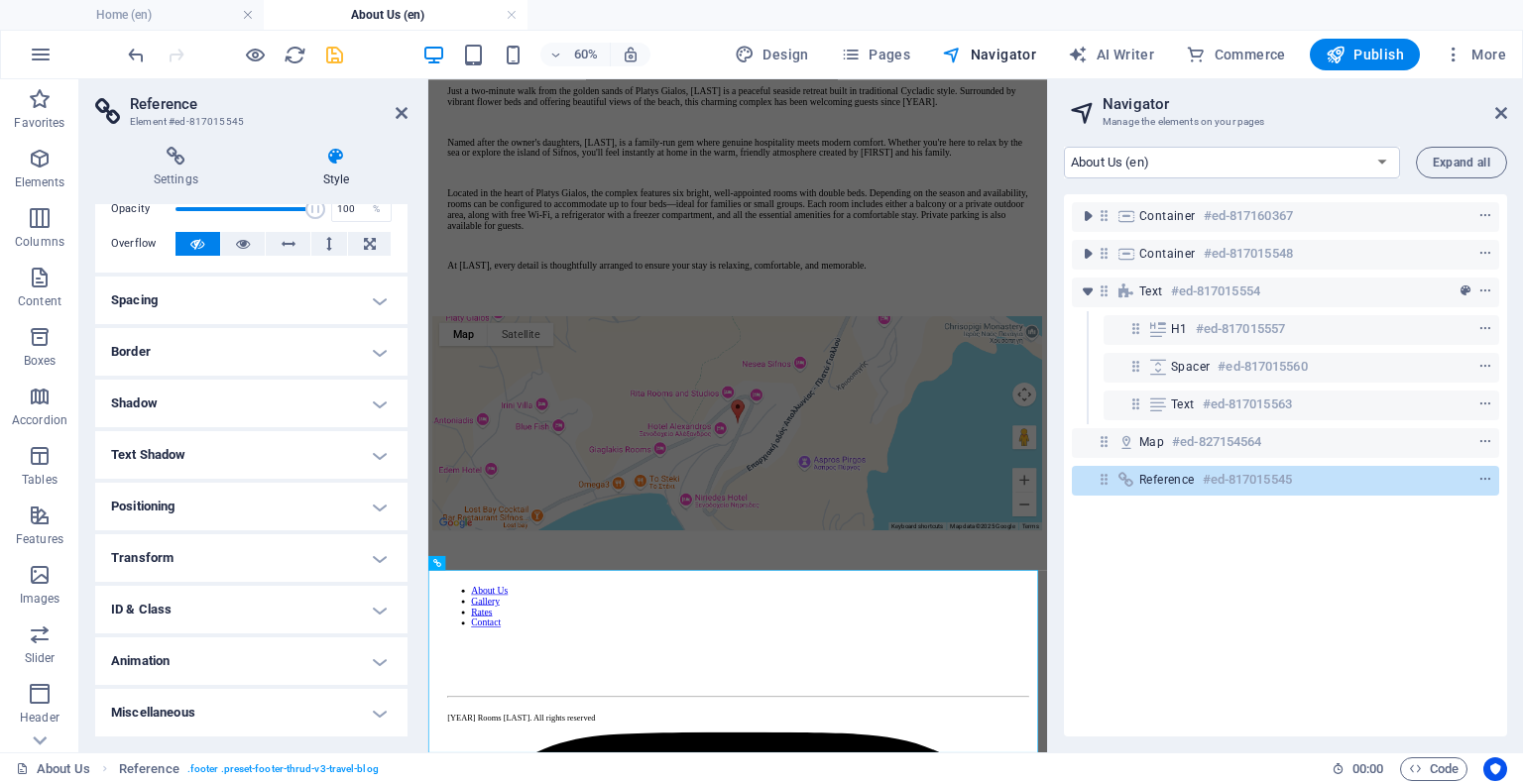 scroll, scrollTop: 92, scrollLeft: 0, axis: vertical 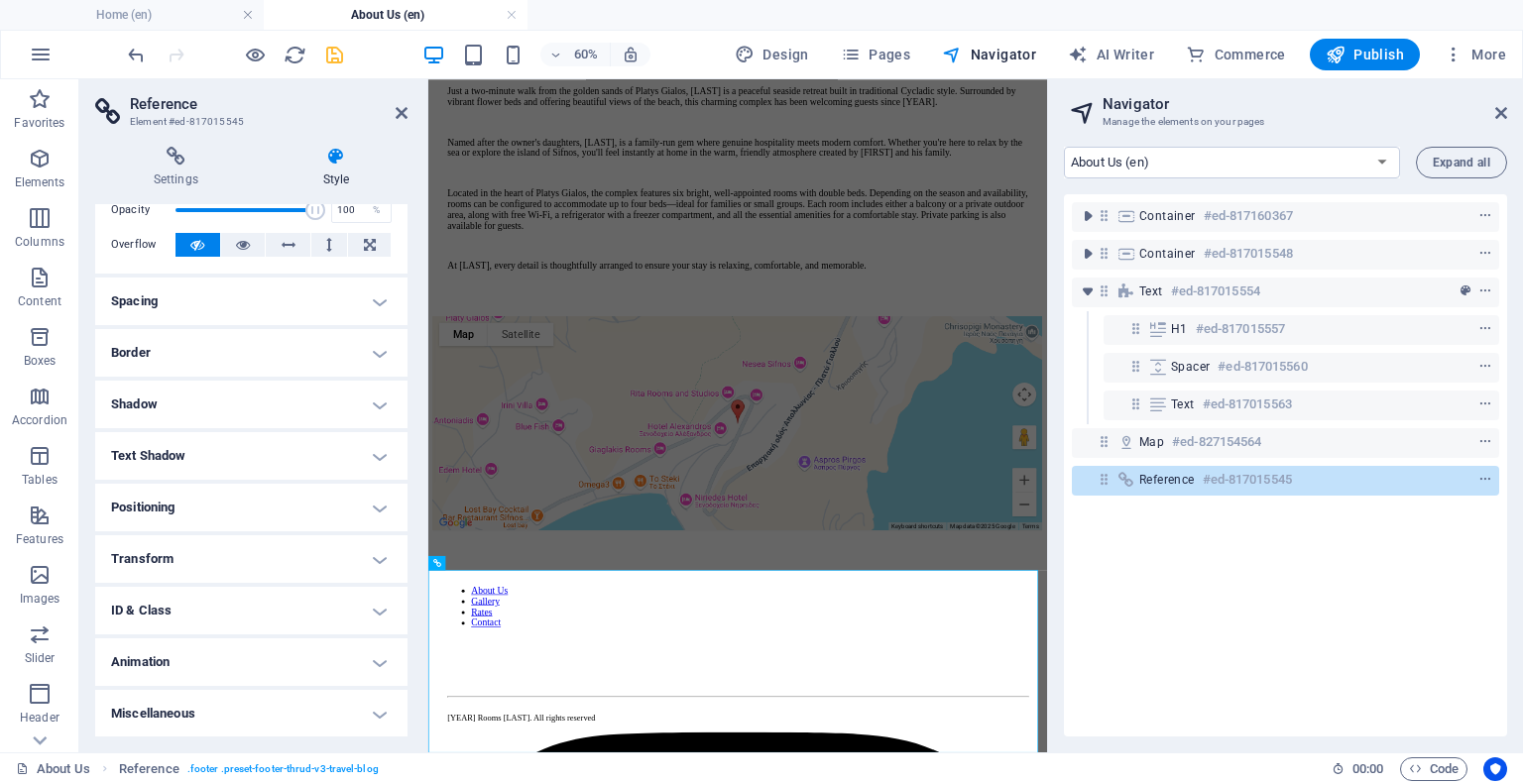 click on "ID & Class" at bounding box center (251, 611) 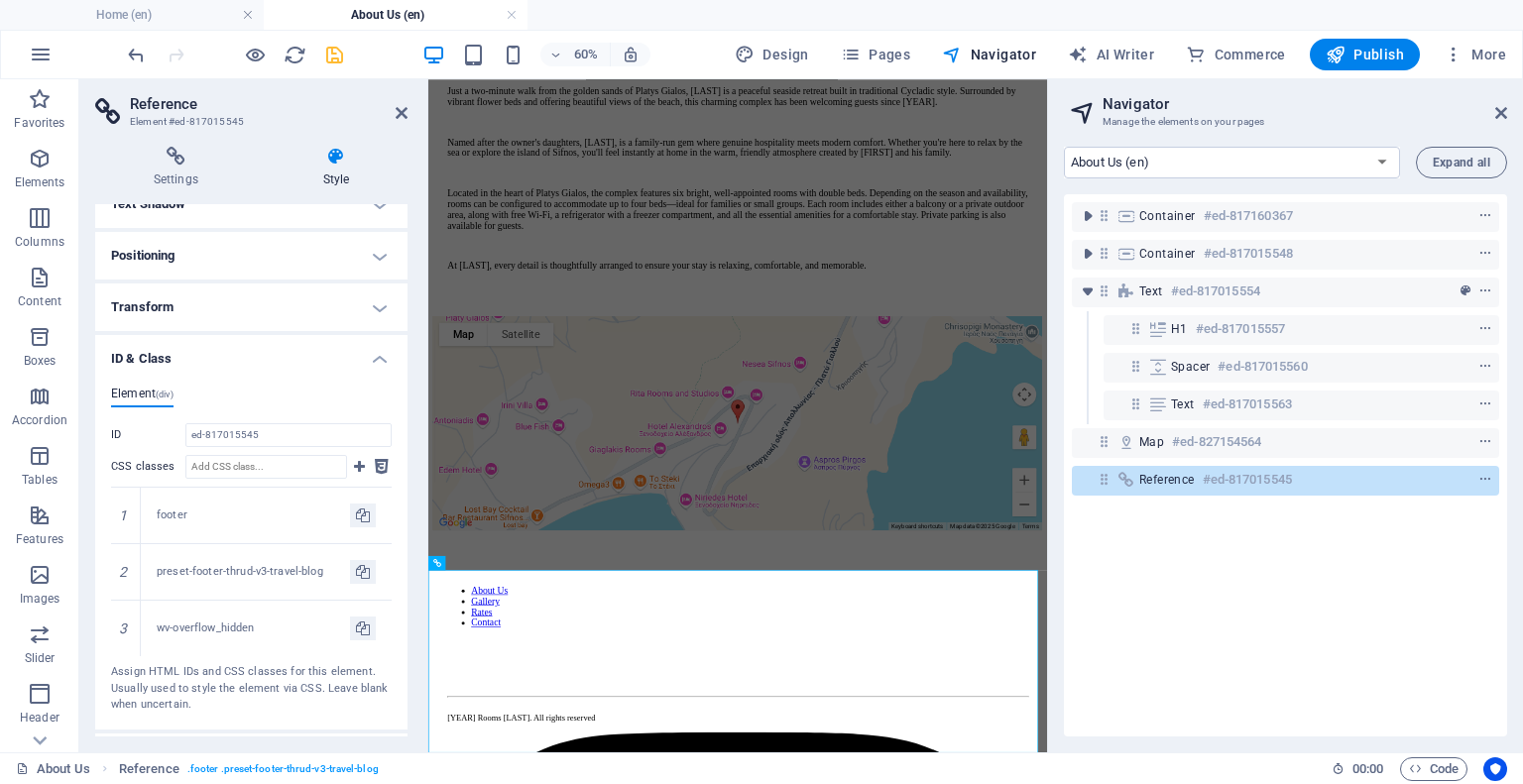 scroll, scrollTop: 339, scrollLeft: 0, axis: vertical 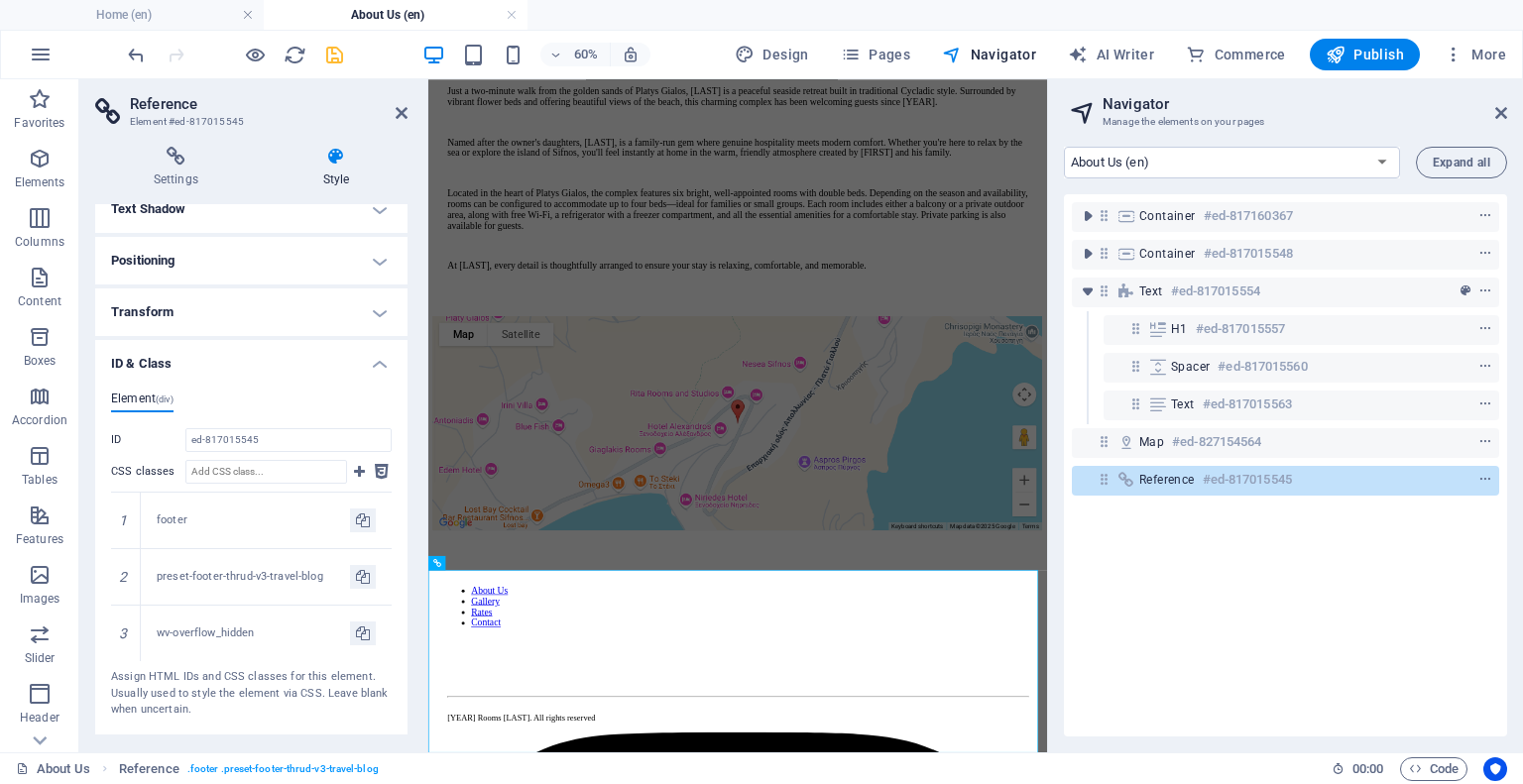click on "ID & Class" at bounding box center (251, 358) 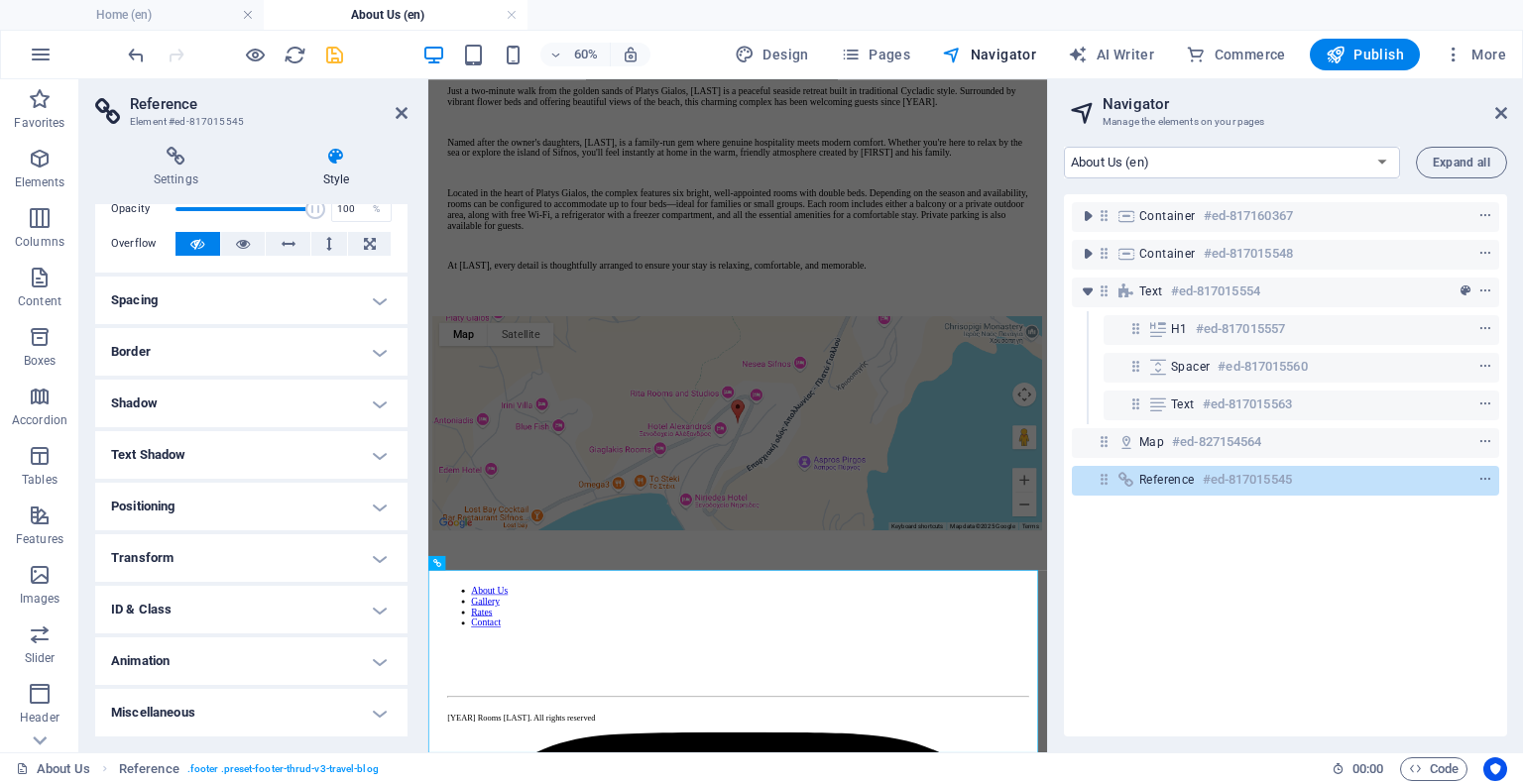scroll, scrollTop: 92, scrollLeft: 0, axis: vertical 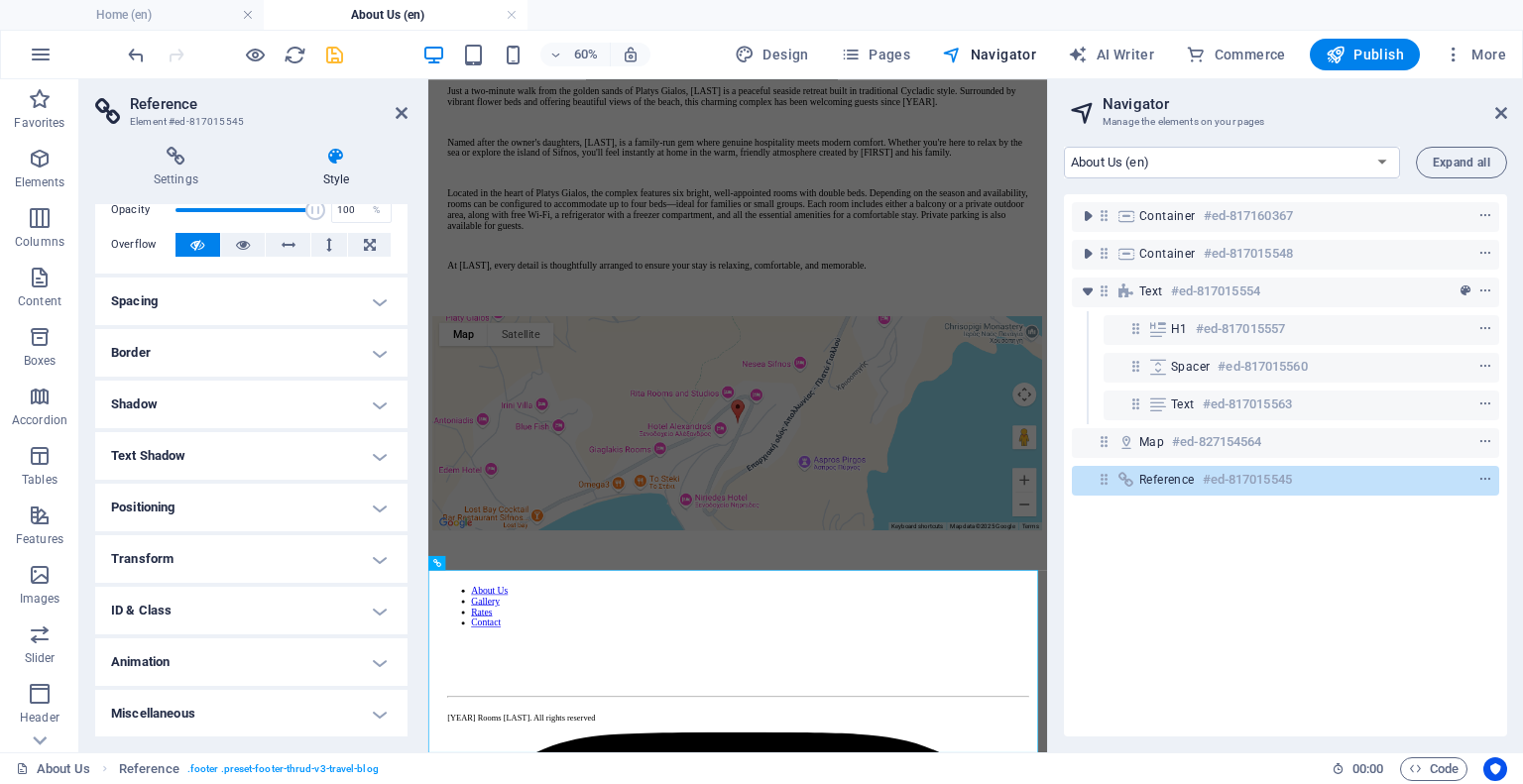 click on "Miscellaneous" at bounding box center [251, 714] 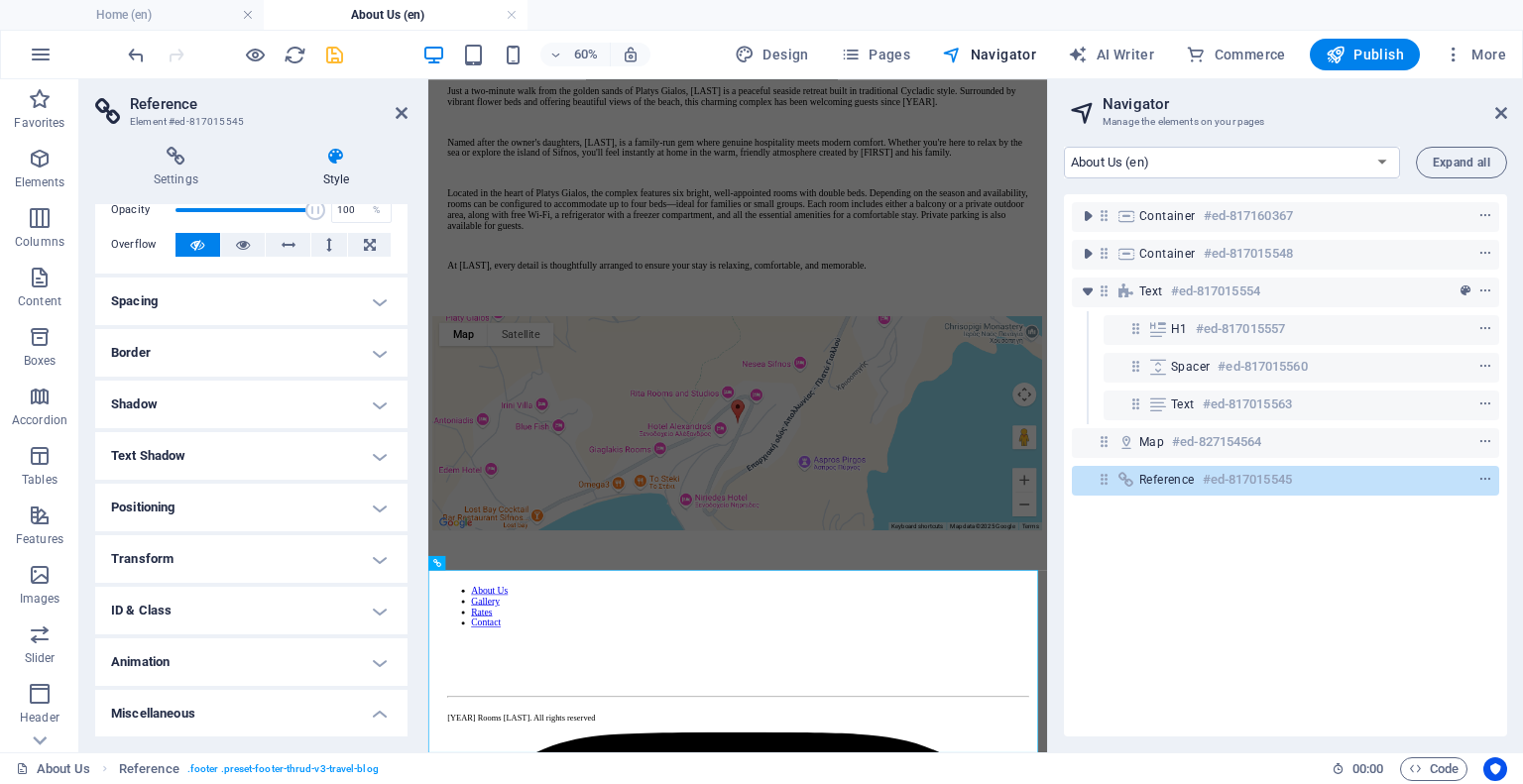 scroll, scrollTop: 215, scrollLeft: 0, axis: vertical 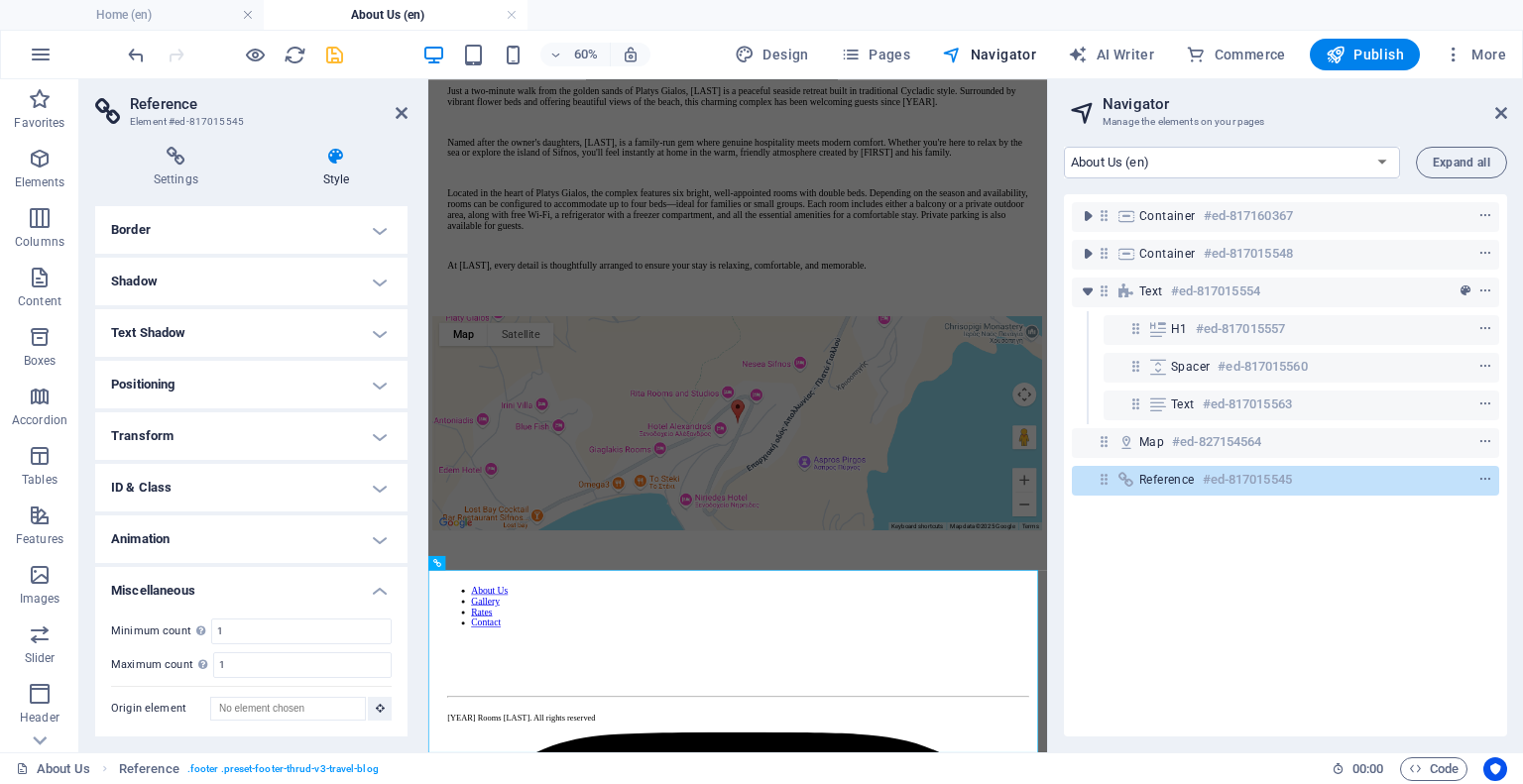 click on "Miscellaneous" at bounding box center [251, 585] 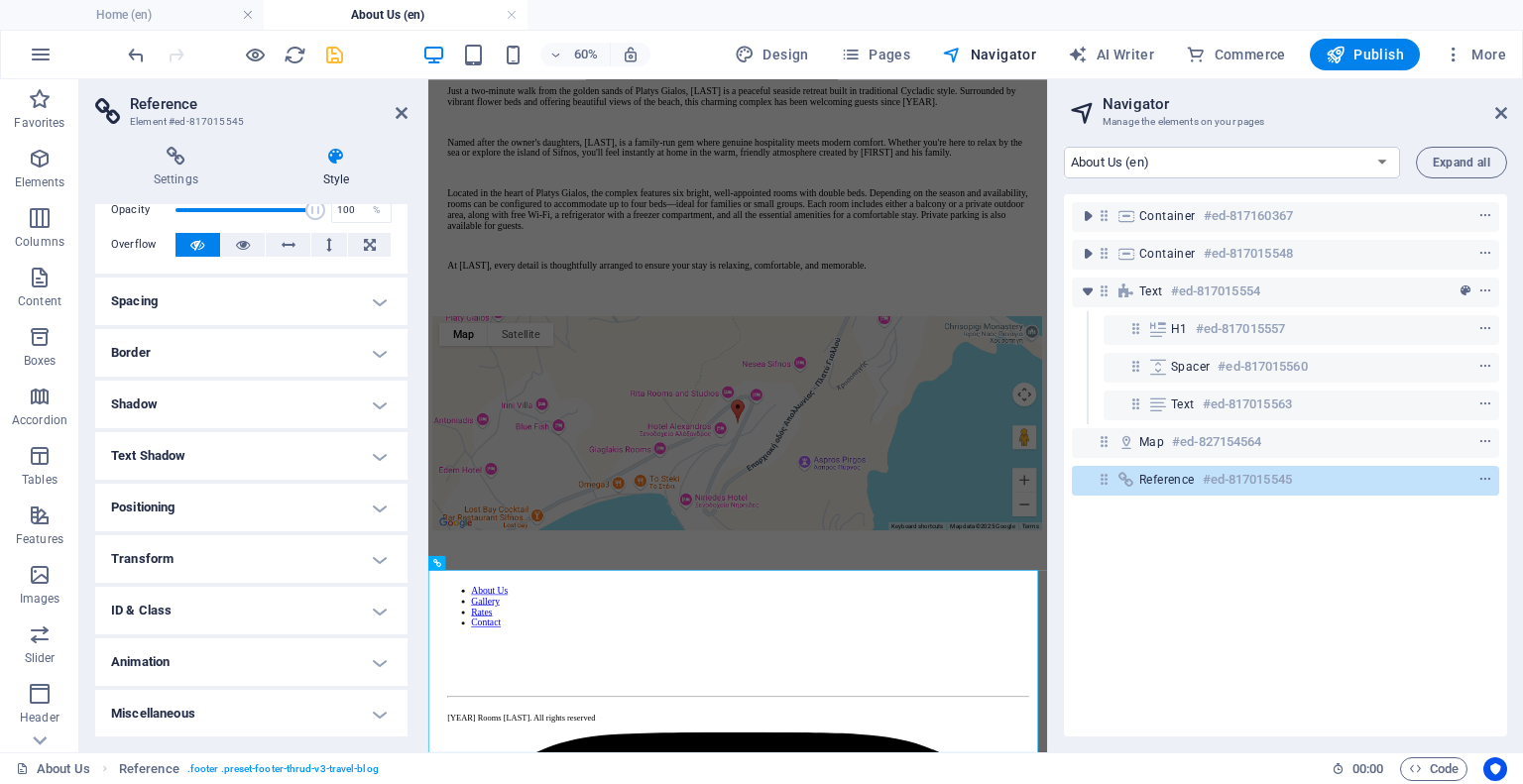 click on "Animation" at bounding box center [251, 662] 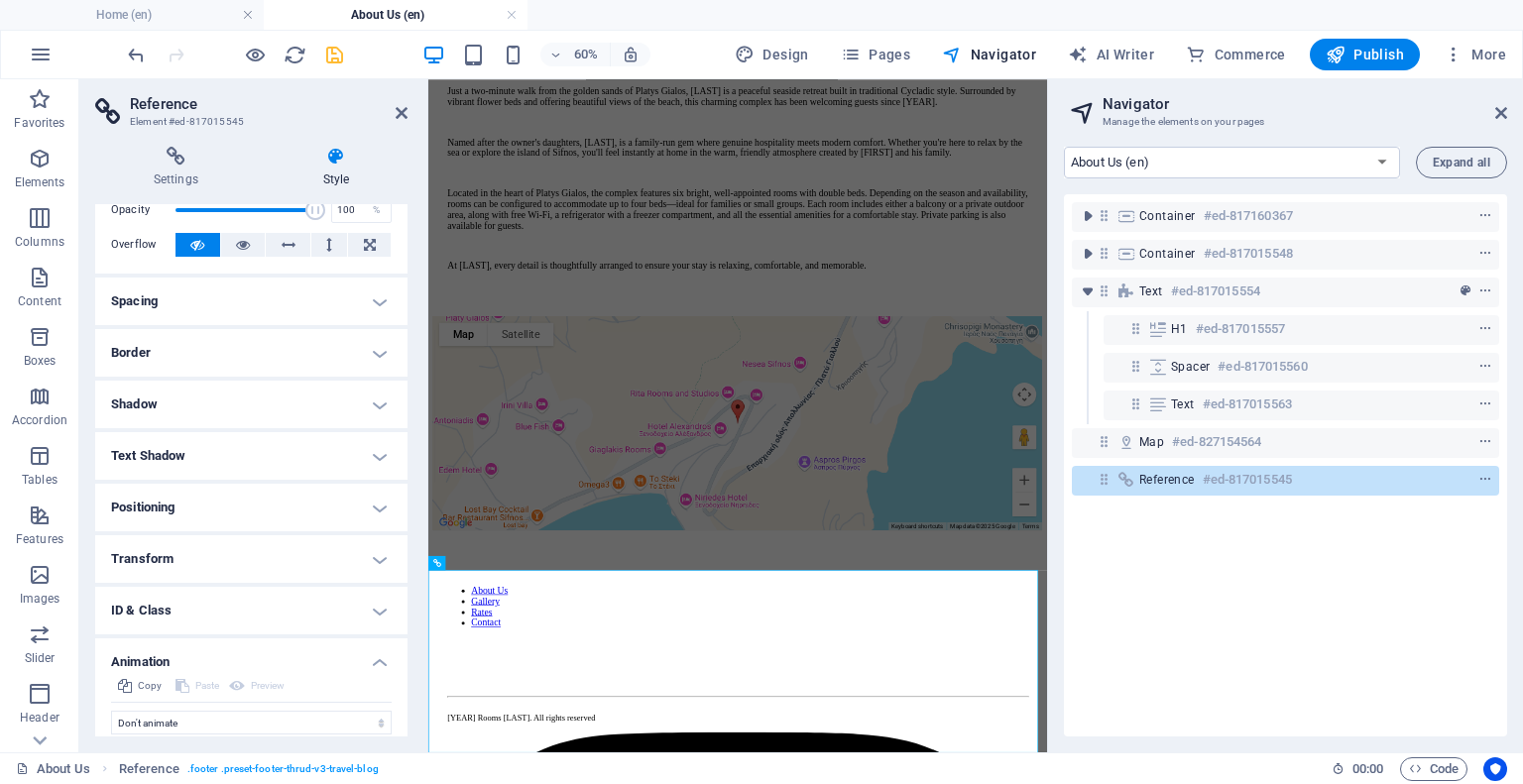 scroll, scrollTop: 157, scrollLeft: 0, axis: vertical 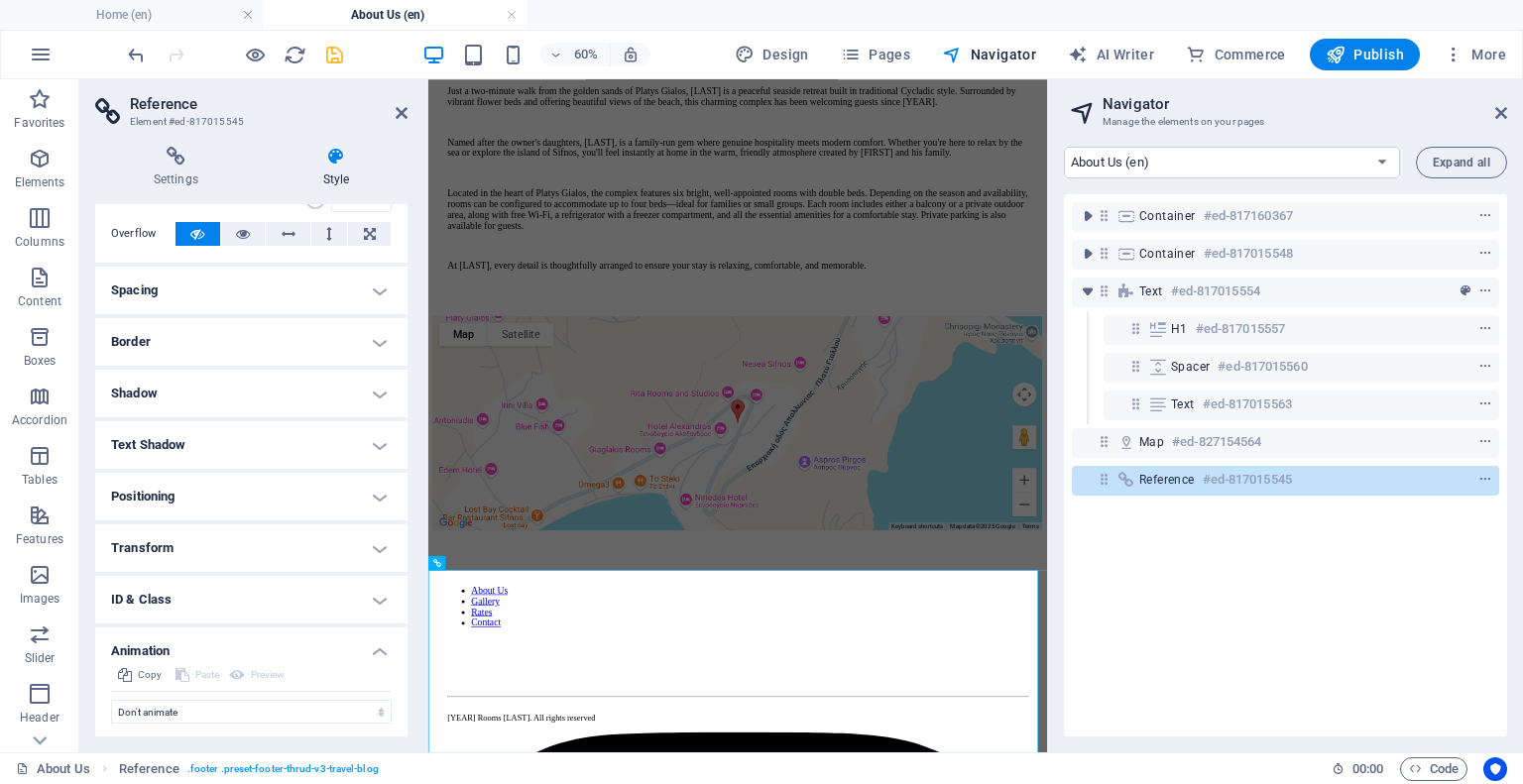 click on "Animation" at bounding box center (251, 645) 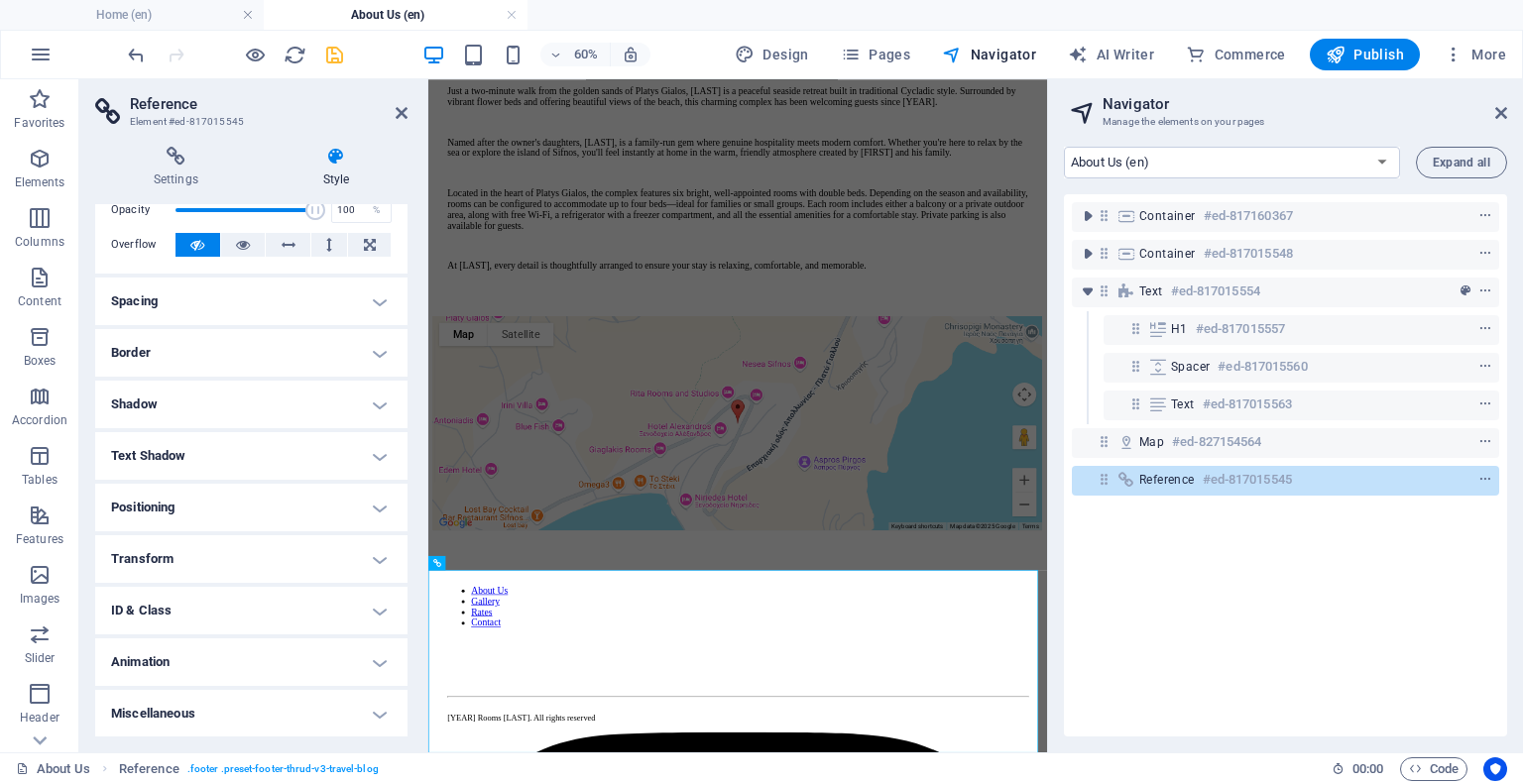 scroll, scrollTop: 0, scrollLeft: 0, axis: both 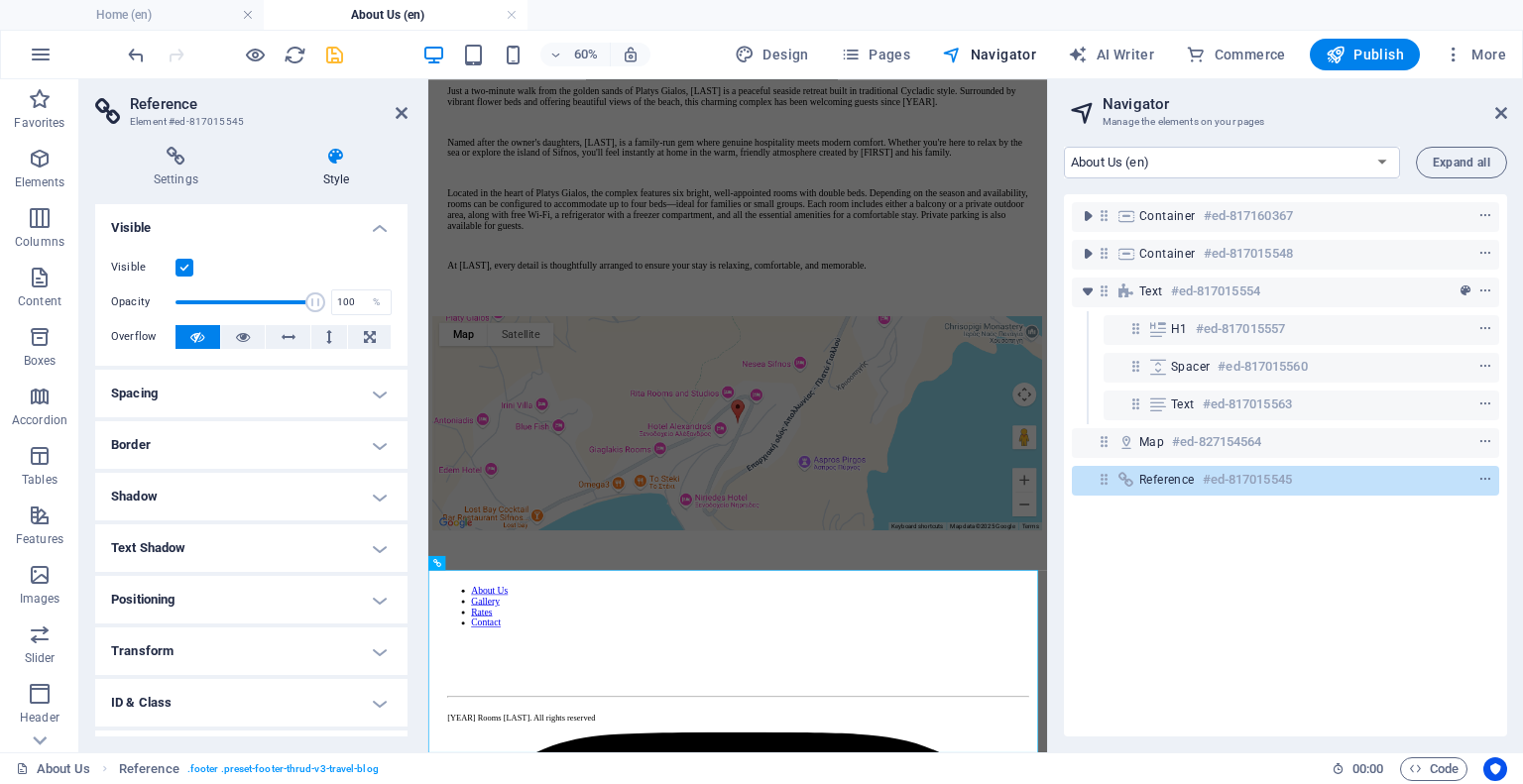 click on "Visible" at bounding box center [251, 222] 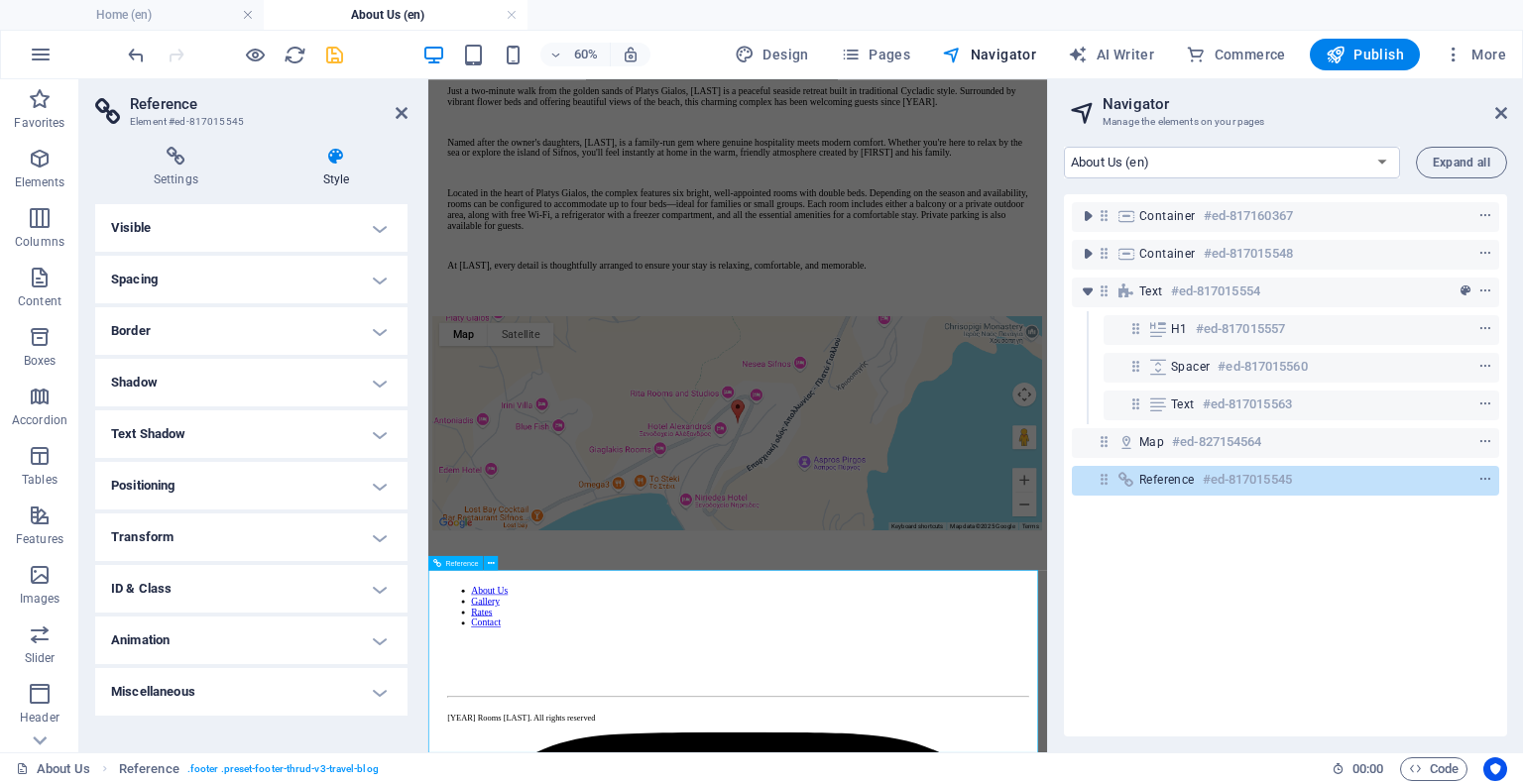 click at bounding box center (944, 1030) 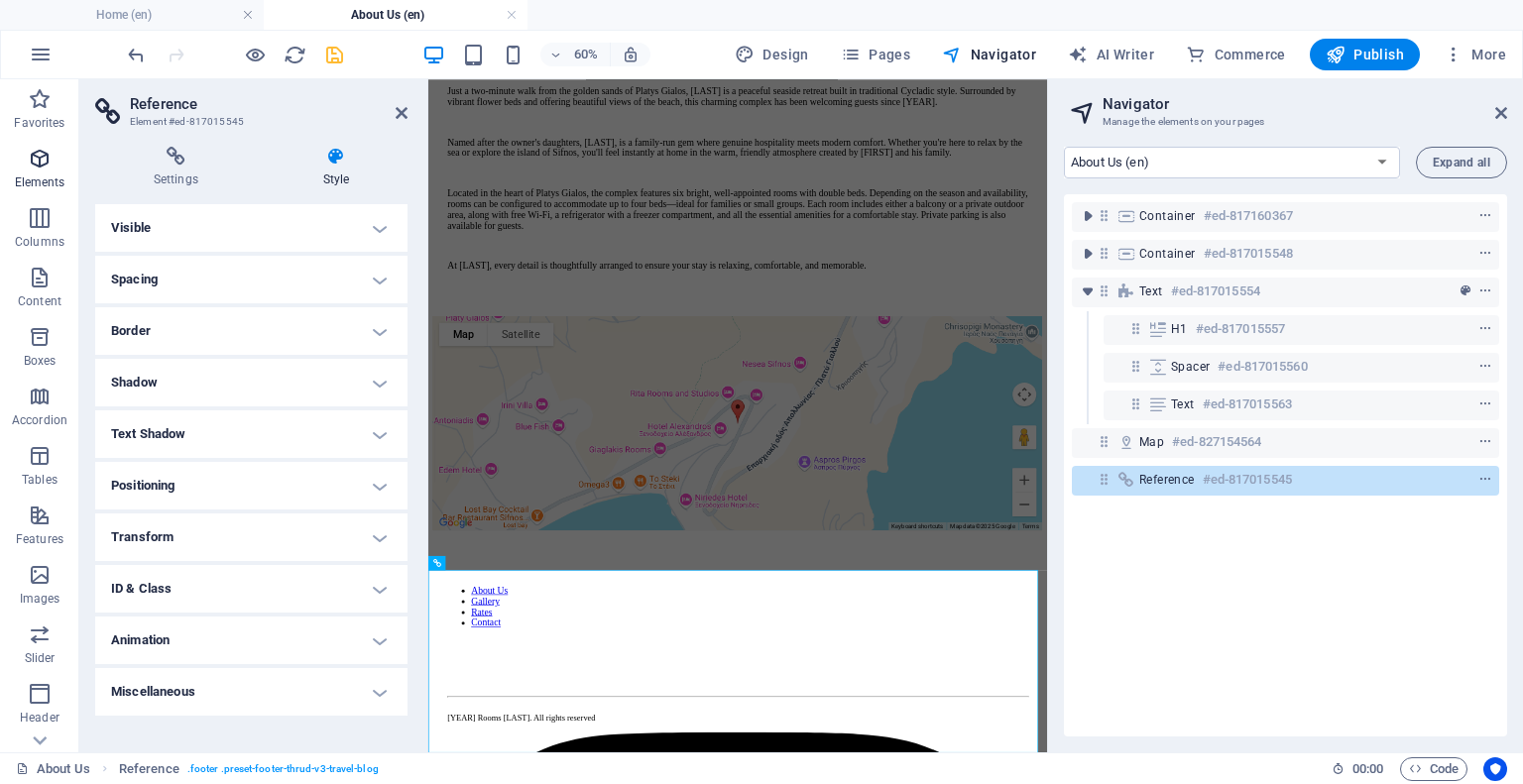 click on "Elements" at bounding box center [40, 170] 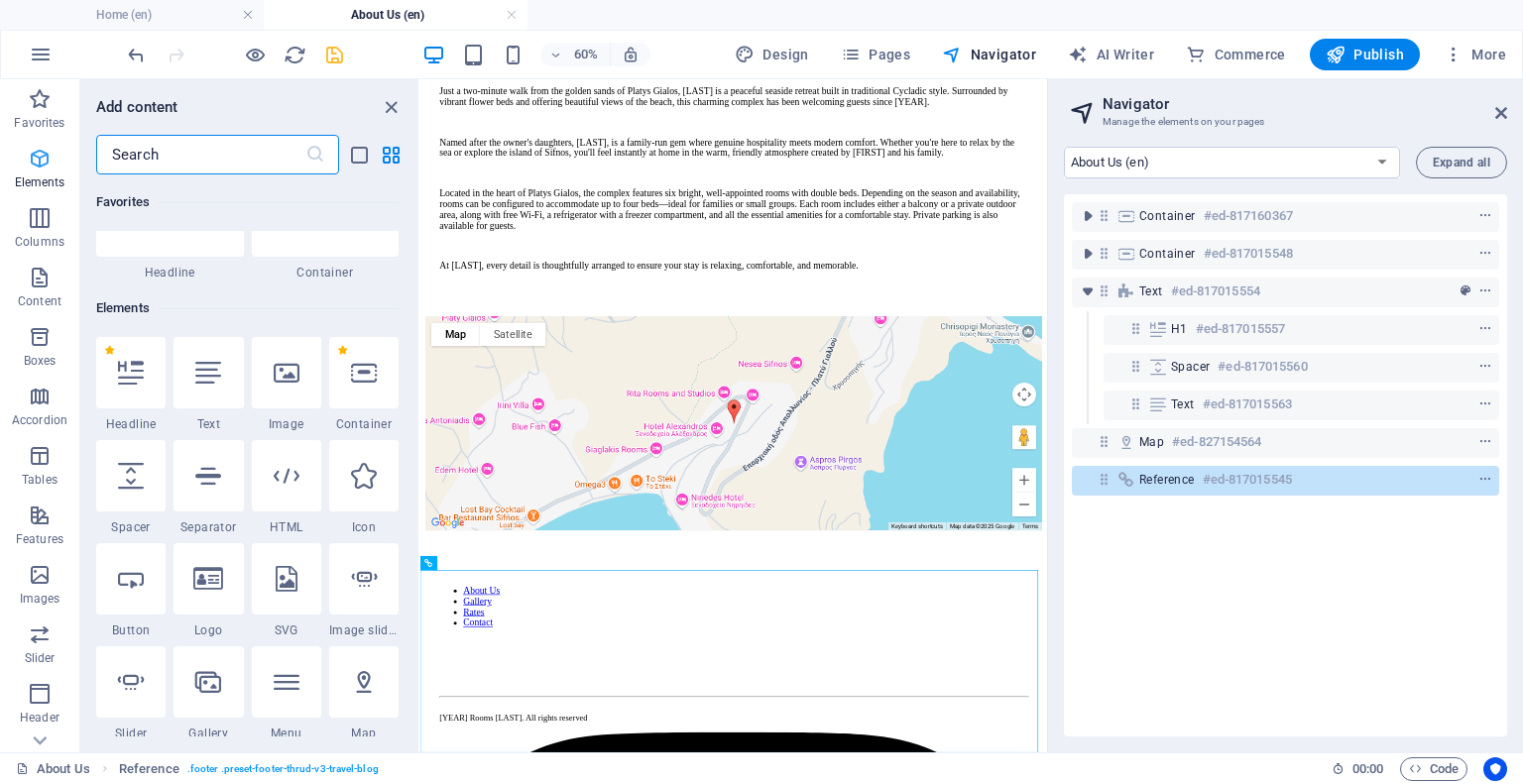 scroll, scrollTop: 211, scrollLeft: 0, axis: vertical 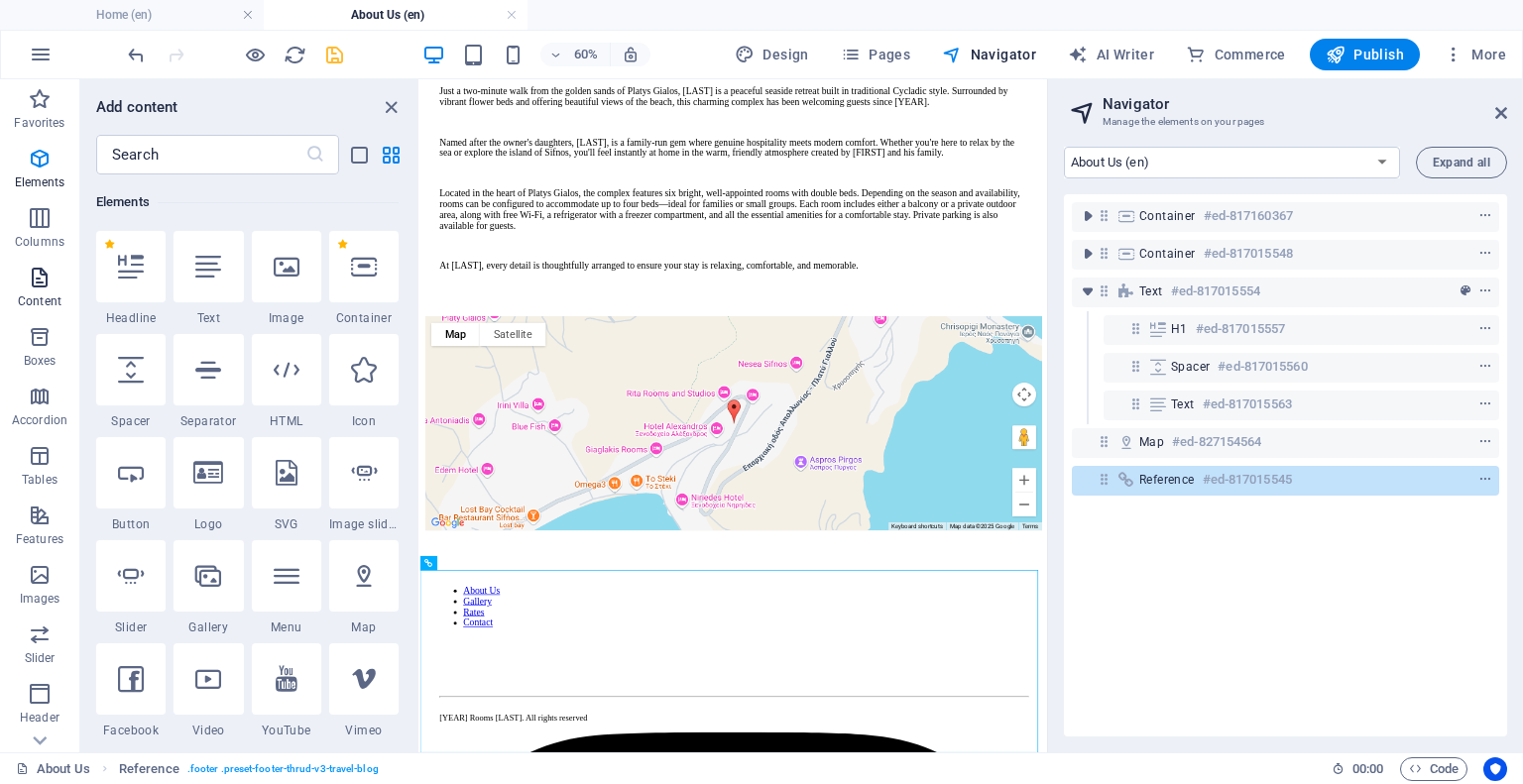 click on "Content" at bounding box center (40, 301) 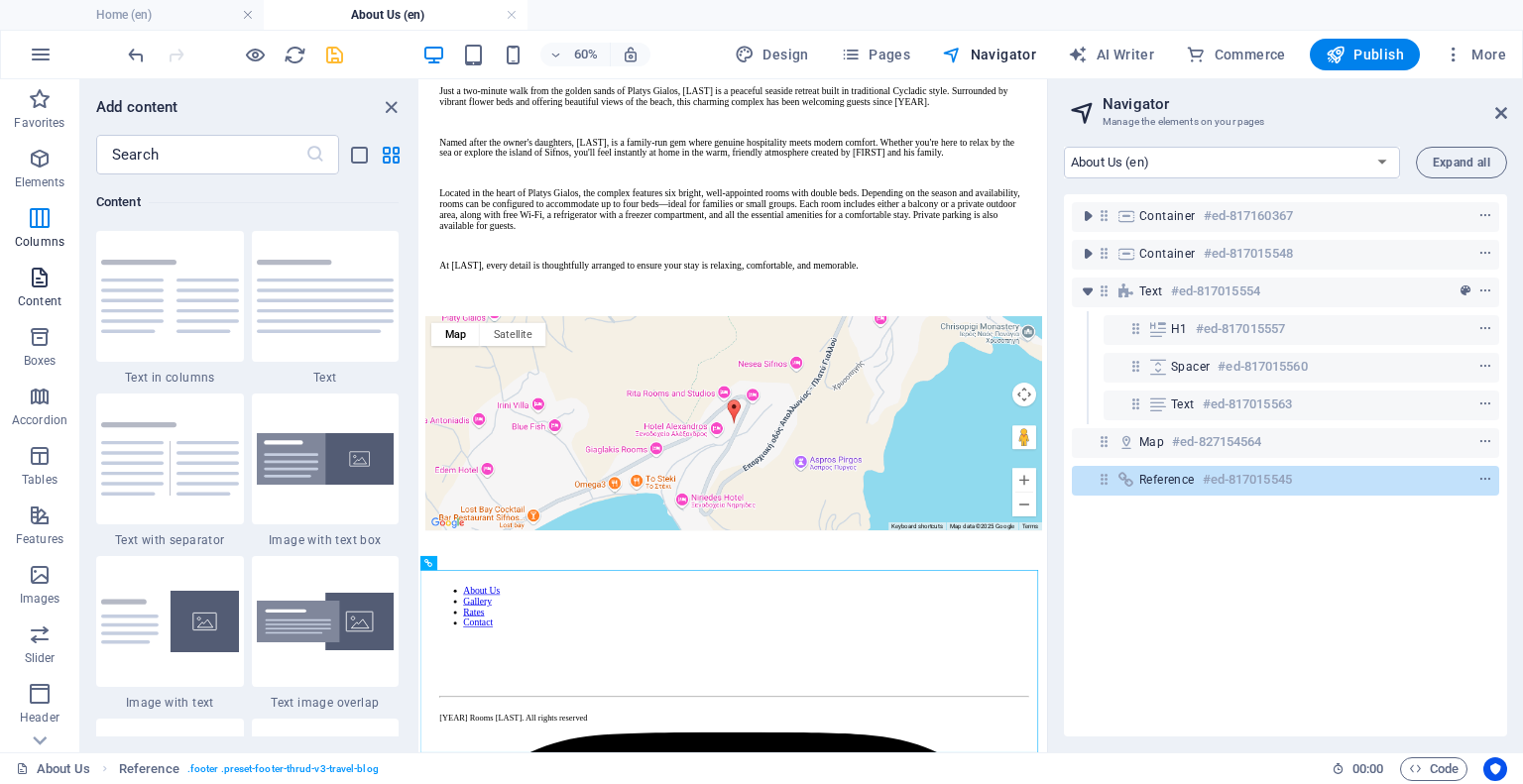 scroll, scrollTop: 3468, scrollLeft: 0, axis: vertical 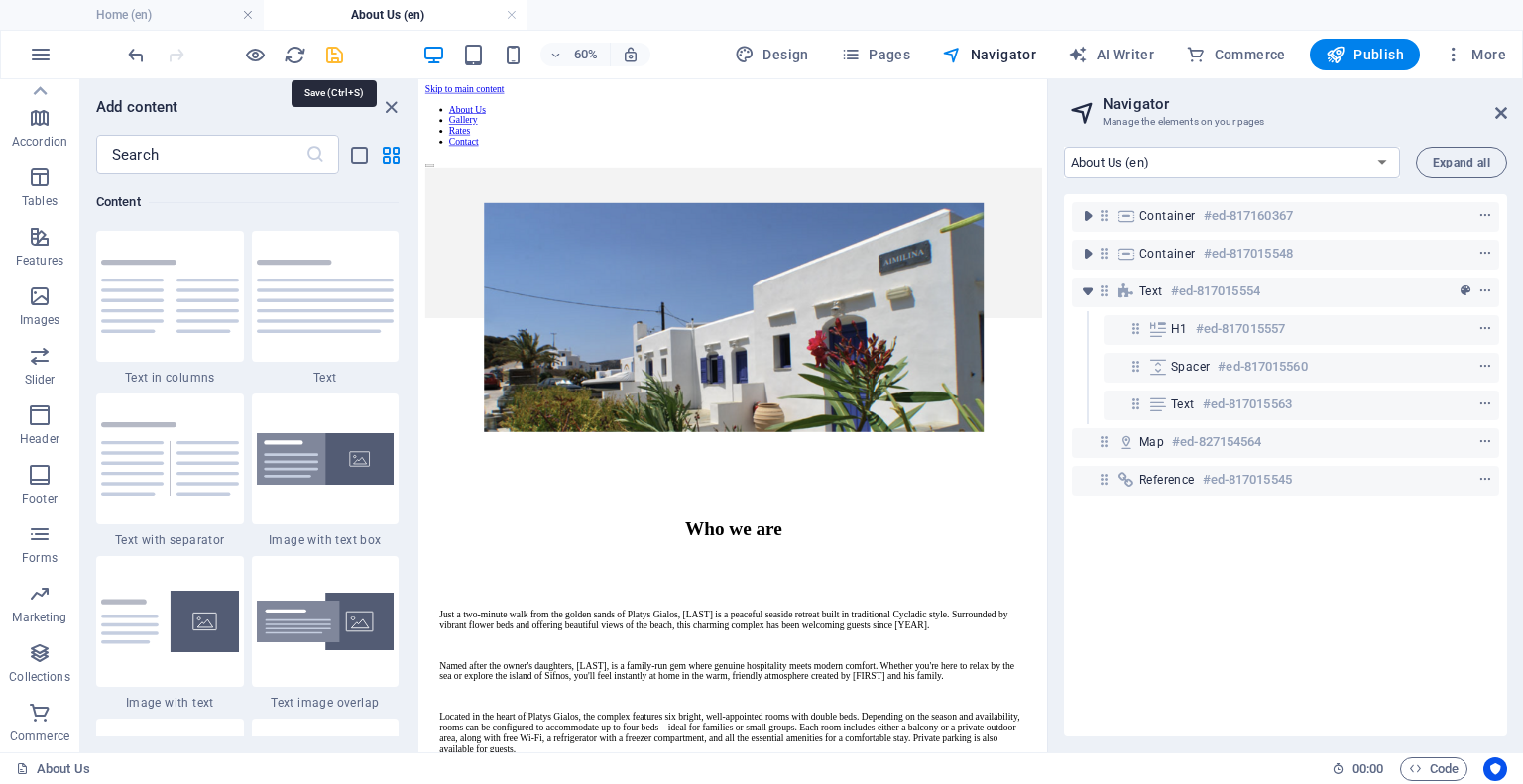 click at bounding box center [334, 55] 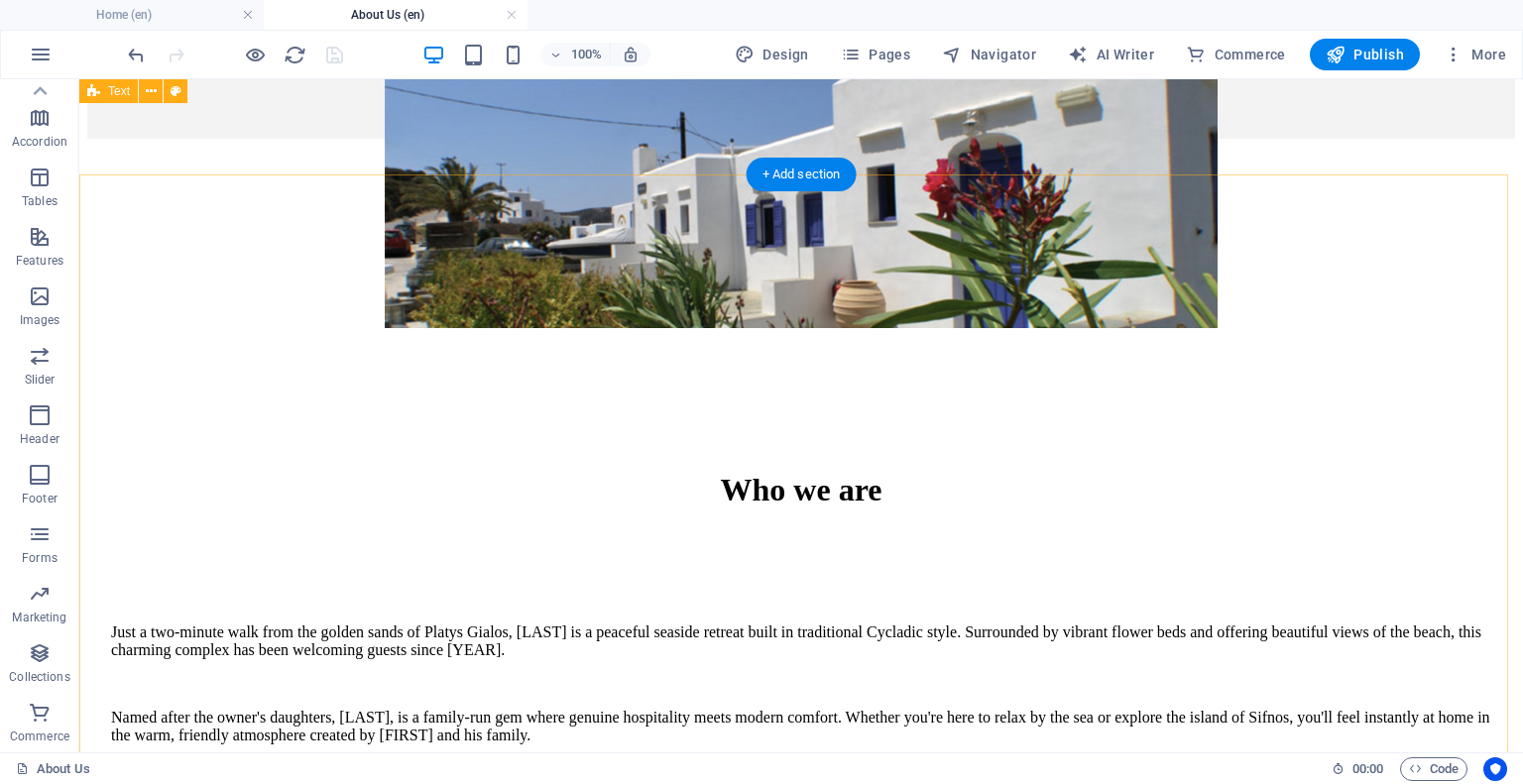 scroll, scrollTop: 320, scrollLeft: 0, axis: vertical 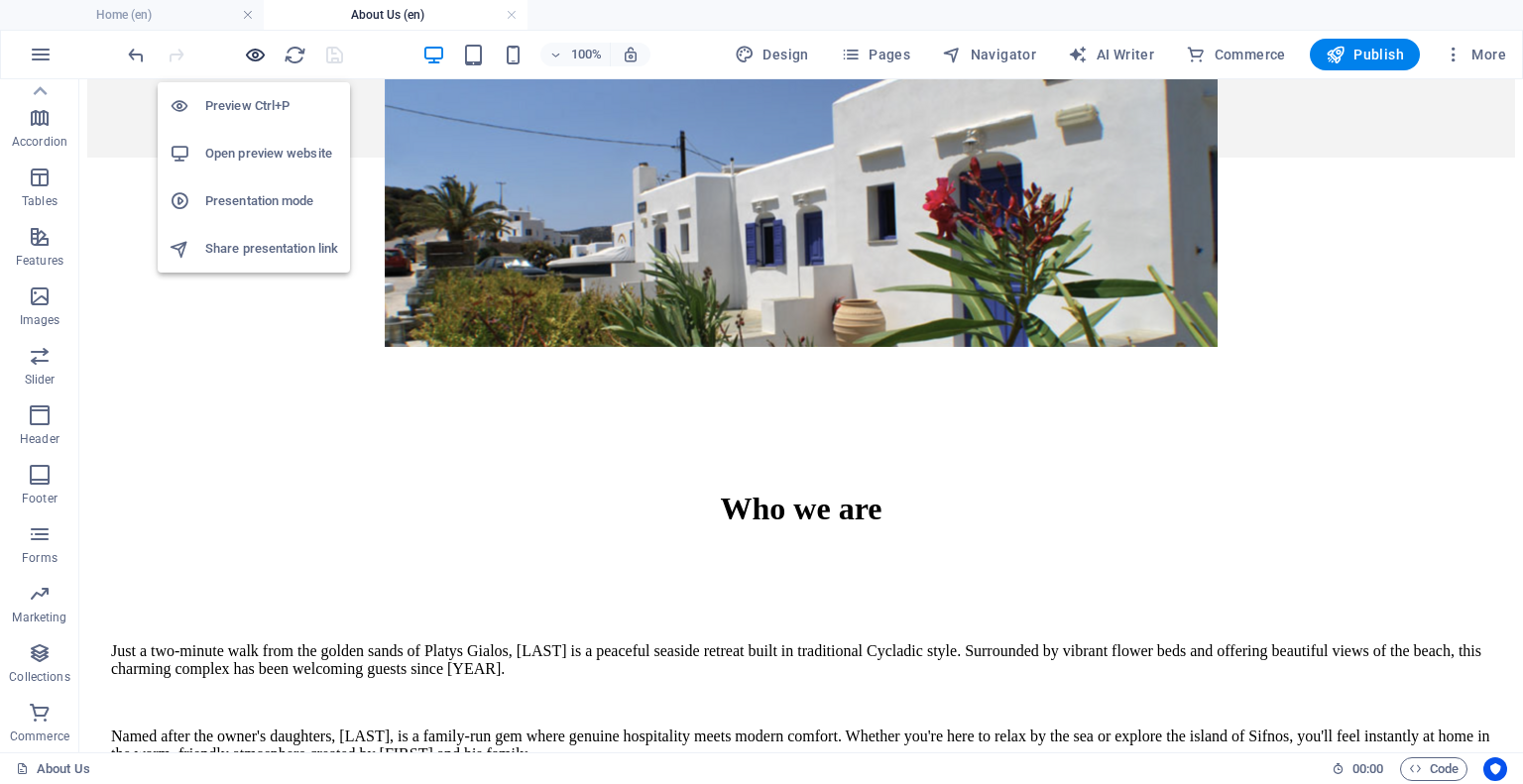 click at bounding box center (255, 55) 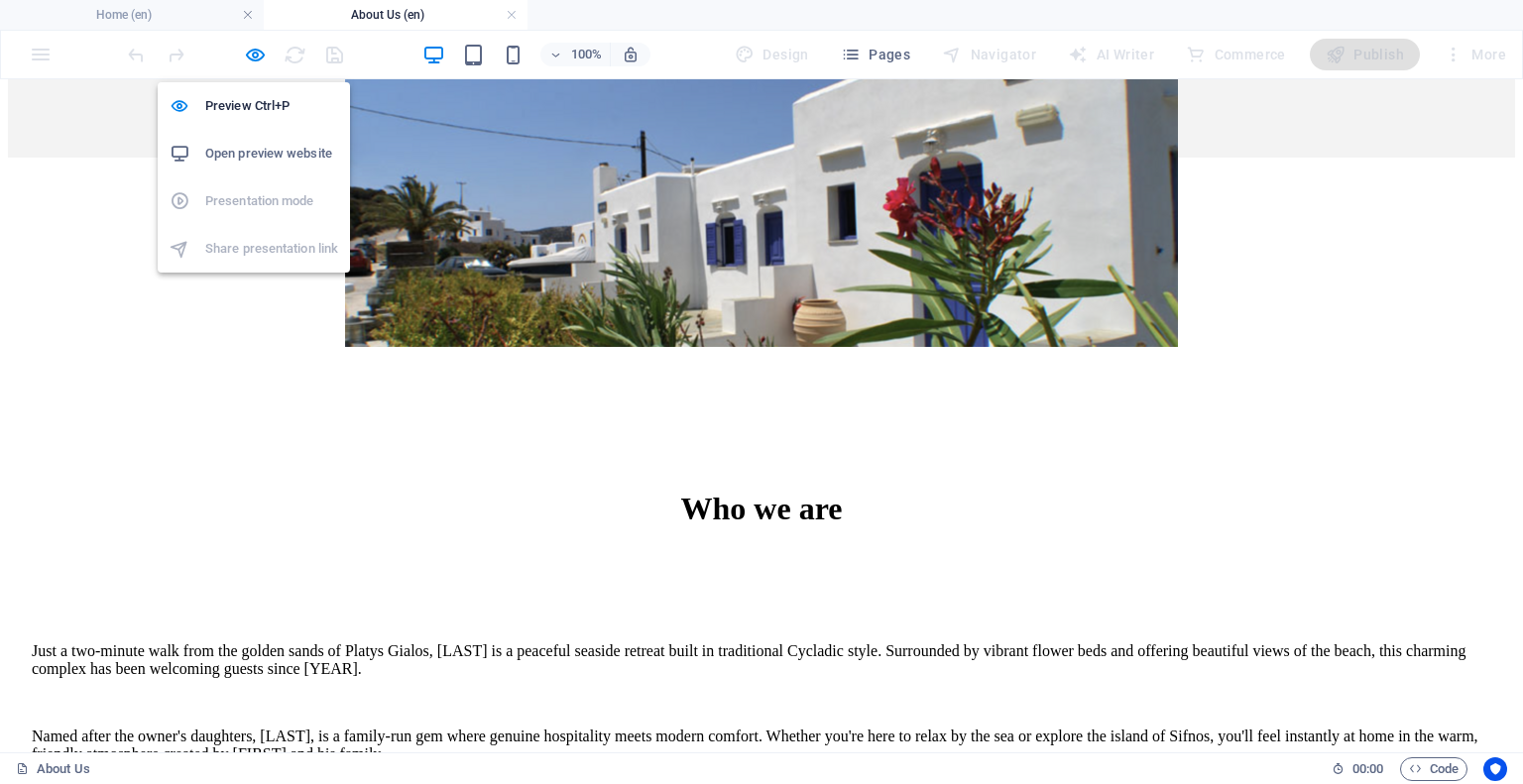 click on "Open preview website" at bounding box center [272, 154] 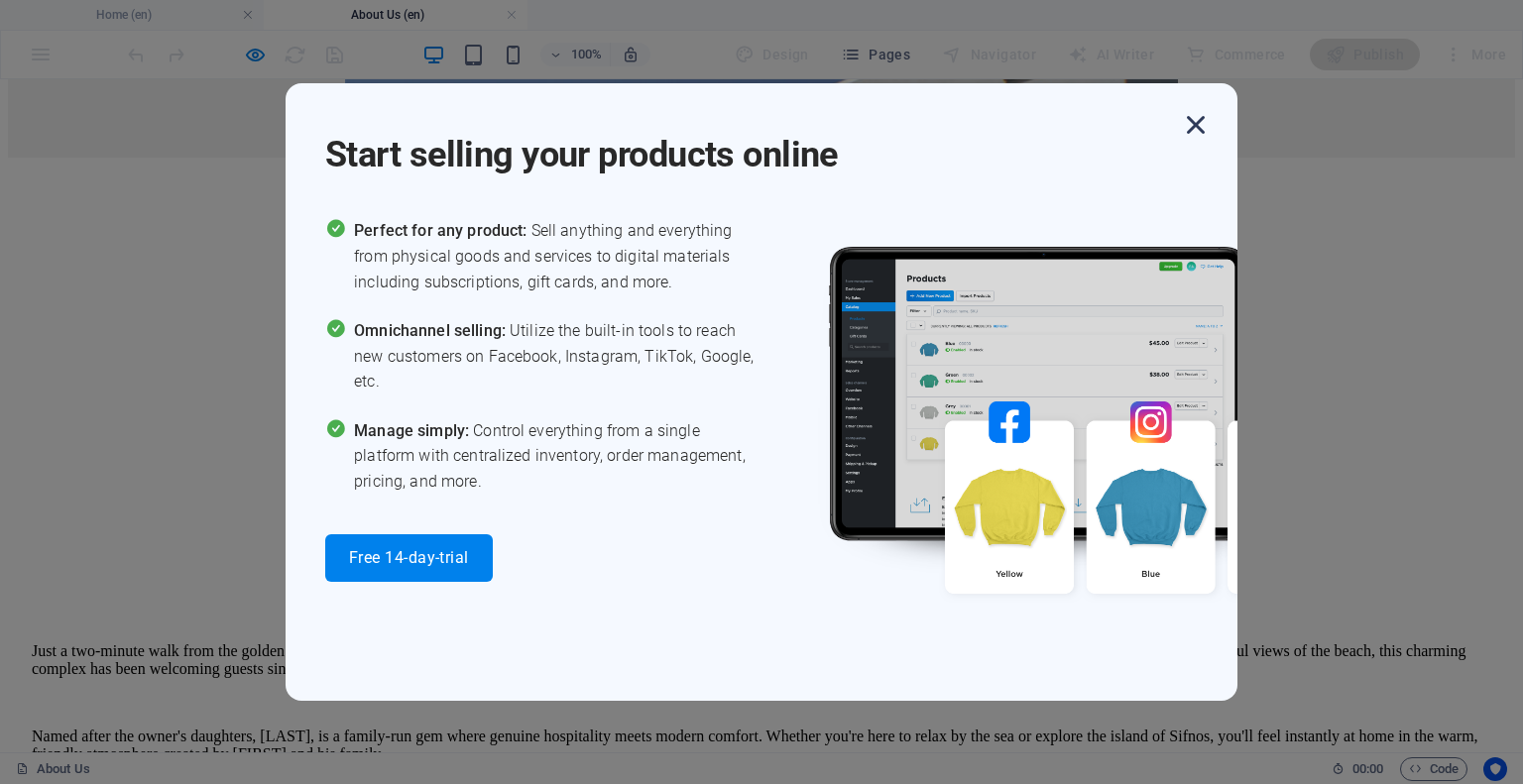 click at bounding box center [1196, 125] 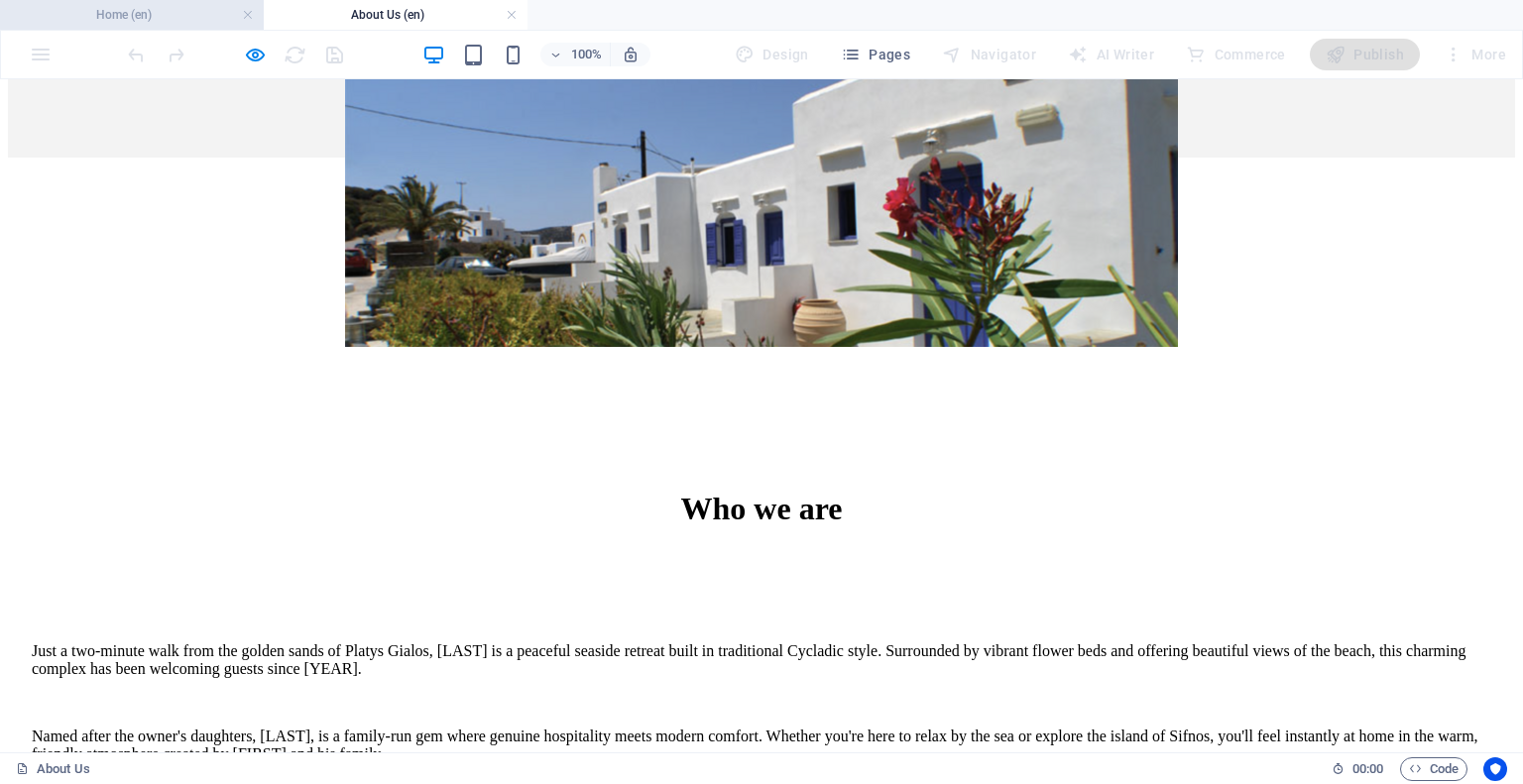 click on "Home (en)" at bounding box center (132, 15) 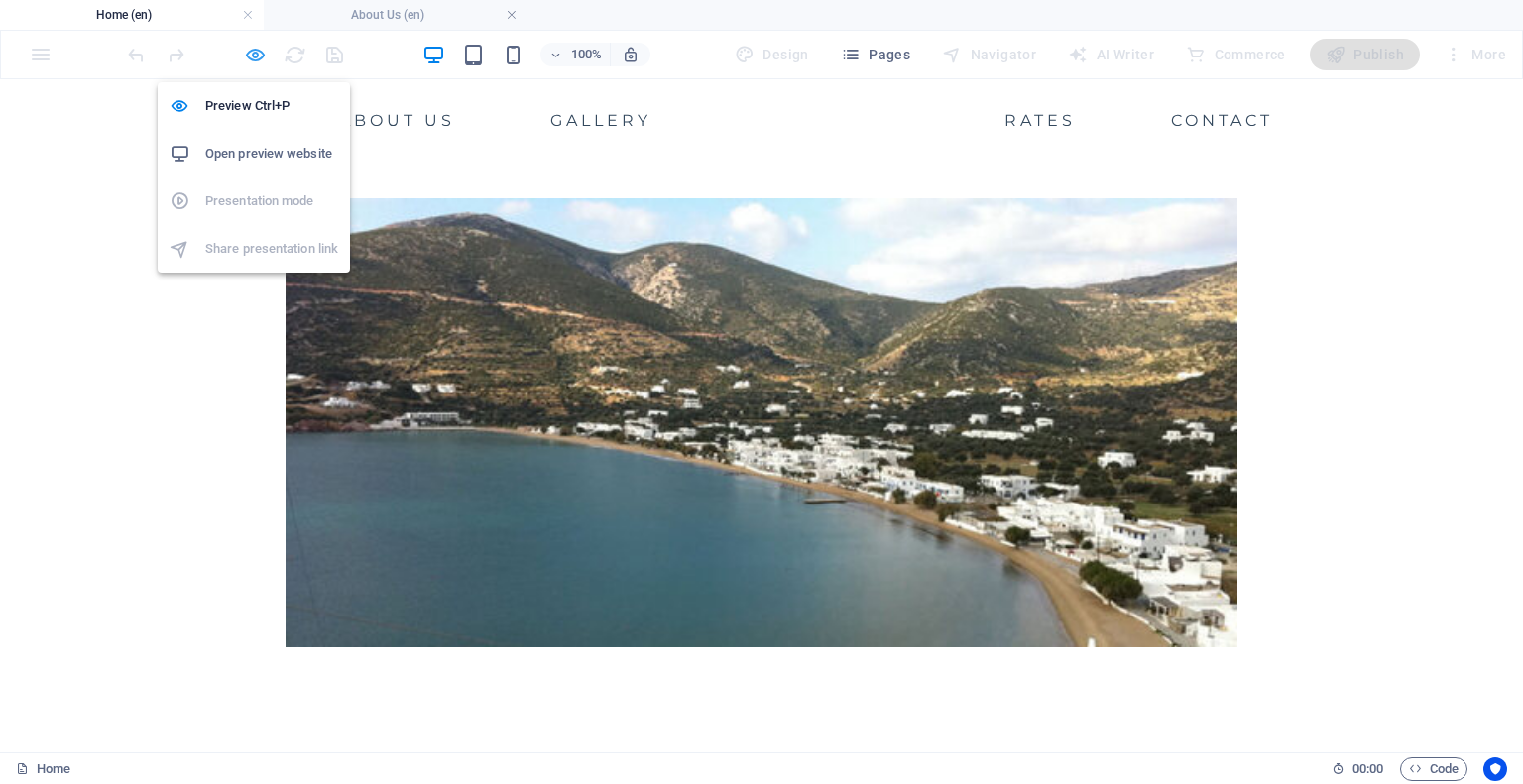 click at bounding box center (255, 55) 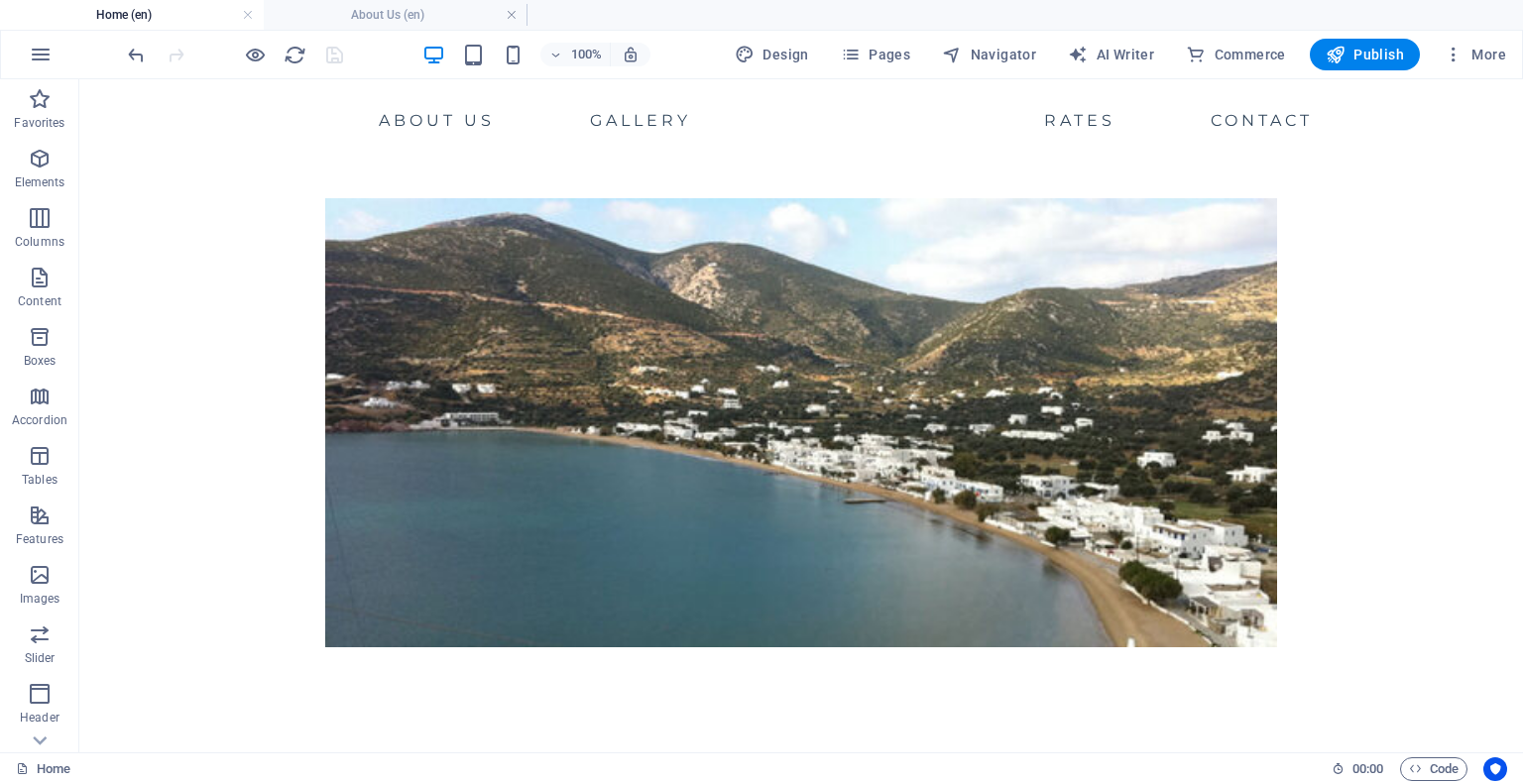 drag, startPoint x: 123, startPoint y: 13, endPoint x: 51, endPoint y: 13, distance: 72 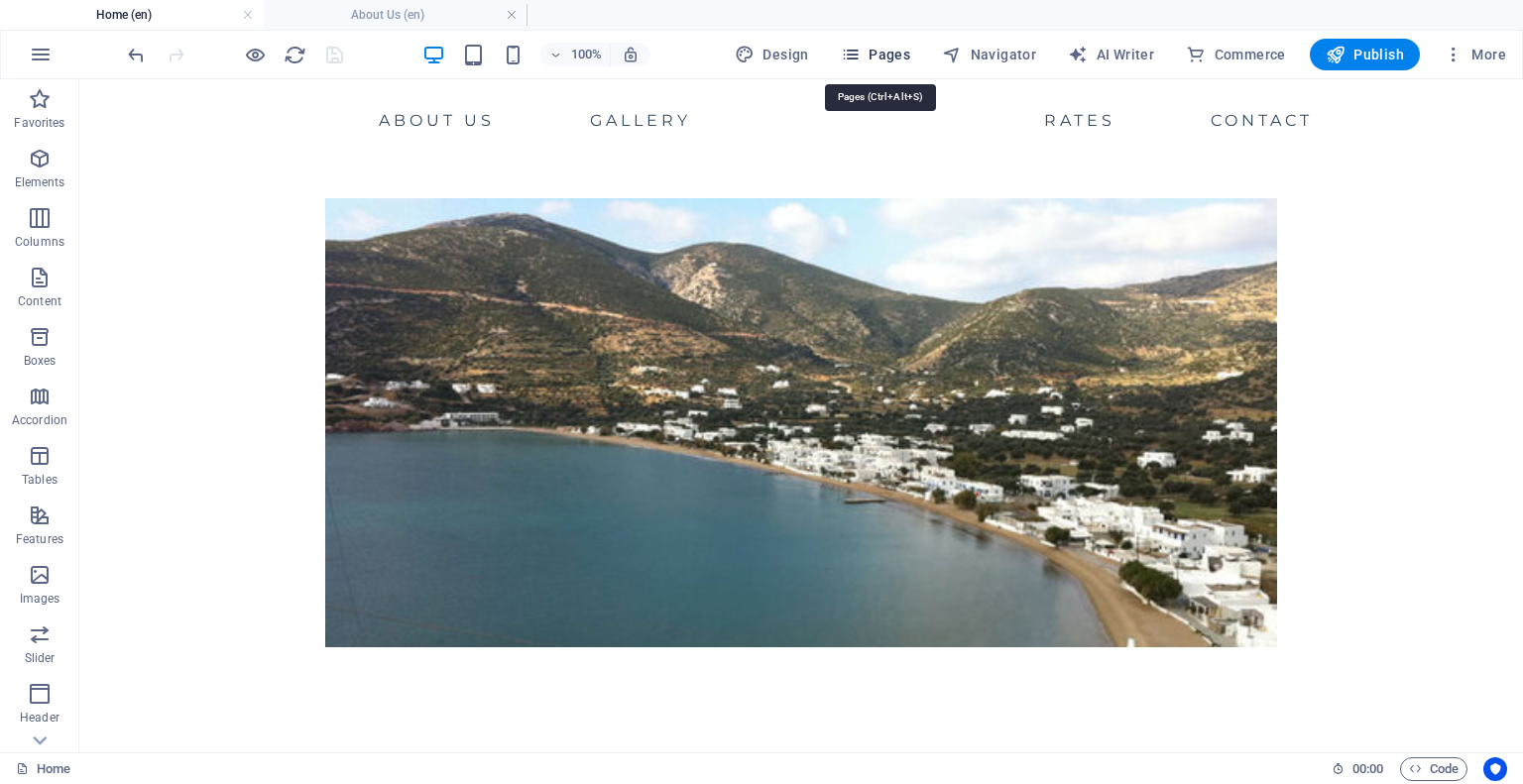click on "Pages" at bounding box center (876, 55) 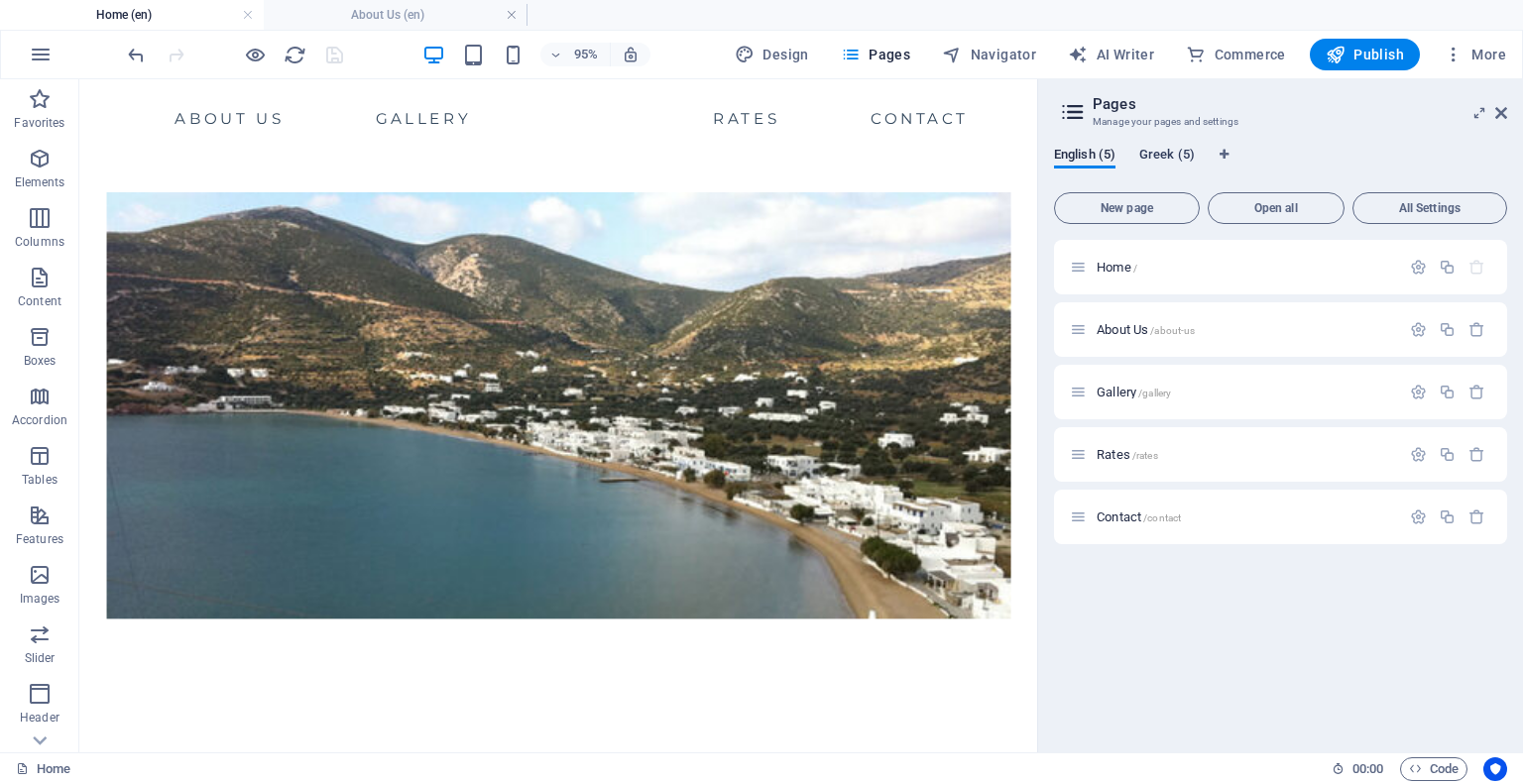 click on "Greek (5)" at bounding box center [1167, 157] 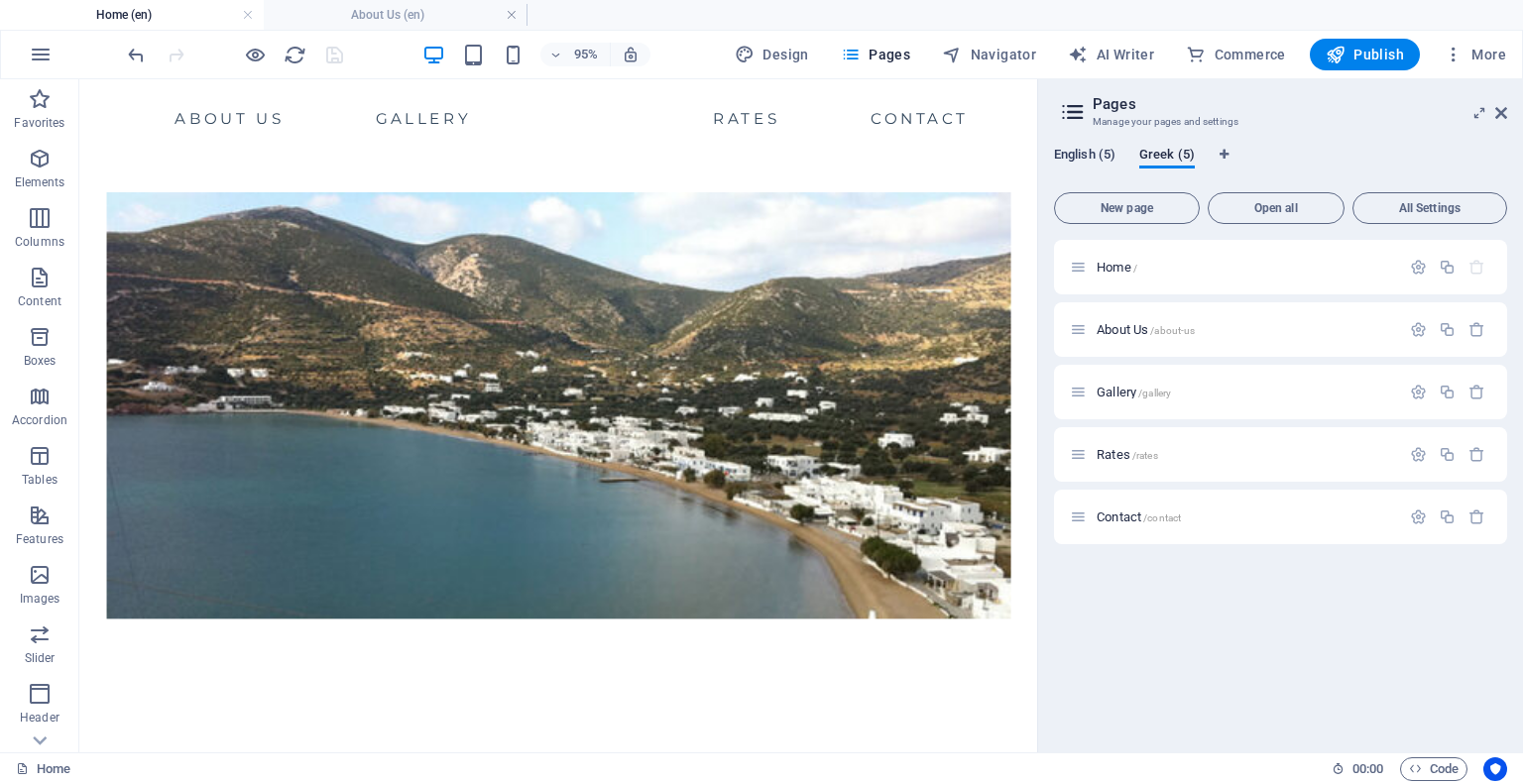 click on "English (5)" at bounding box center [1085, 157] 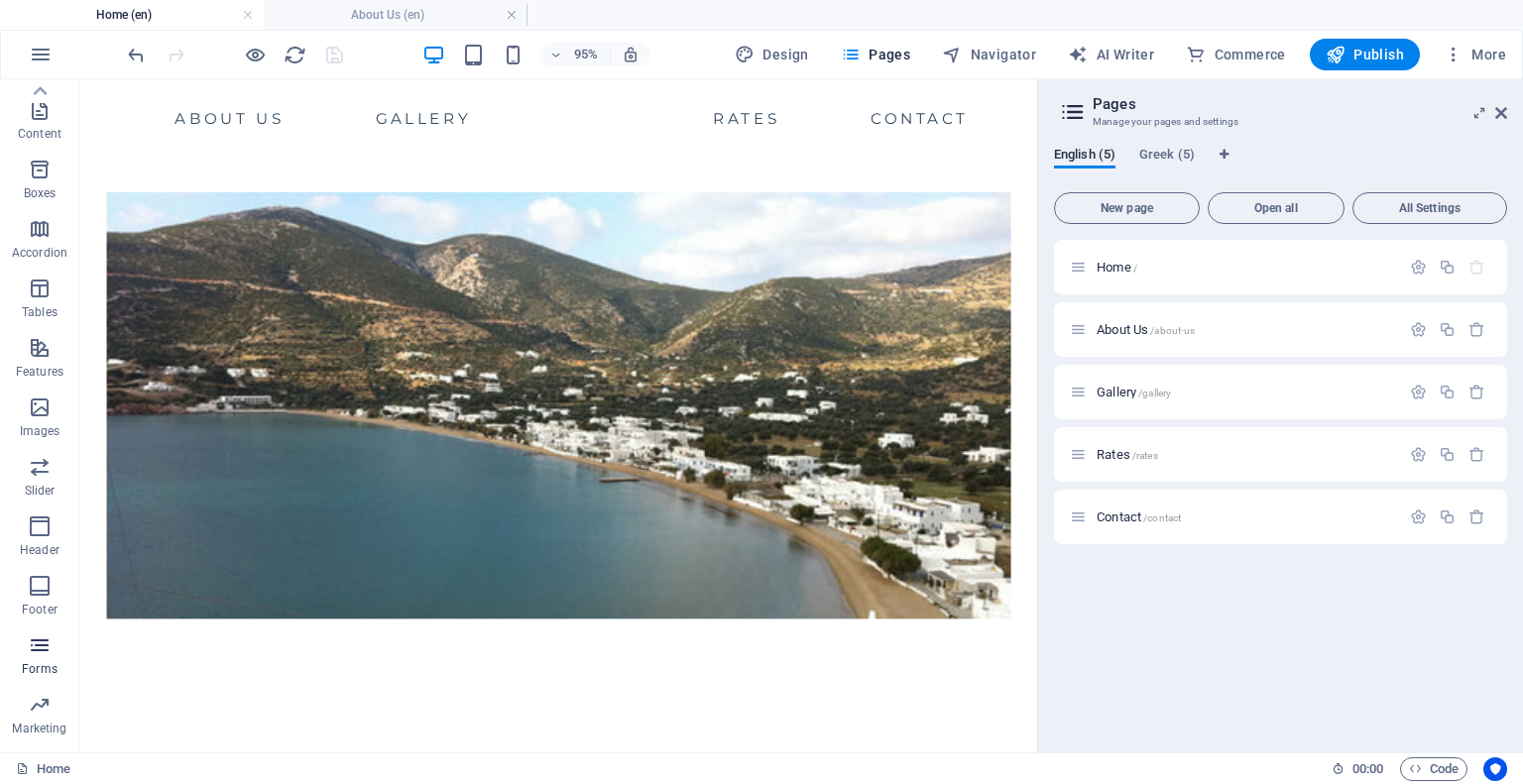 scroll, scrollTop: 0, scrollLeft: 0, axis: both 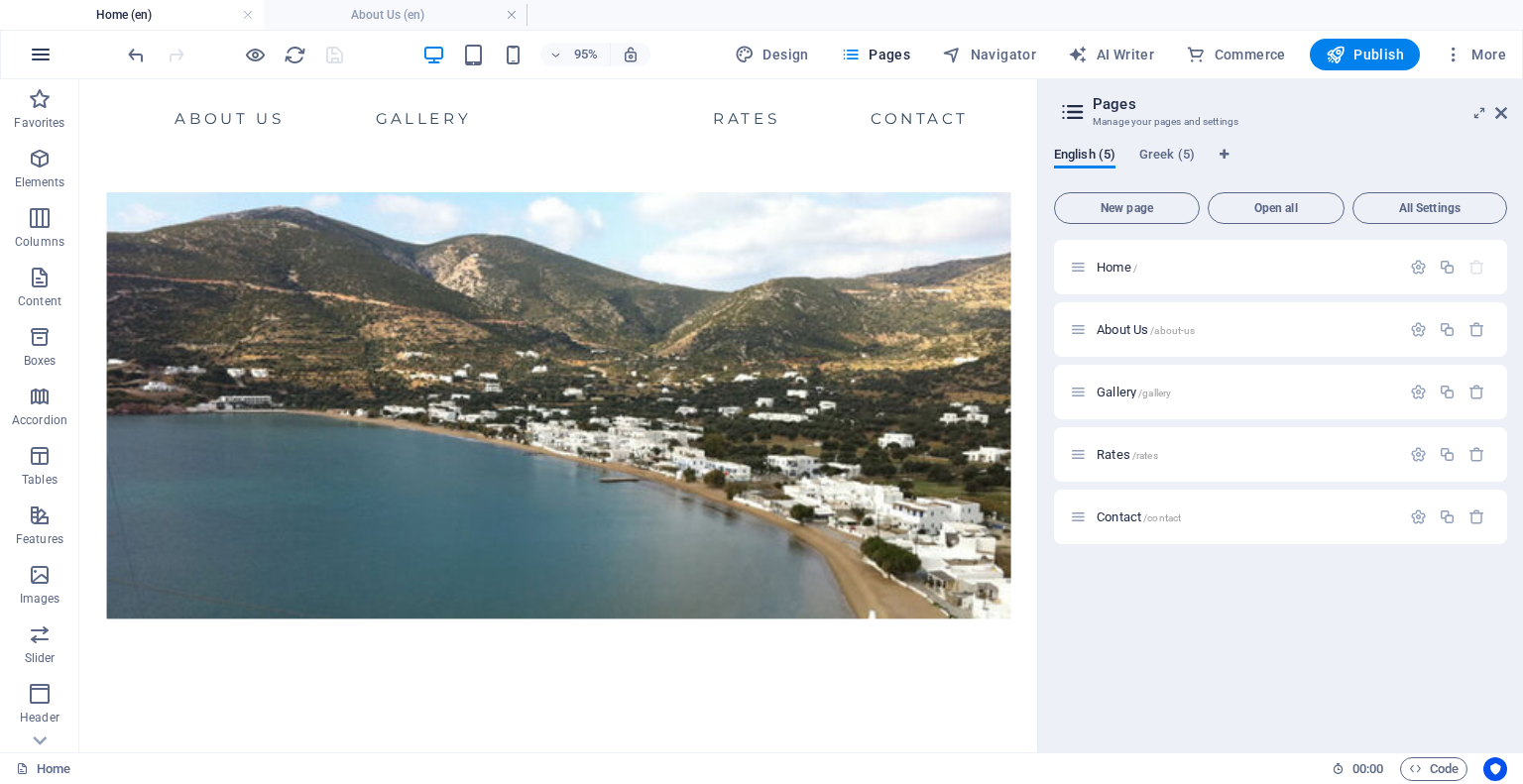 click at bounding box center [41, 55] 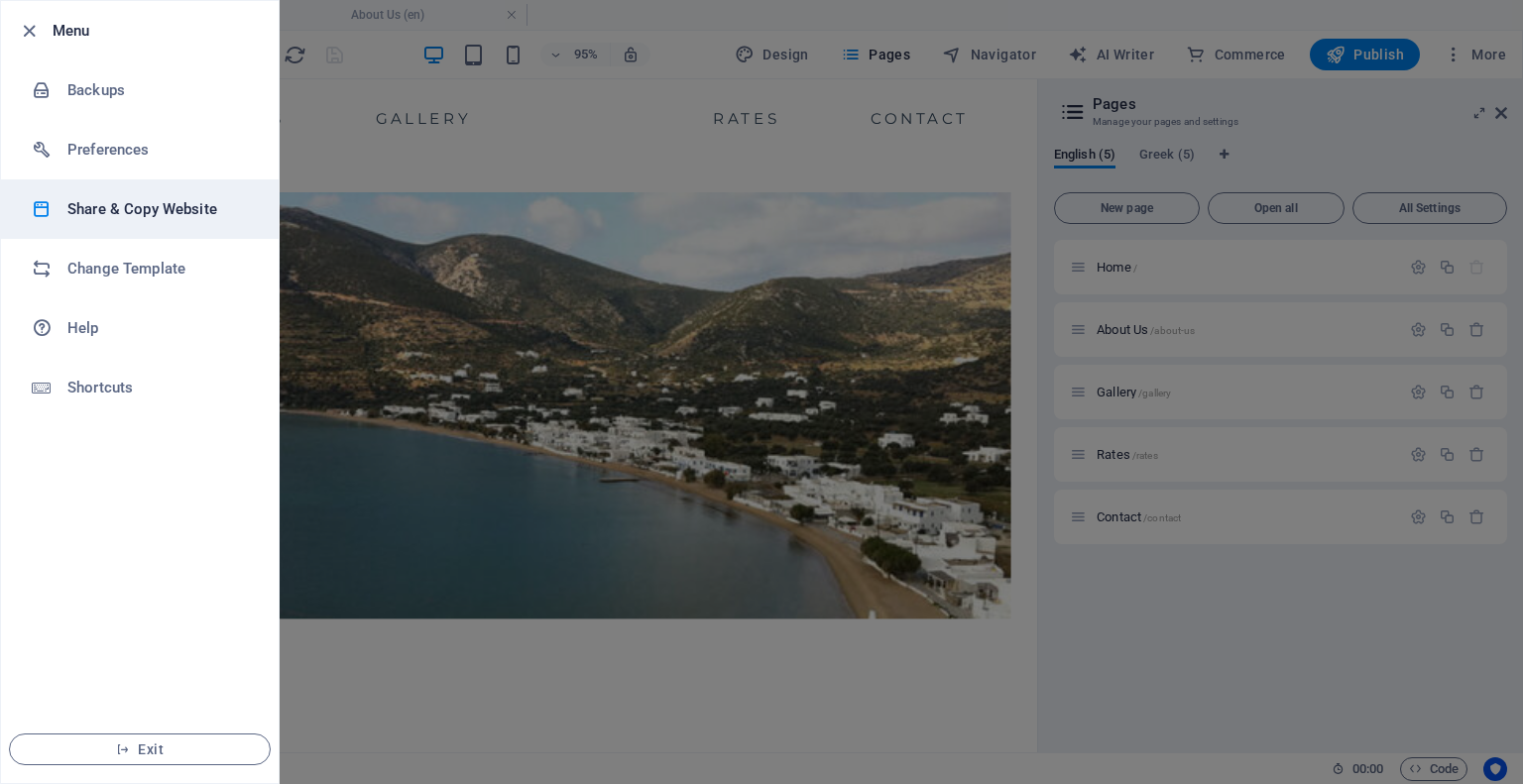 click on "Share & Copy Website" at bounding box center [140, 209] 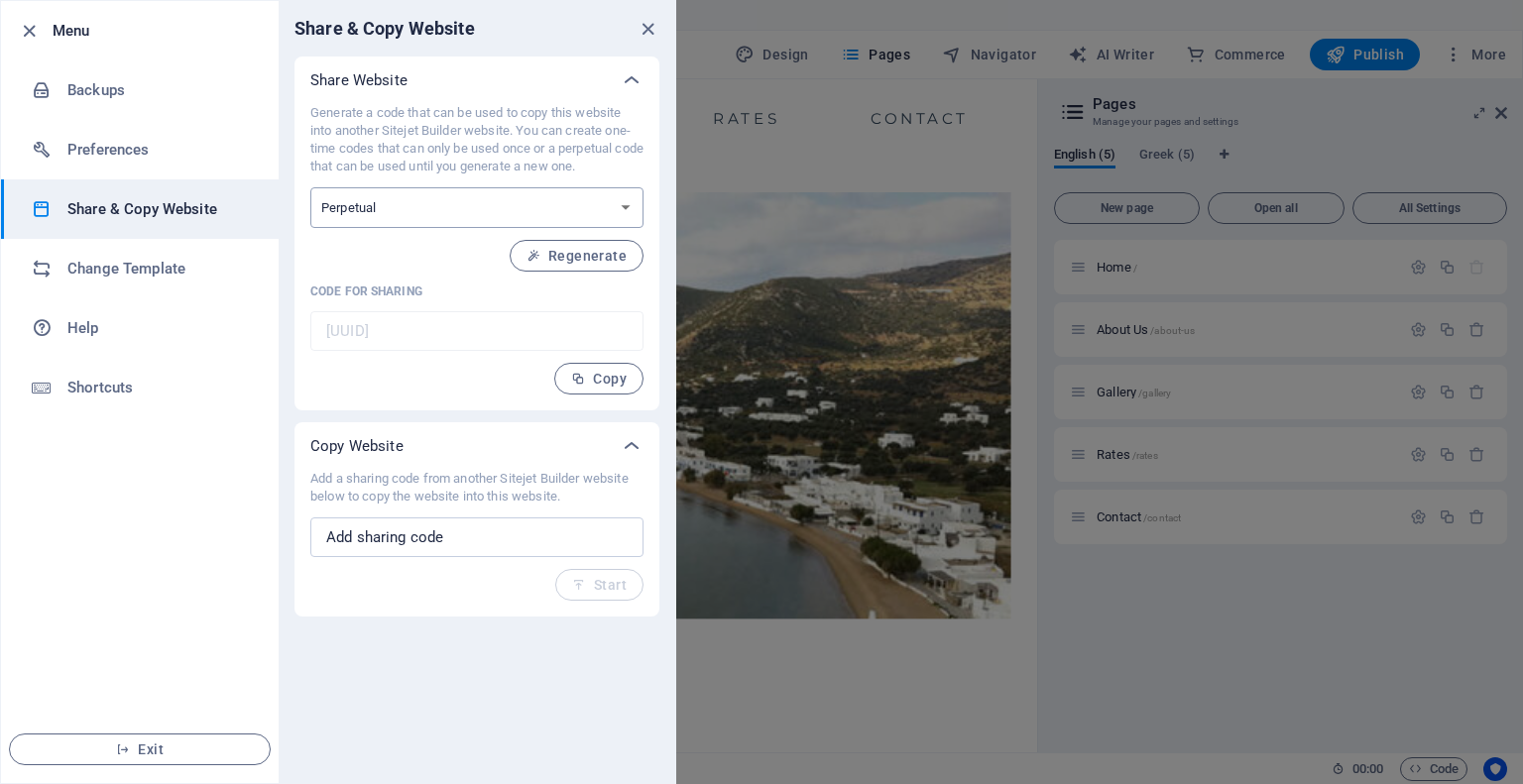 click on "One-time Perpetual" at bounding box center [477, 207] 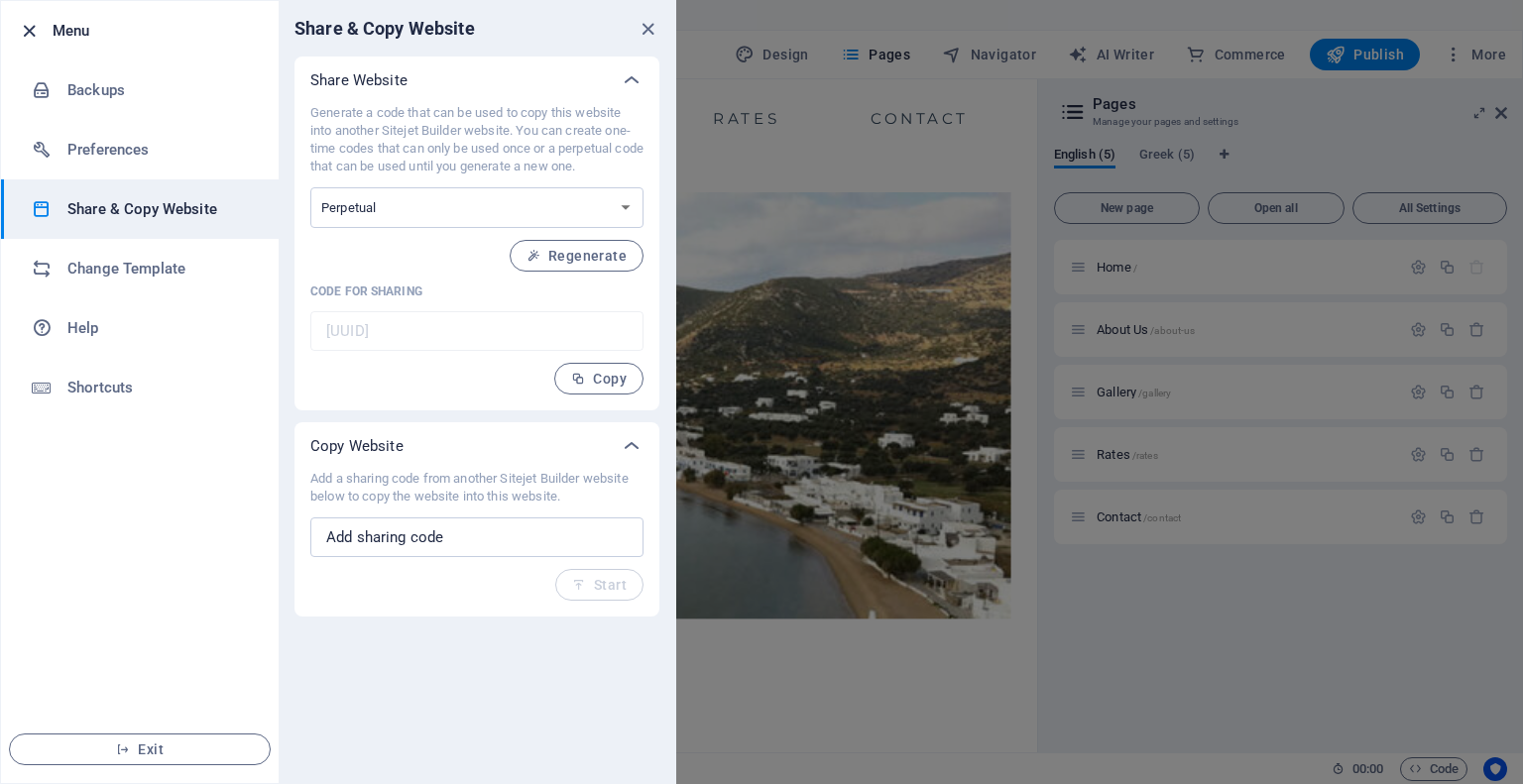 click at bounding box center (29, 31) 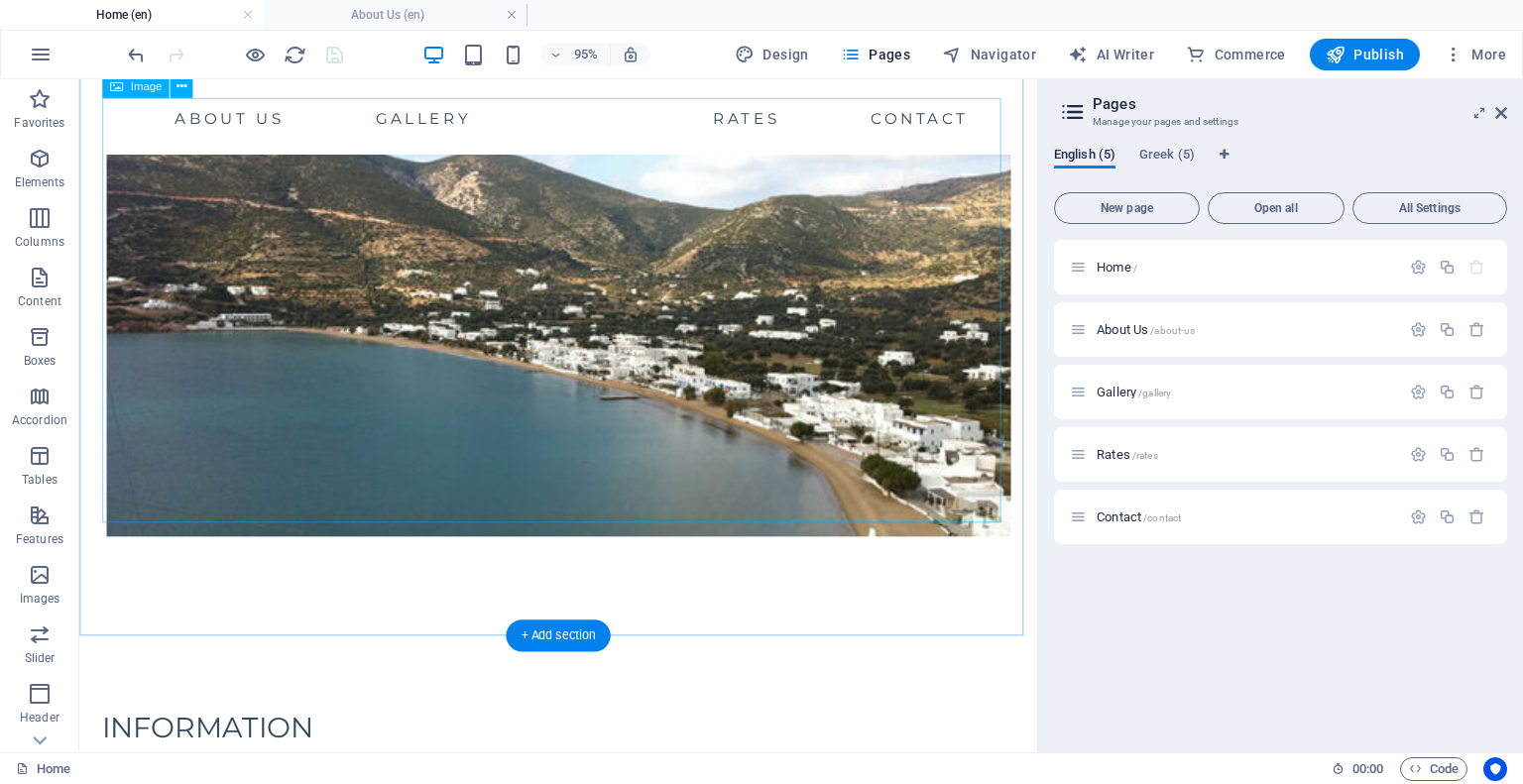 scroll, scrollTop: 0, scrollLeft: 0, axis: both 